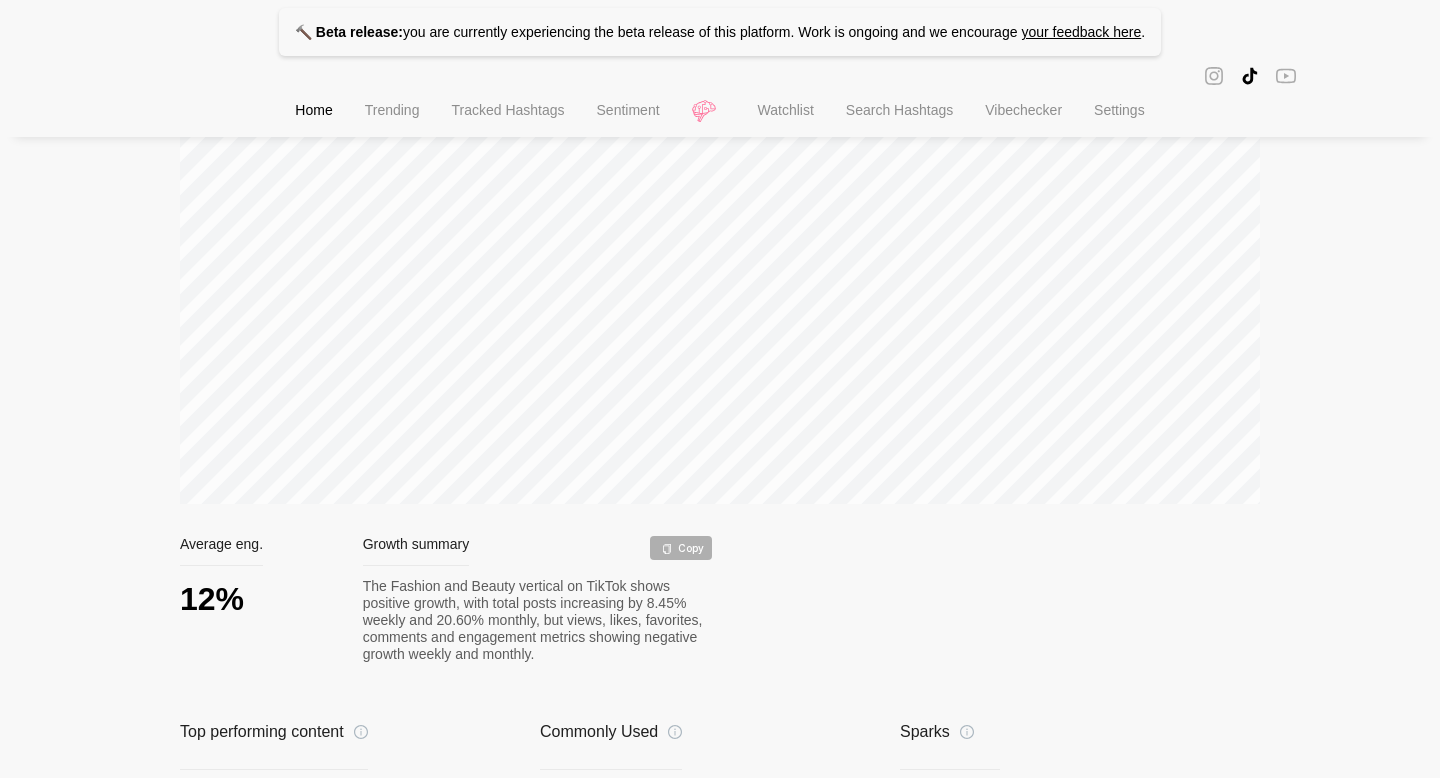 scroll, scrollTop: 618, scrollLeft: 0, axis: vertical 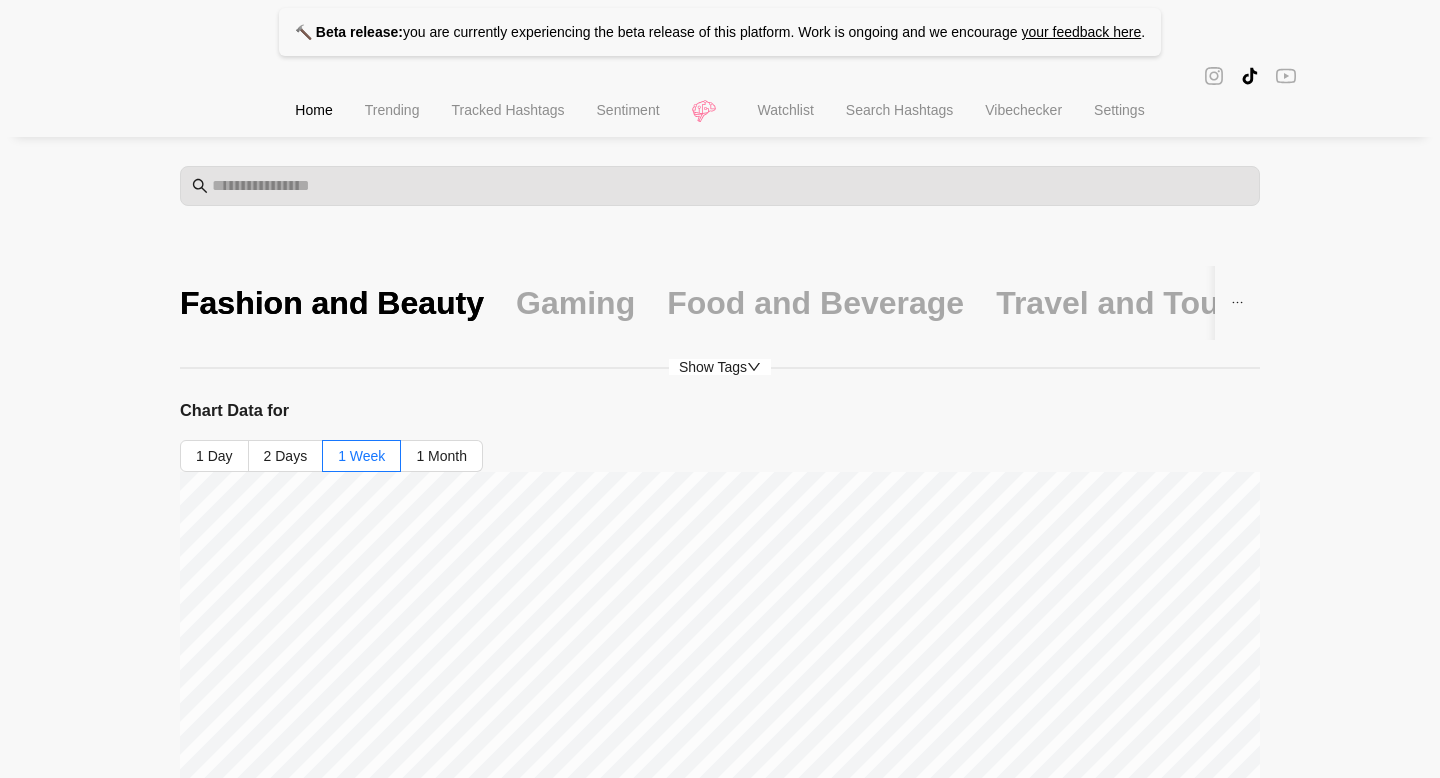 click on "Fashion and Beauty" at bounding box center [332, 303] 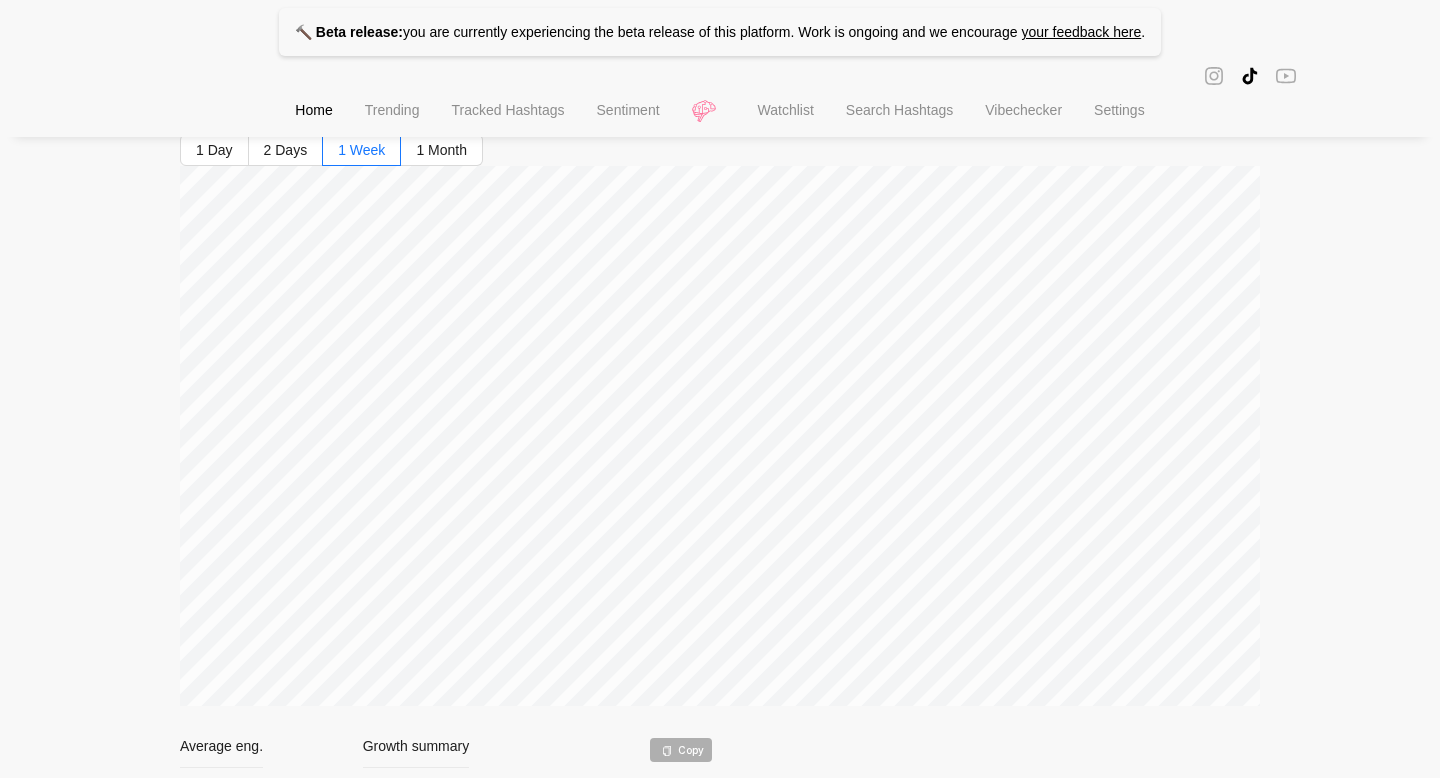 scroll, scrollTop: 308, scrollLeft: 0, axis: vertical 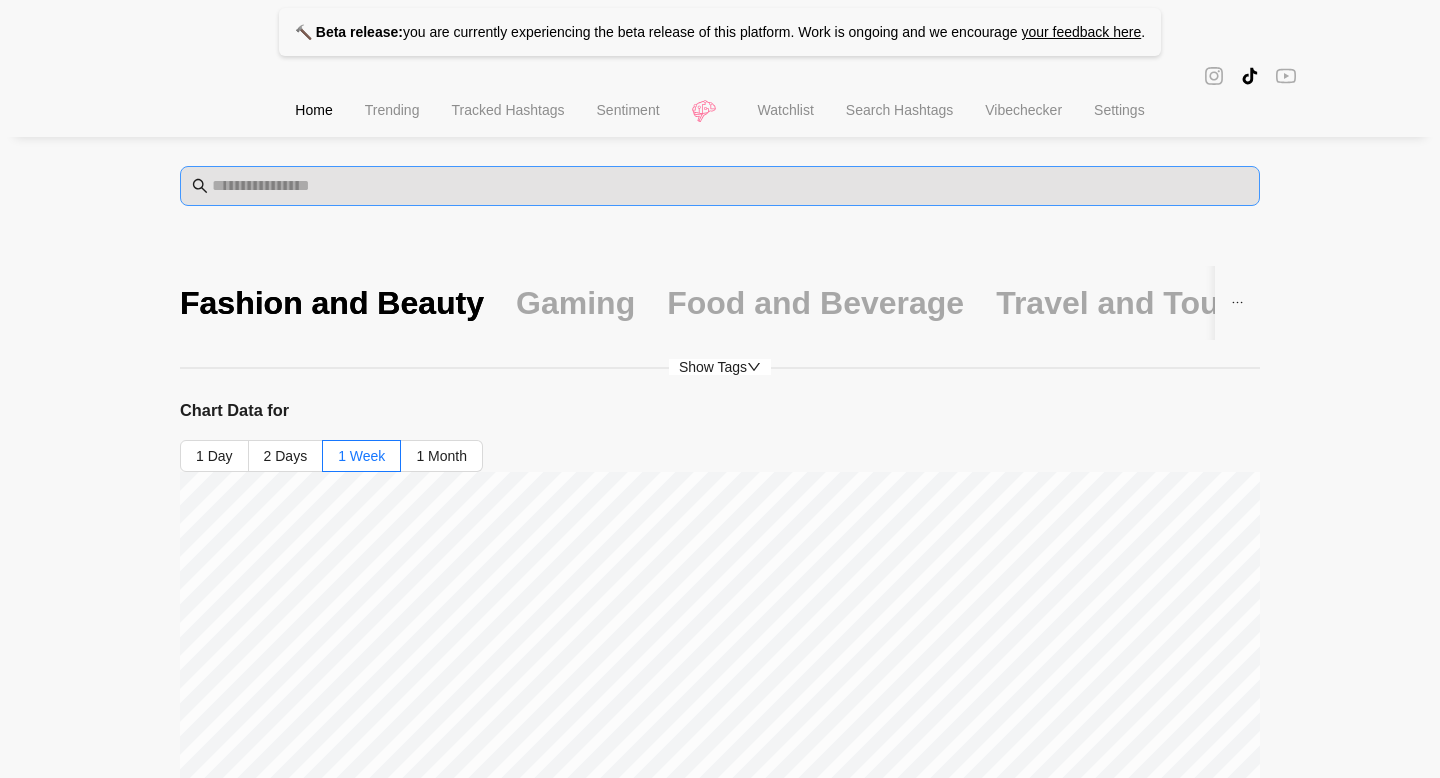 click at bounding box center (720, 186) 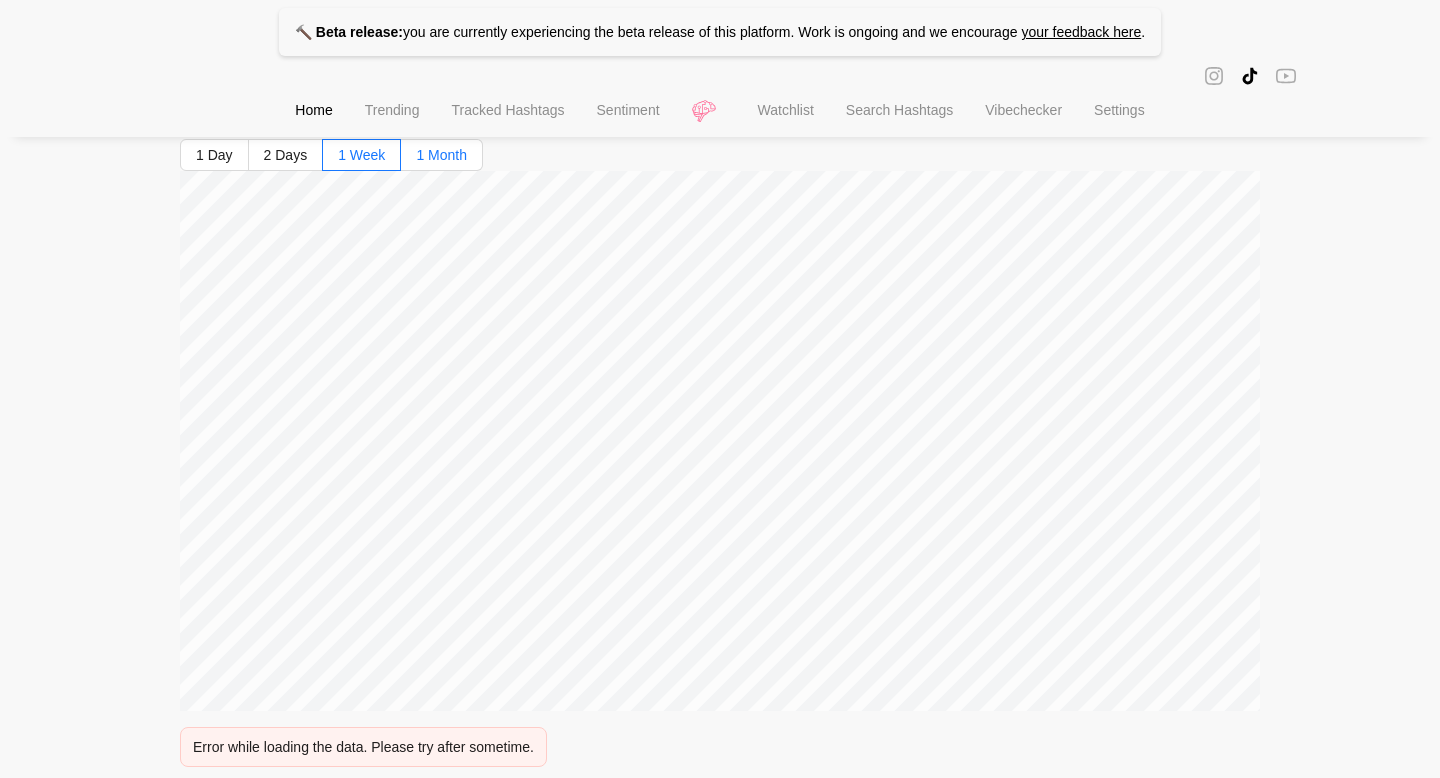 scroll, scrollTop: 338, scrollLeft: 0, axis: vertical 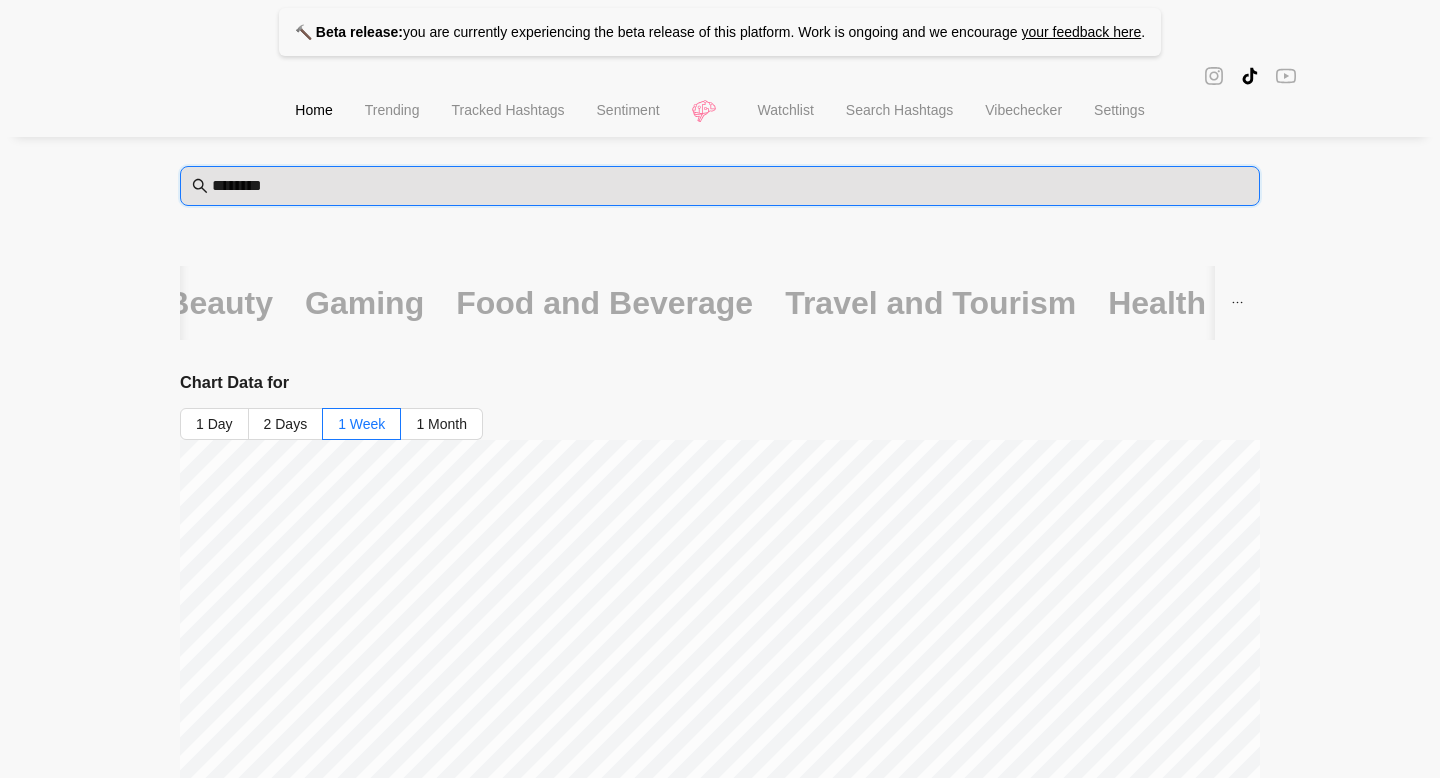 click on "*******" at bounding box center [730, 186] 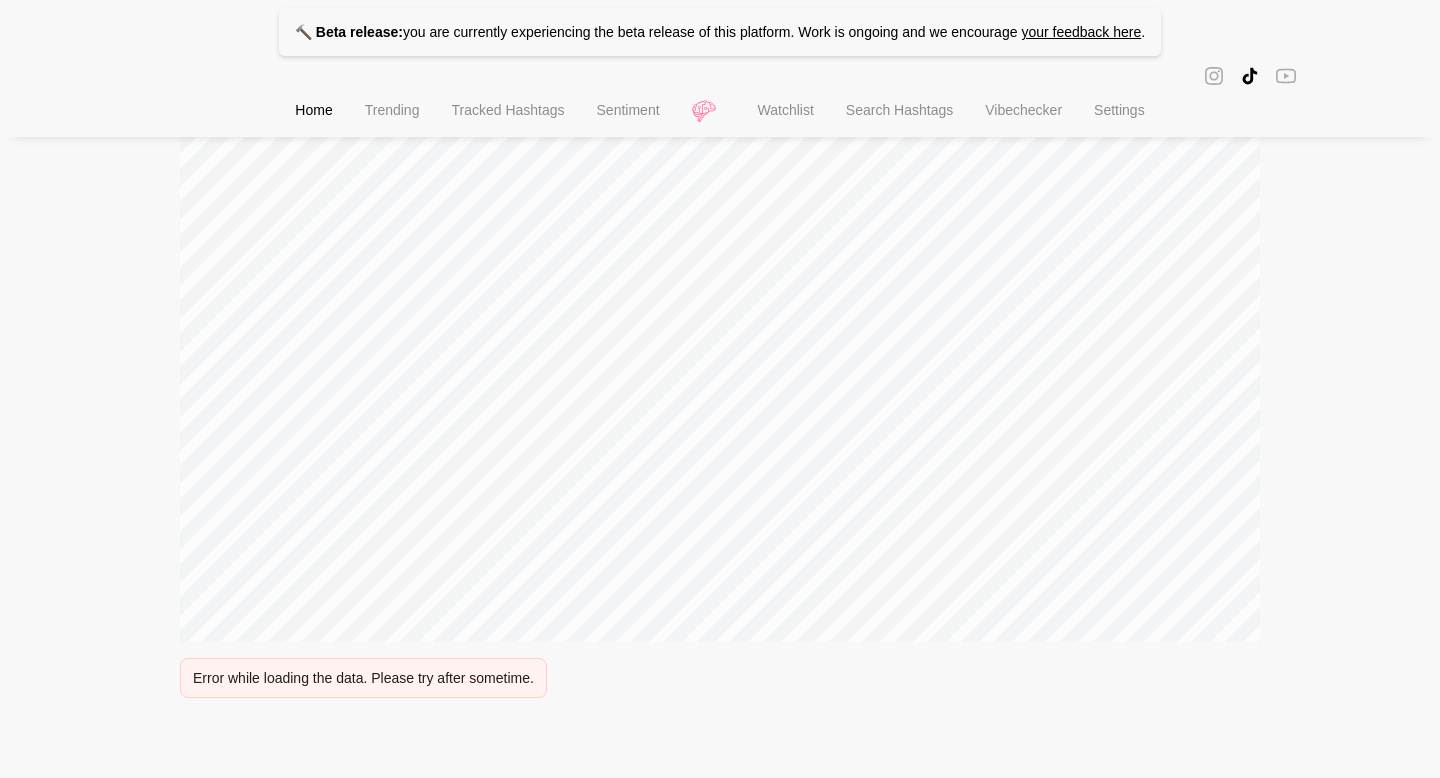 scroll, scrollTop: 0, scrollLeft: 0, axis: both 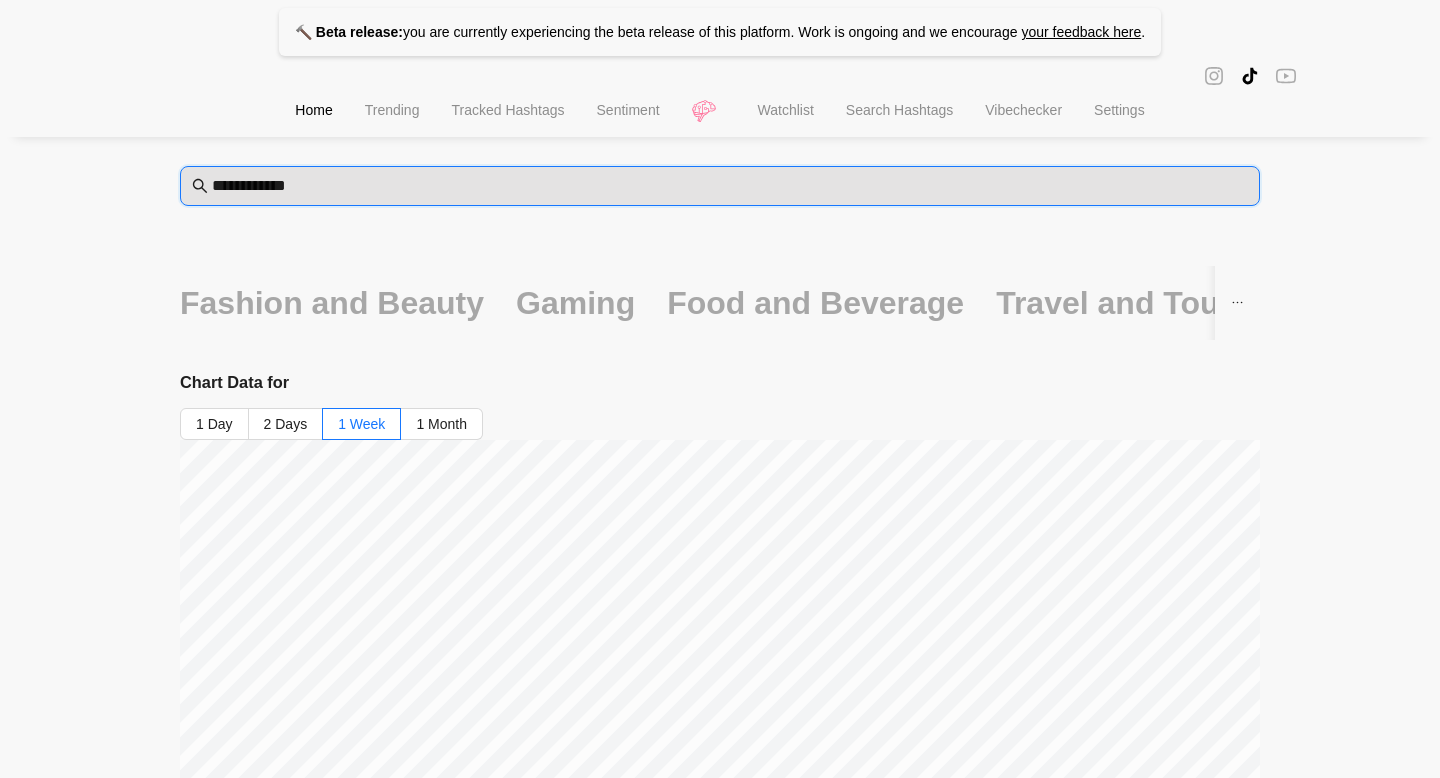 click on "**********" at bounding box center (730, 186) 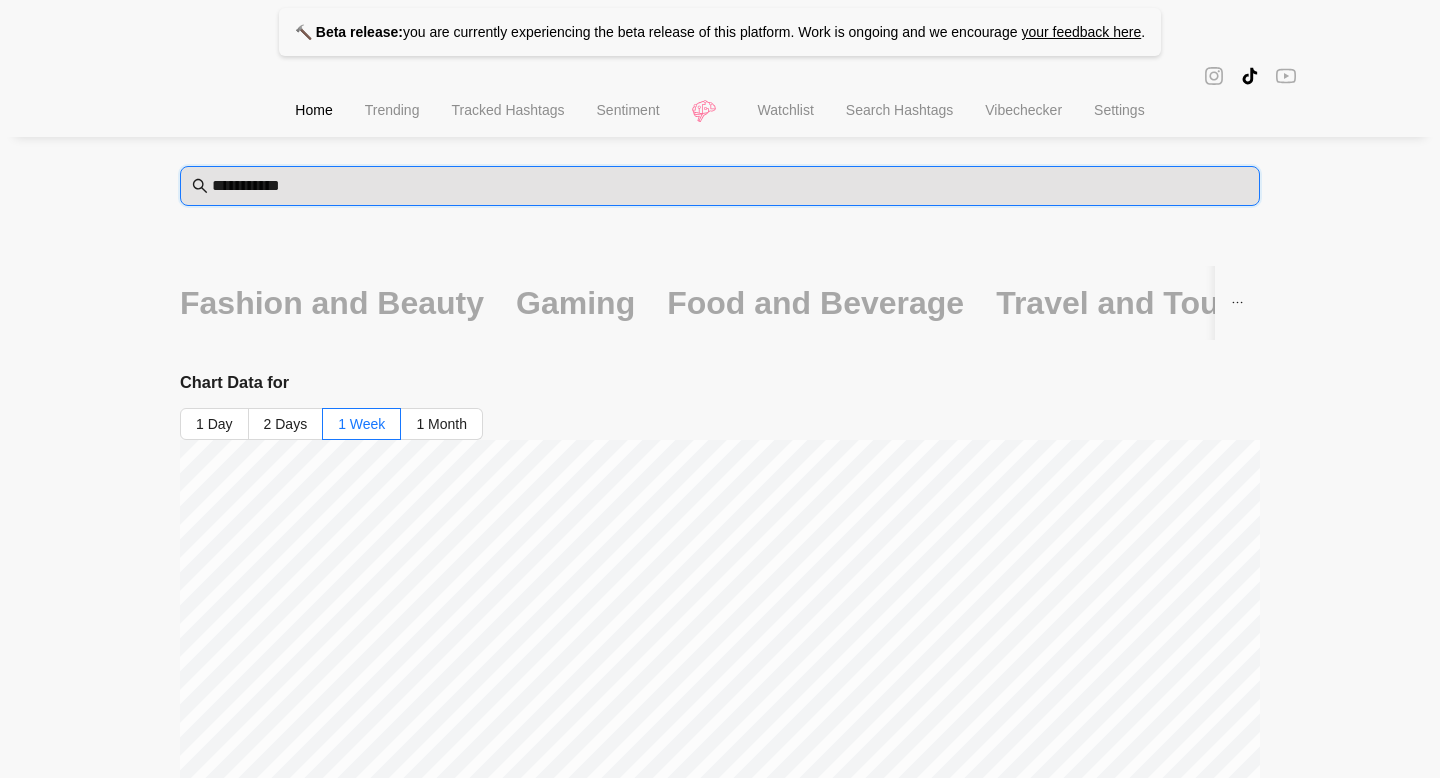 type on "**********" 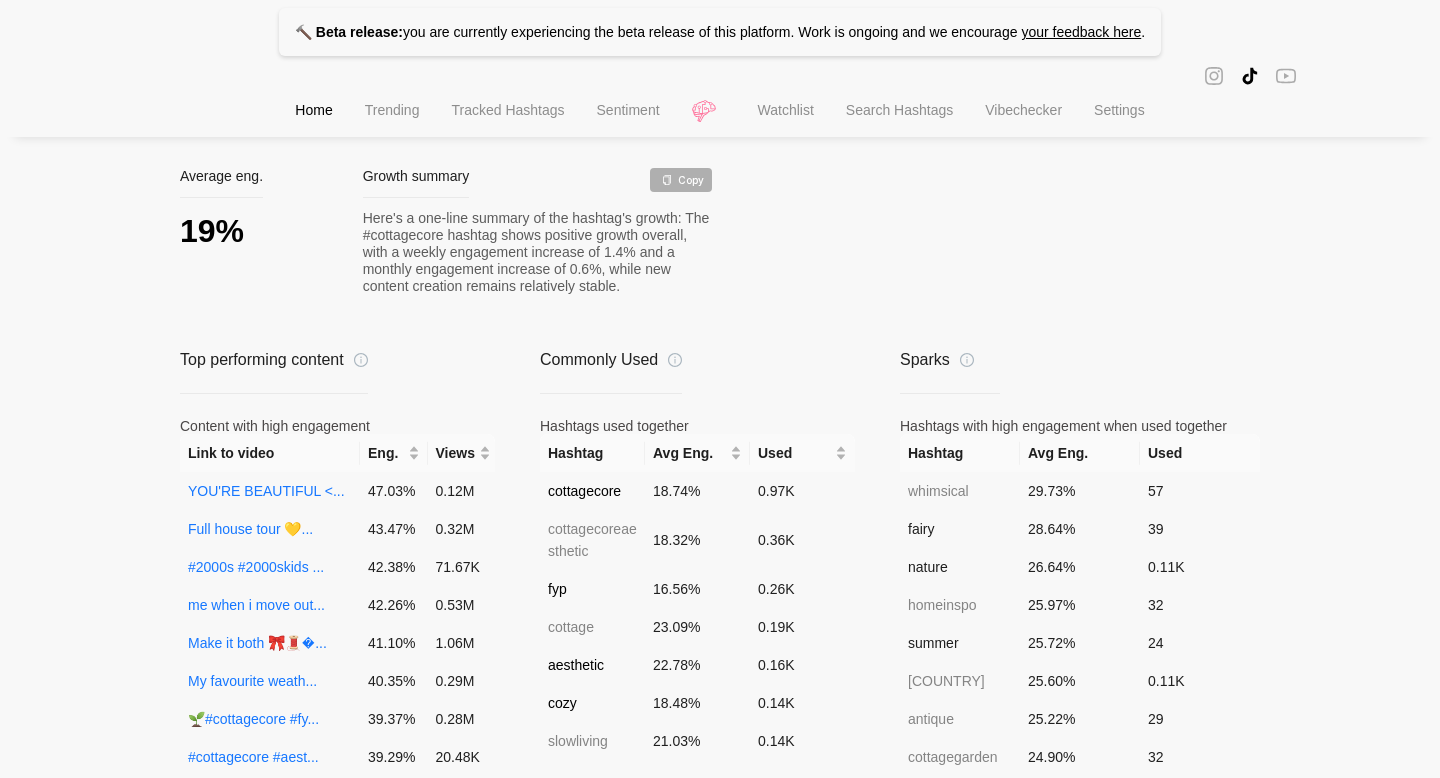scroll, scrollTop: 871, scrollLeft: 0, axis: vertical 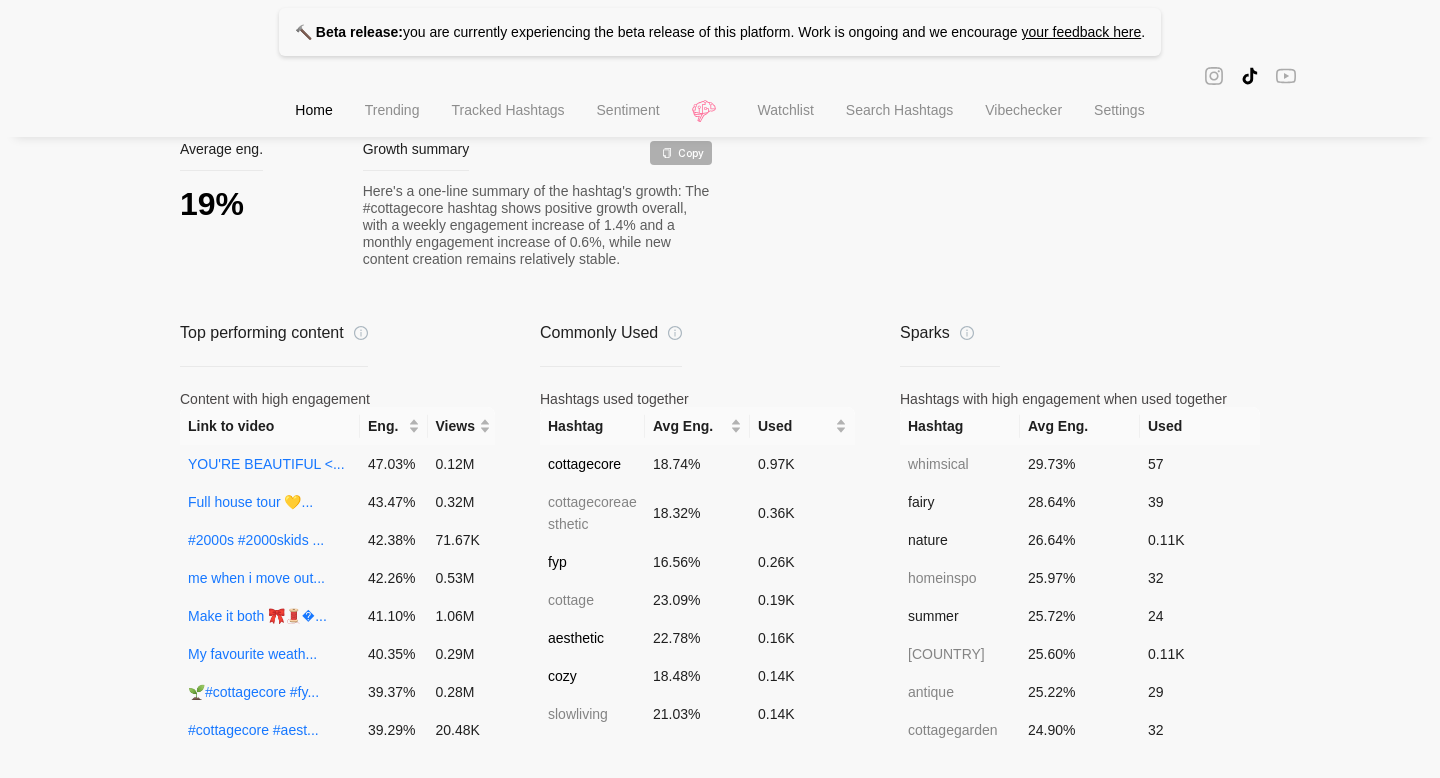 click on "Tracked Hashtags" at bounding box center (507, 112) 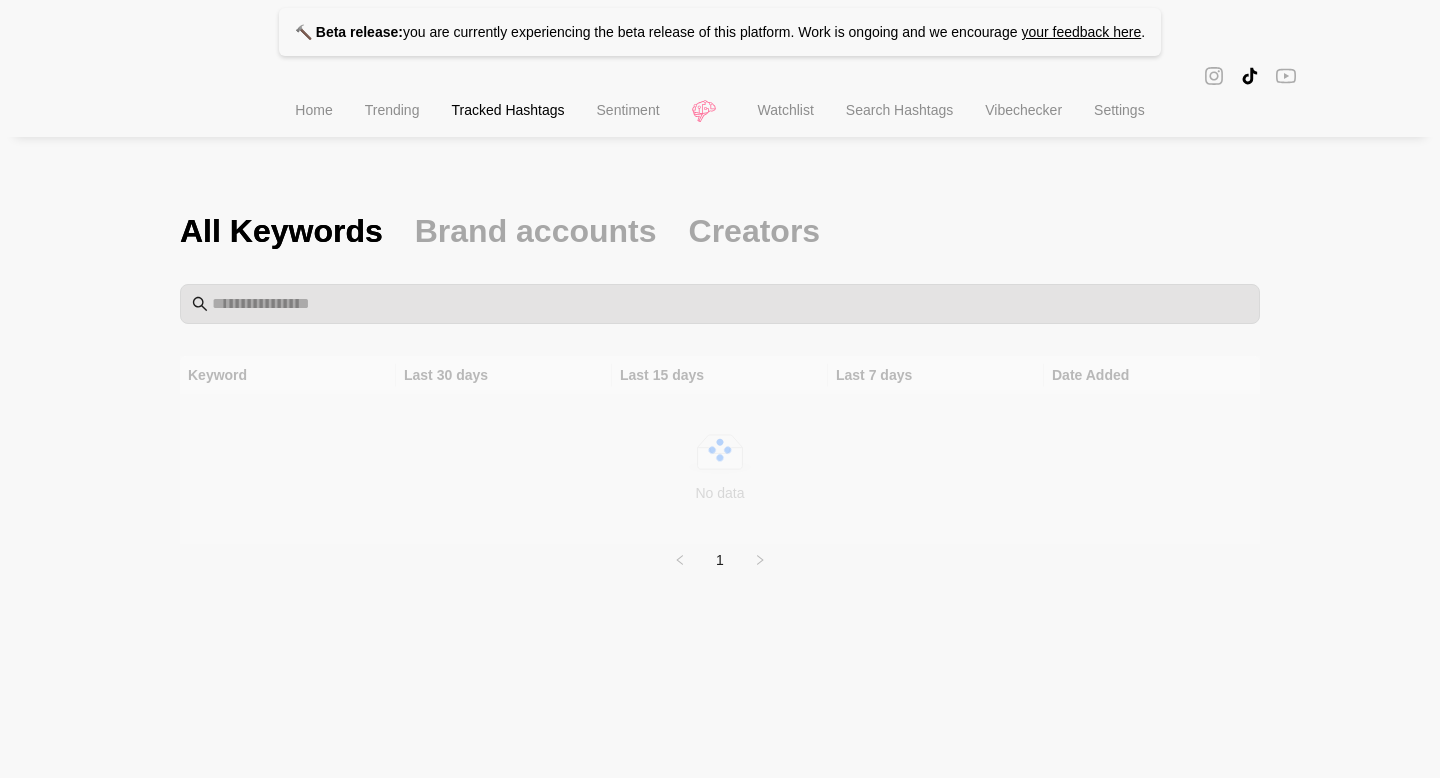 scroll, scrollTop: 0, scrollLeft: 0, axis: both 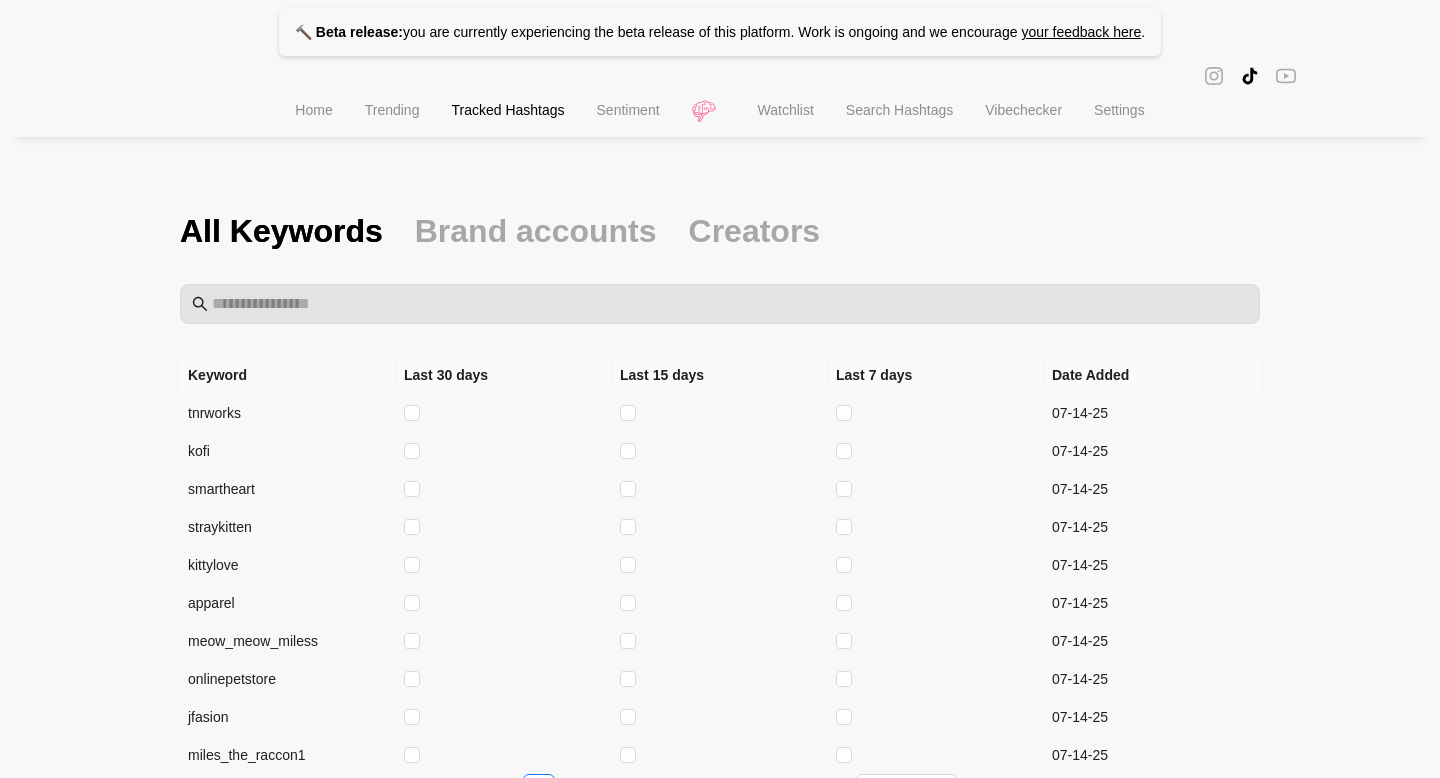 click on "Watchlist" at bounding box center [786, 112] 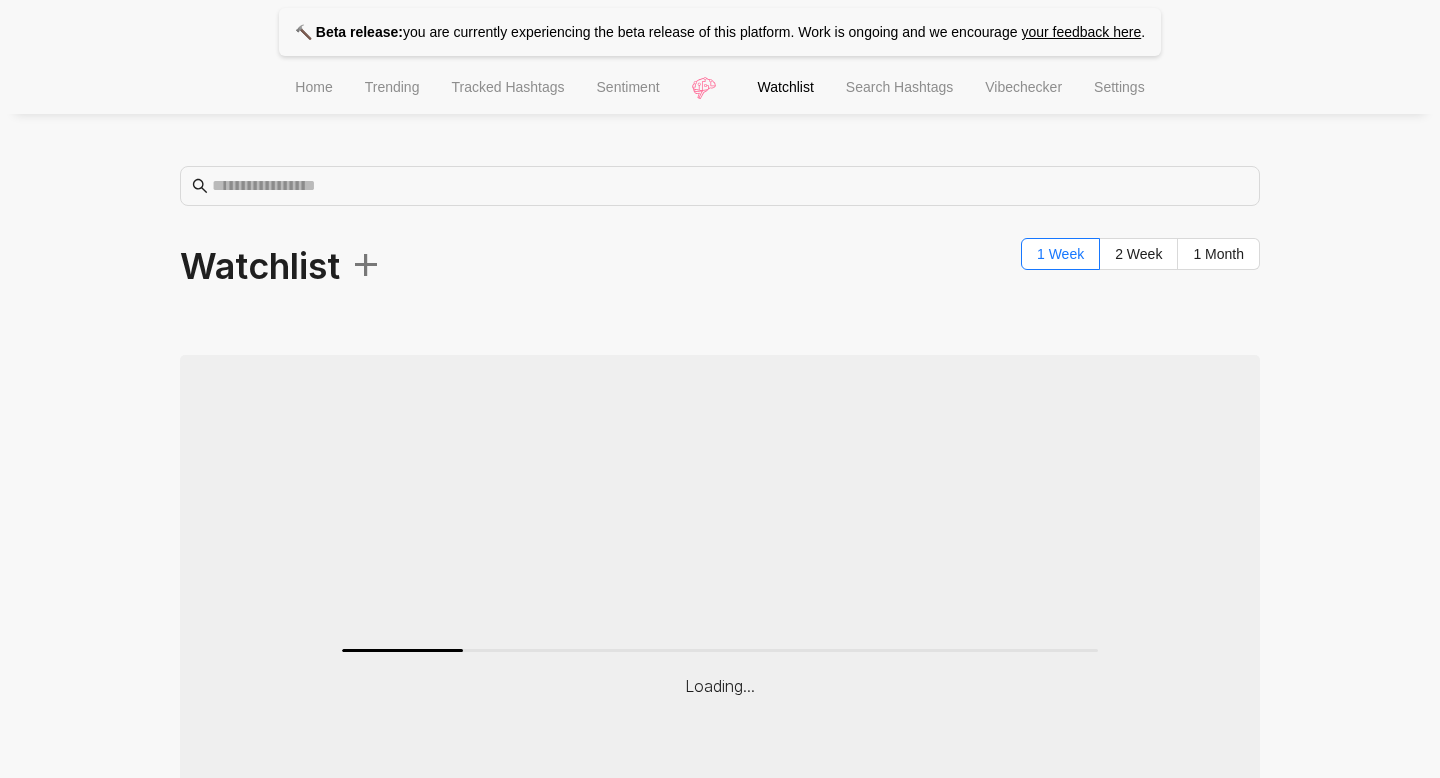 click on "Search Hashtags" at bounding box center (899, 89) 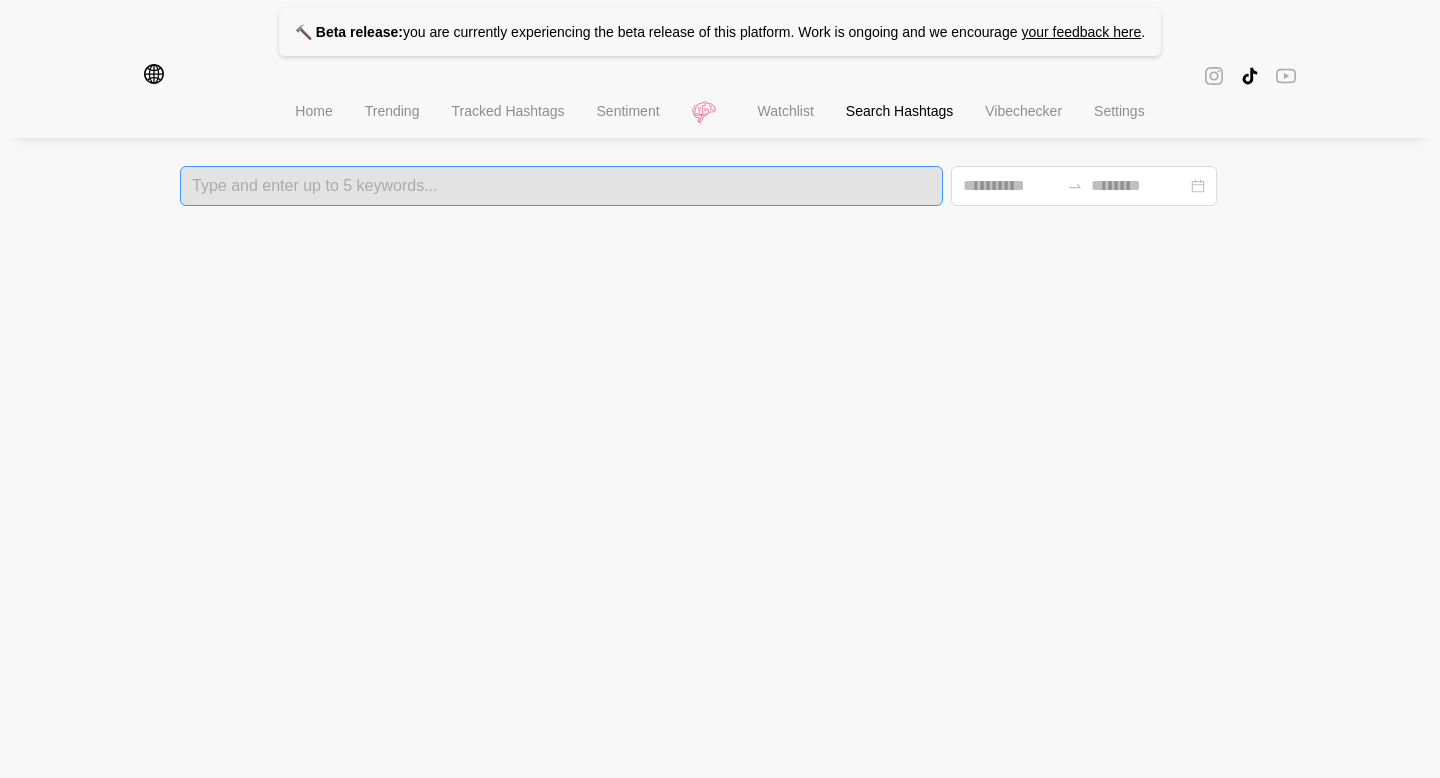 click on "Type and enter up to 5 keywords..." at bounding box center [561, 186] 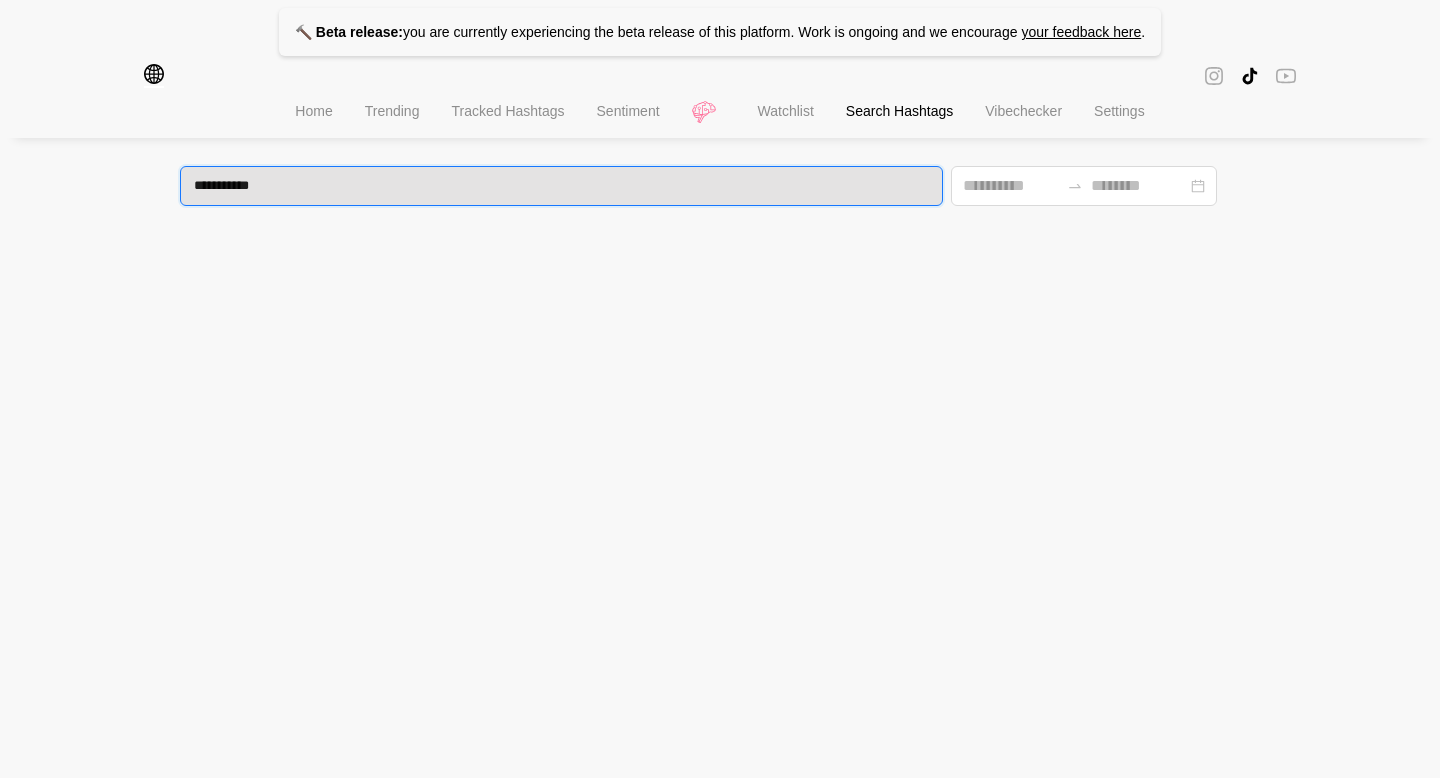 type on "**********" 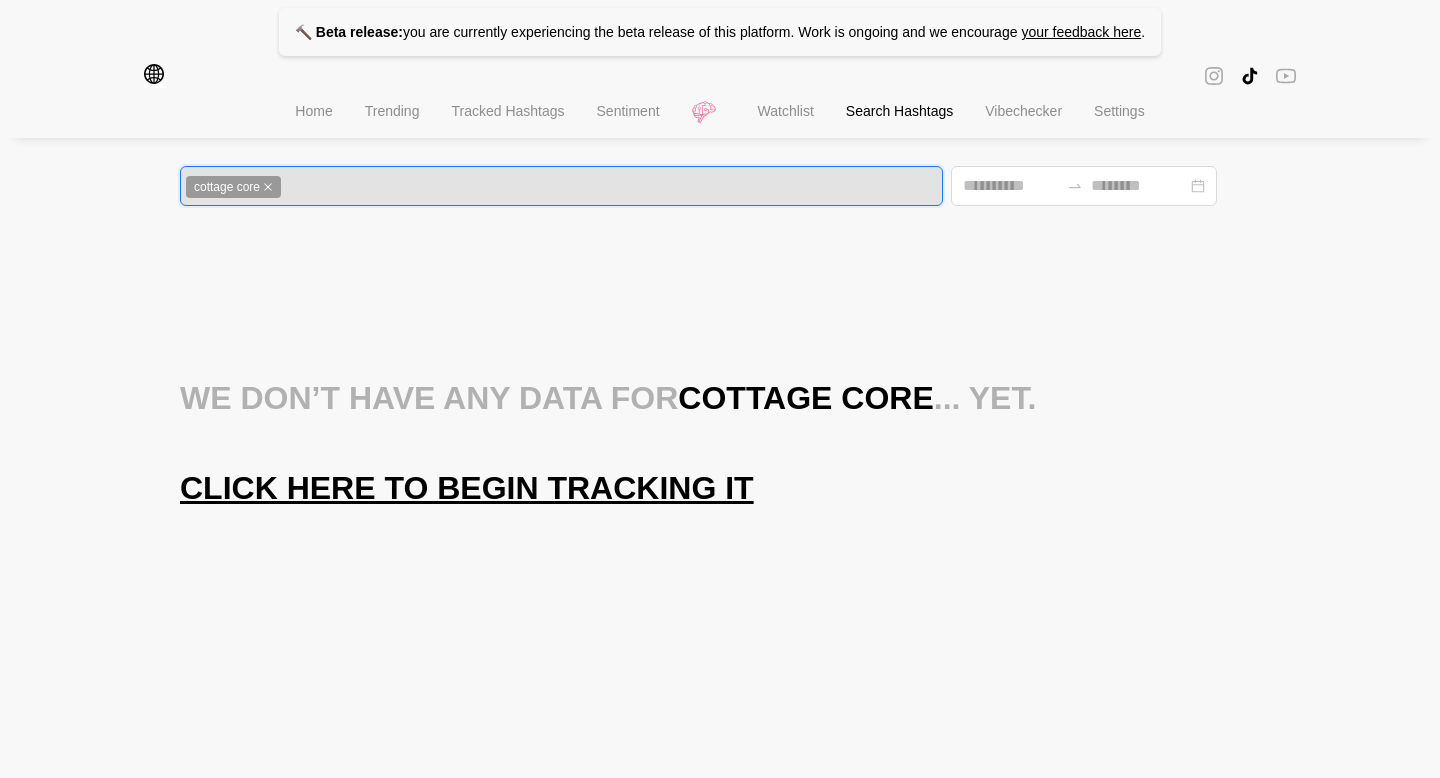 click on "cottage core" at bounding box center (233, 187) 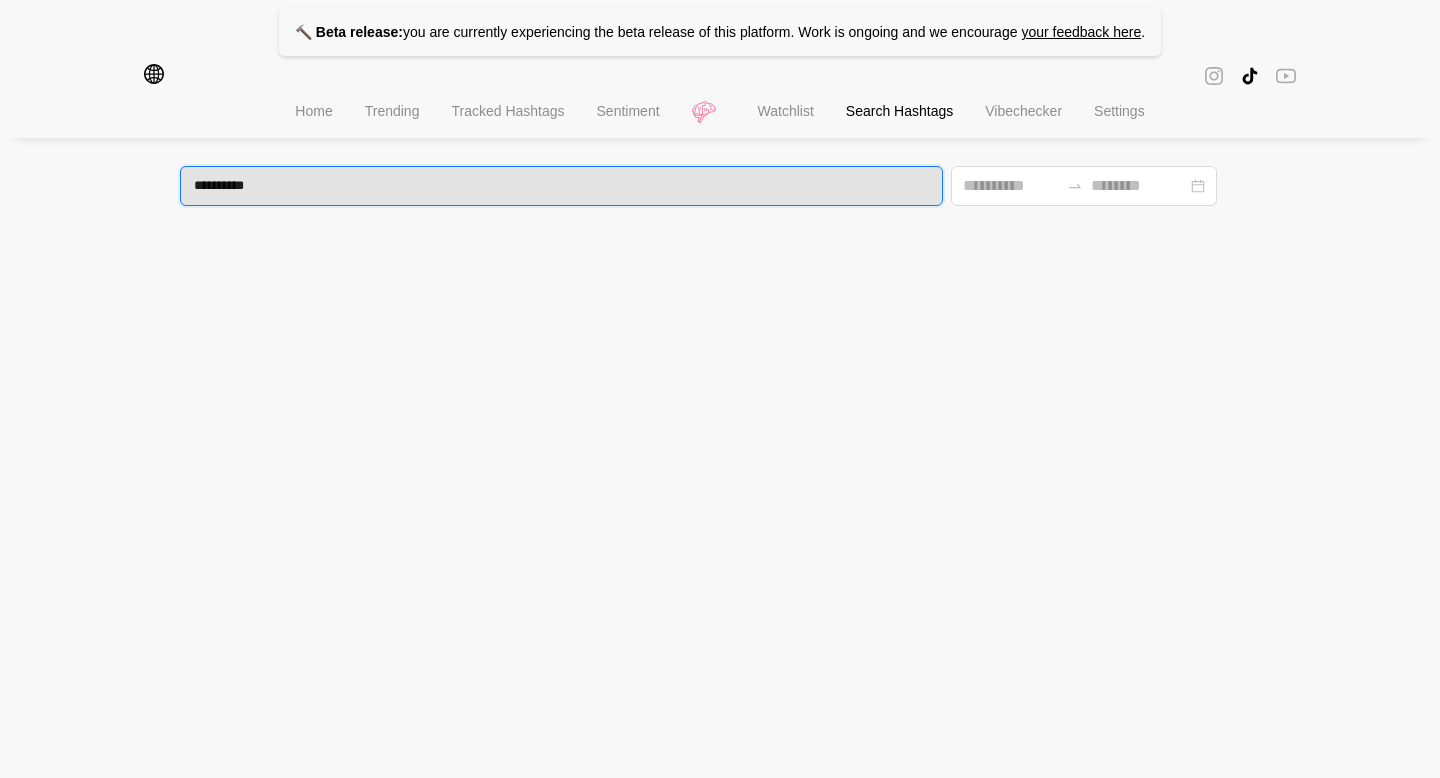 type on "**********" 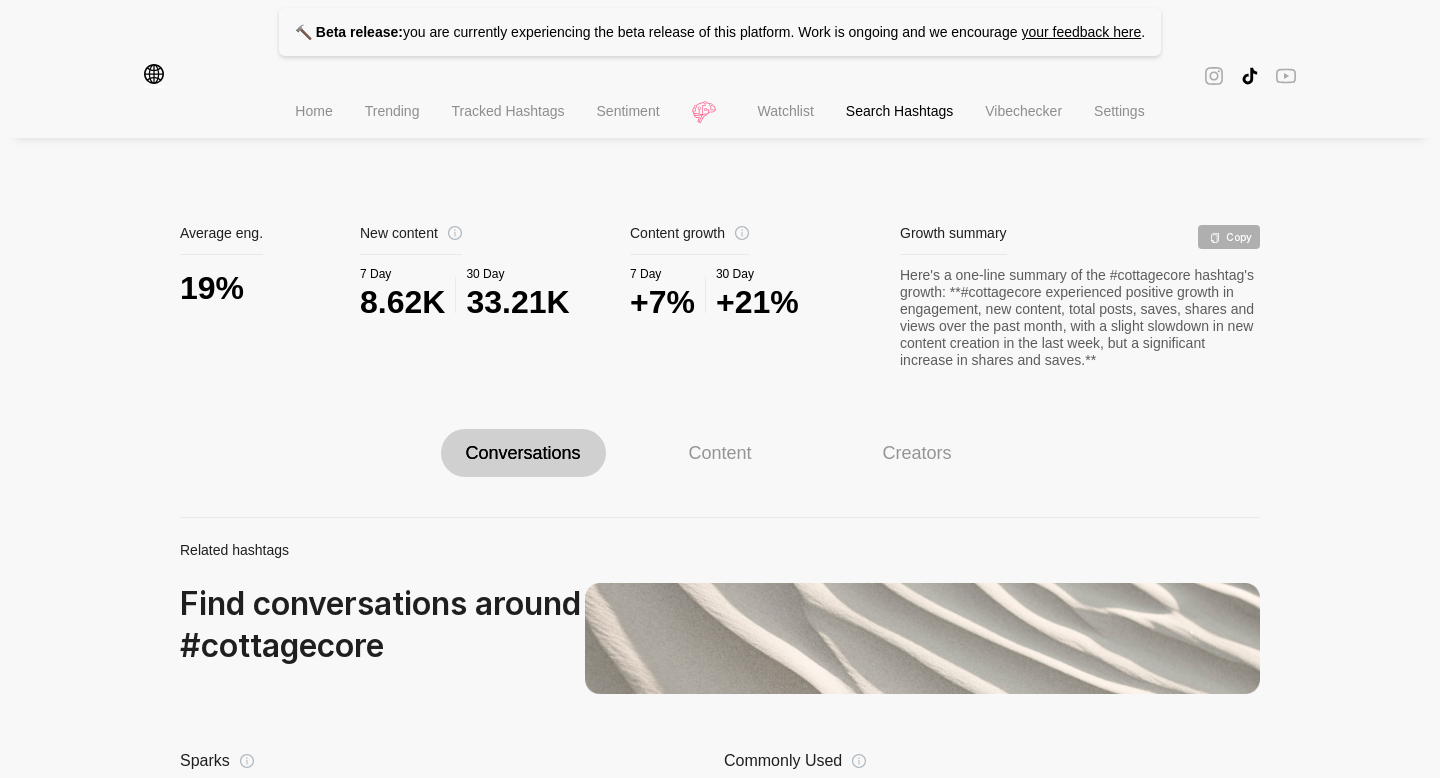 scroll, scrollTop: 860, scrollLeft: 0, axis: vertical 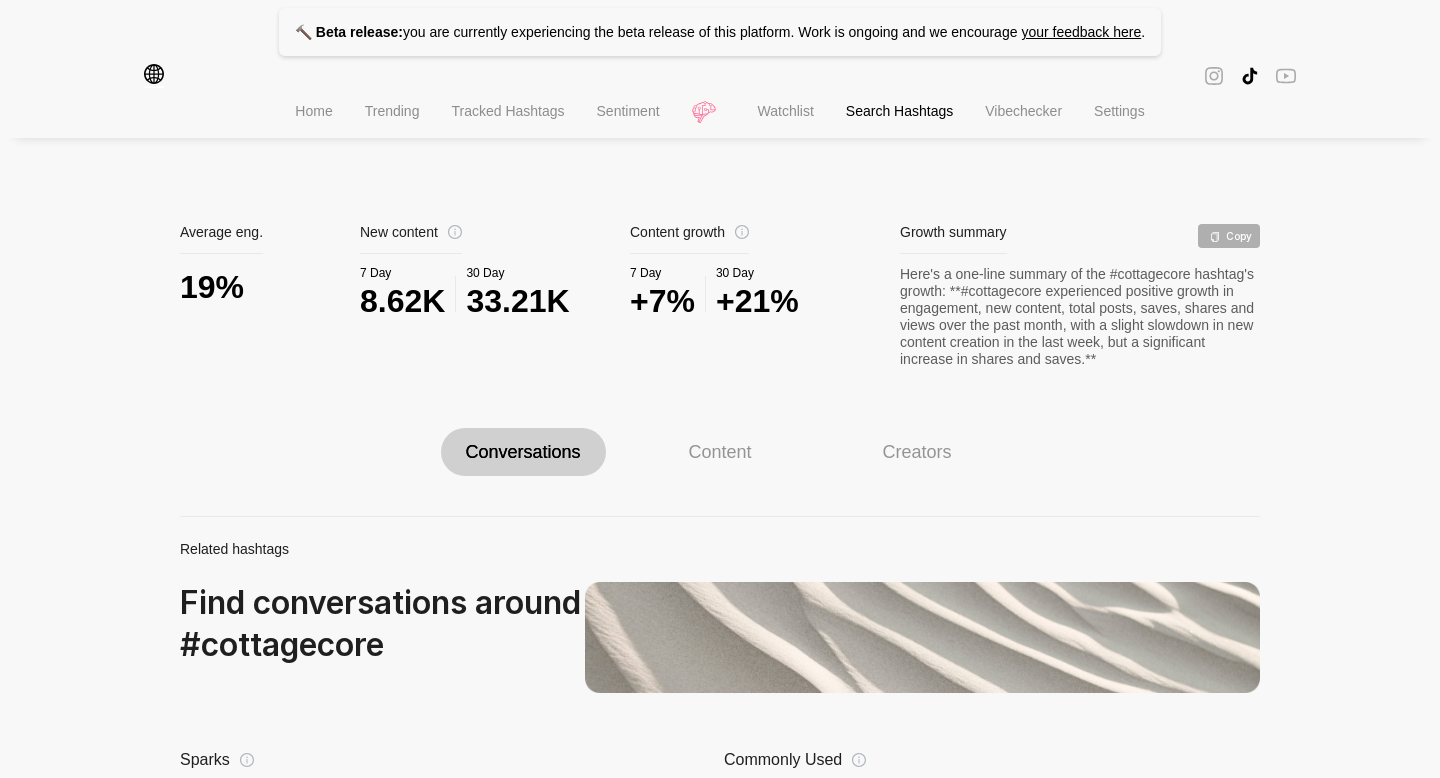 click on "33.21K" at bounding box center (517, 301) 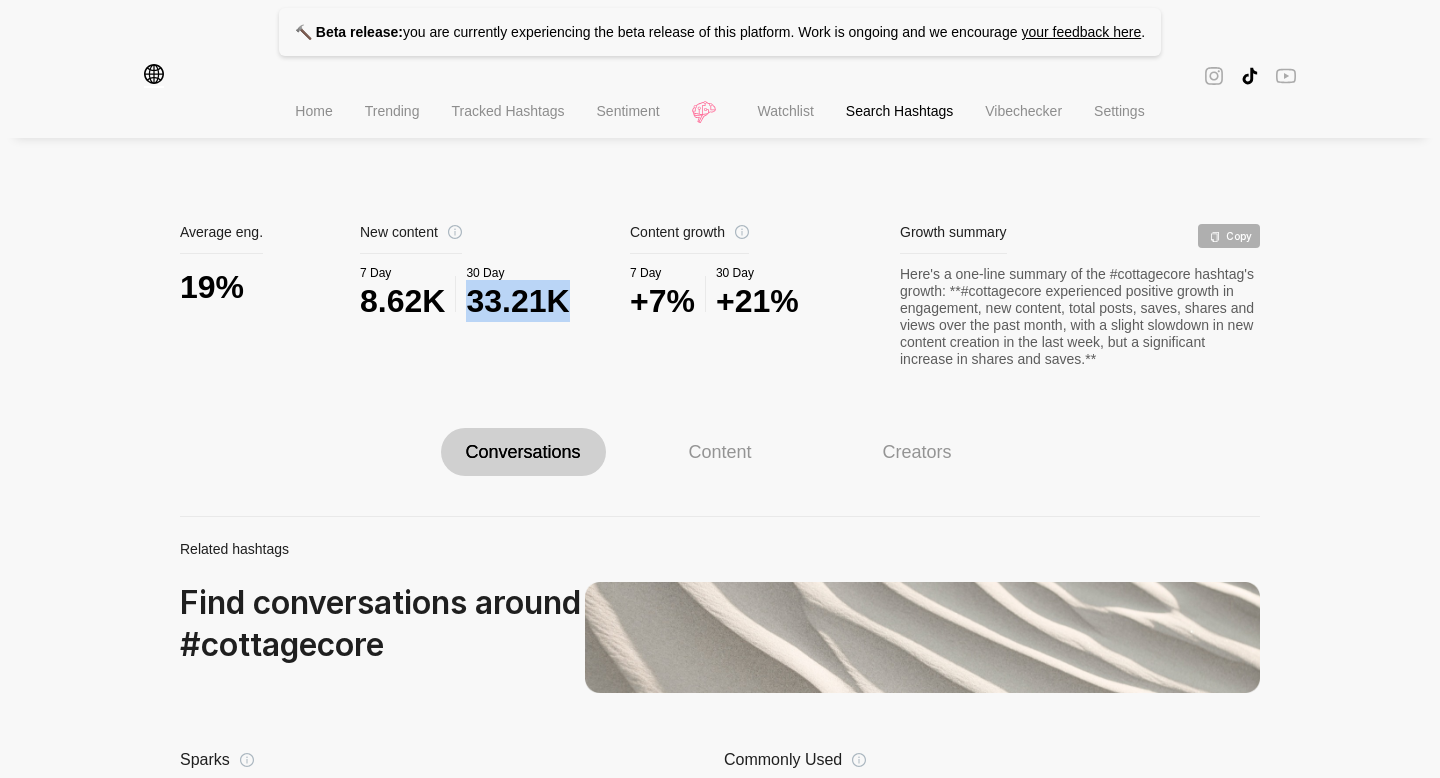 click on "33.21K" at bounding box center [517, 301] 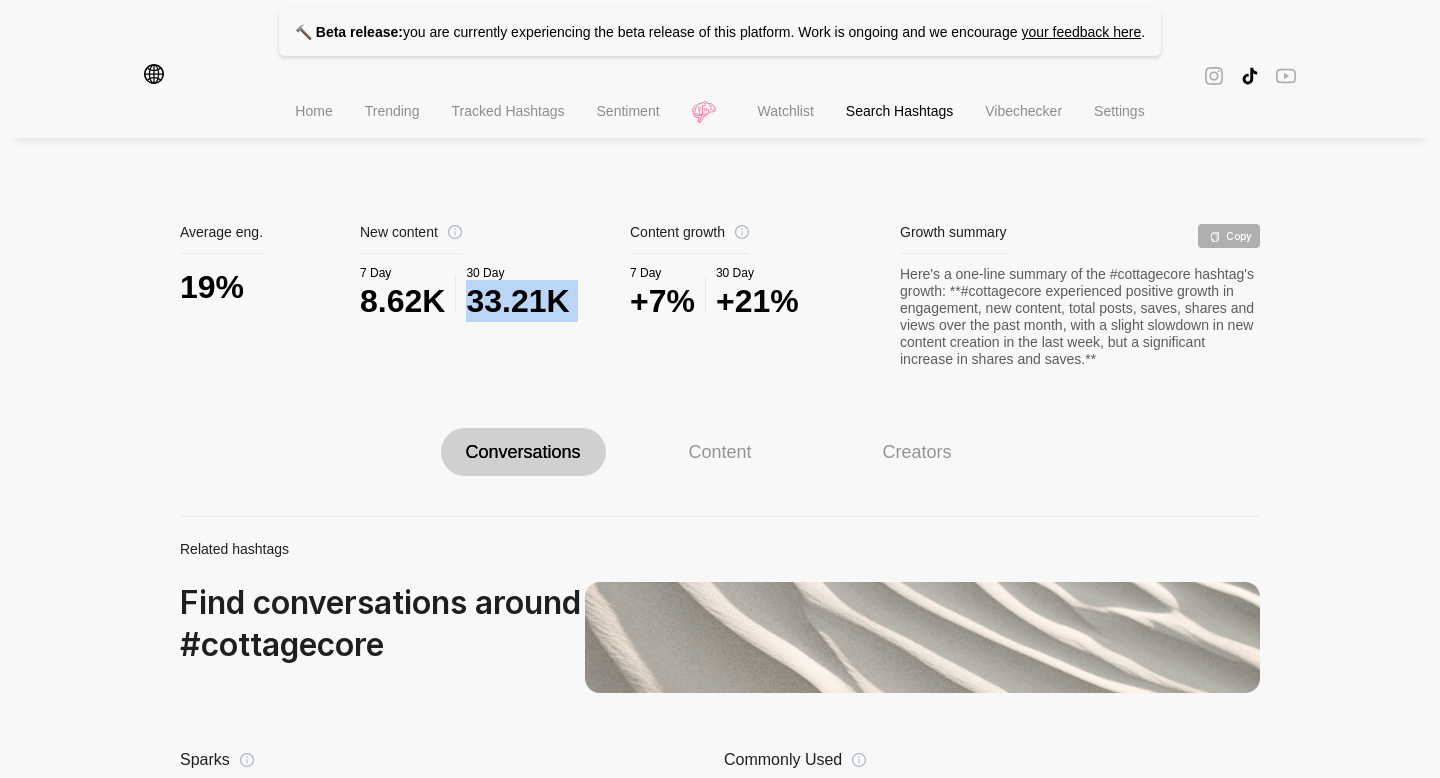 click on "33.21K" at bounding box center [517, 301] 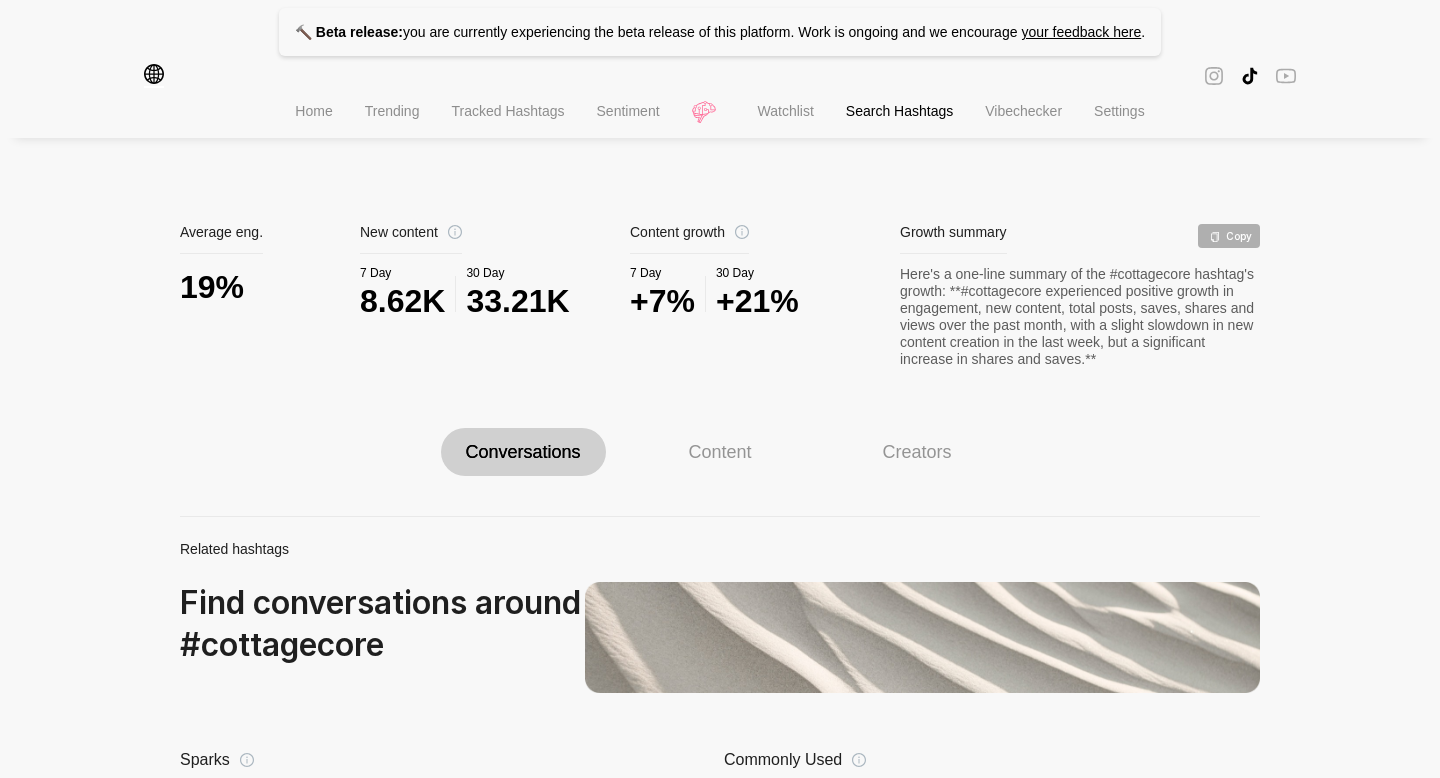 click on "19%" at bounding box center (270, 287) 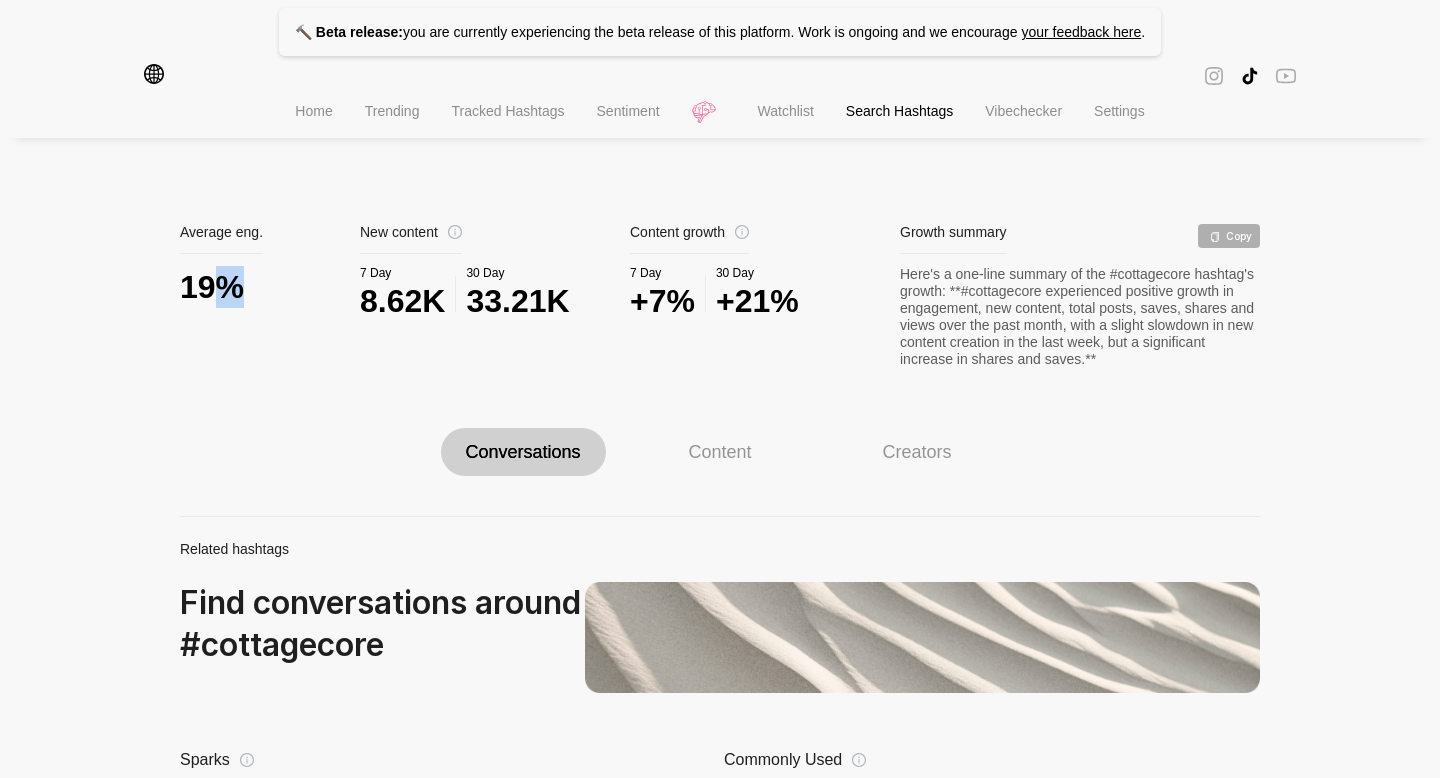 click on "19%" at bounding box center [270, 287] 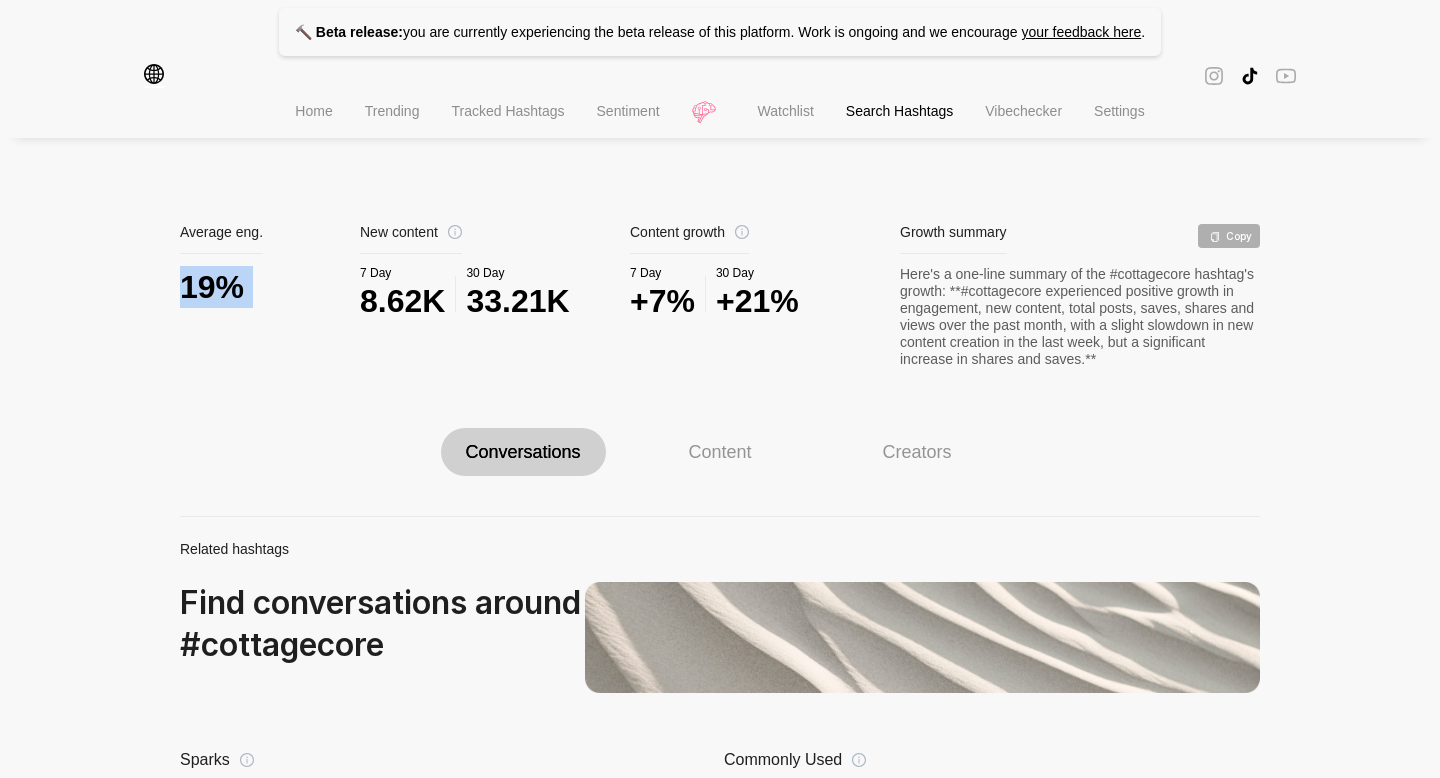 click on "19%" at bounding box center (270, 287) 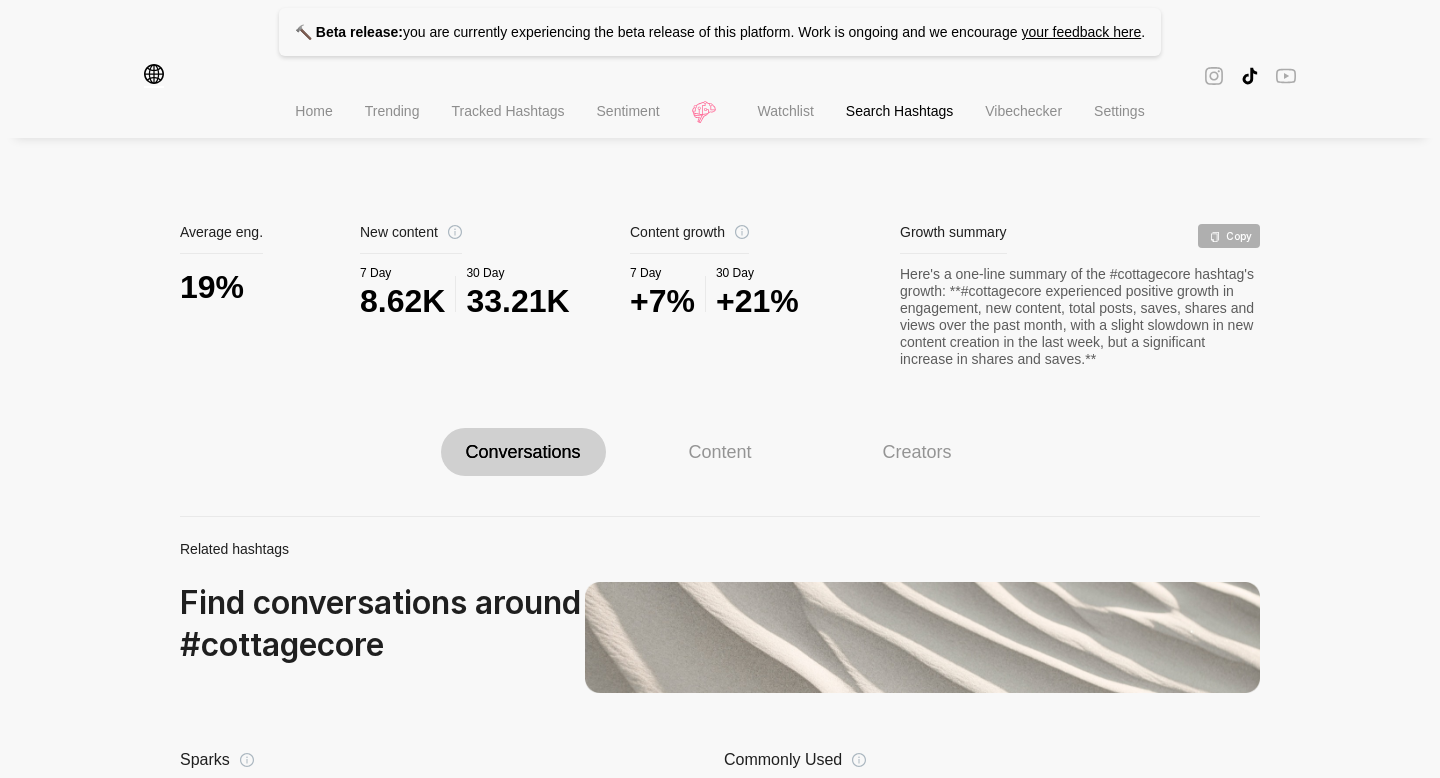 click on "33.21K" at bounding box center (517, 301) 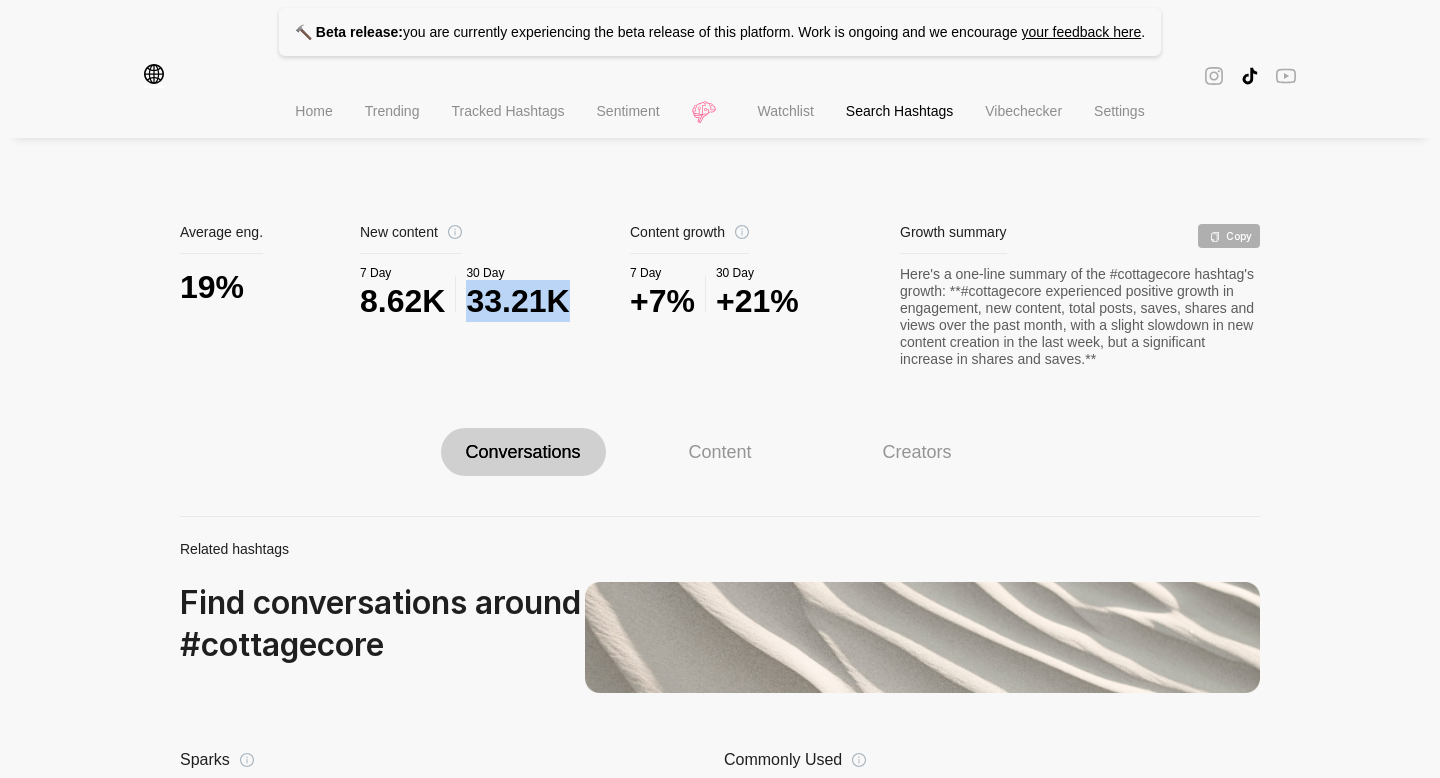 click on "33.21K" at bounding box center (517, 301) 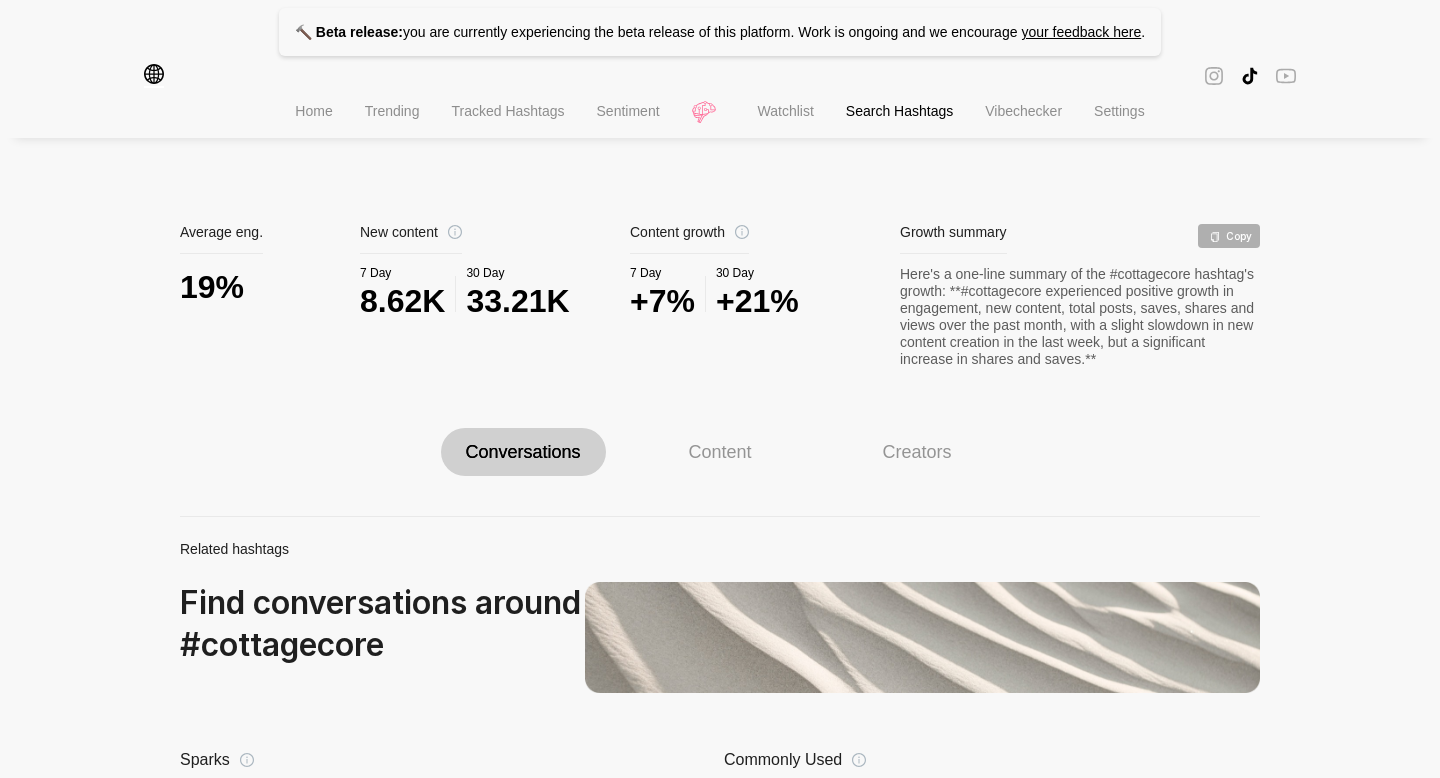 click on "30 Day" at bounding box center [757, 273] 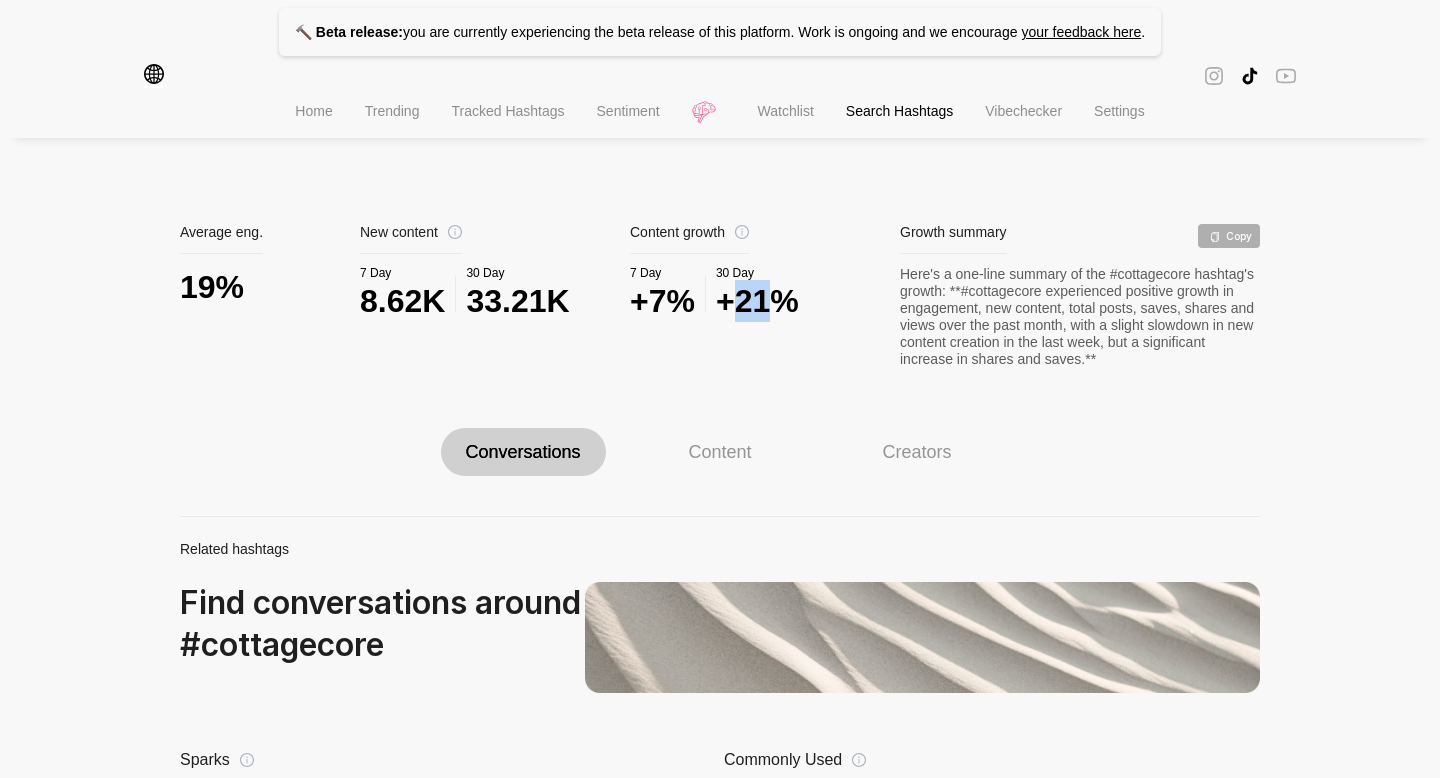 click on "+21%" at bounding box center (757, 301) 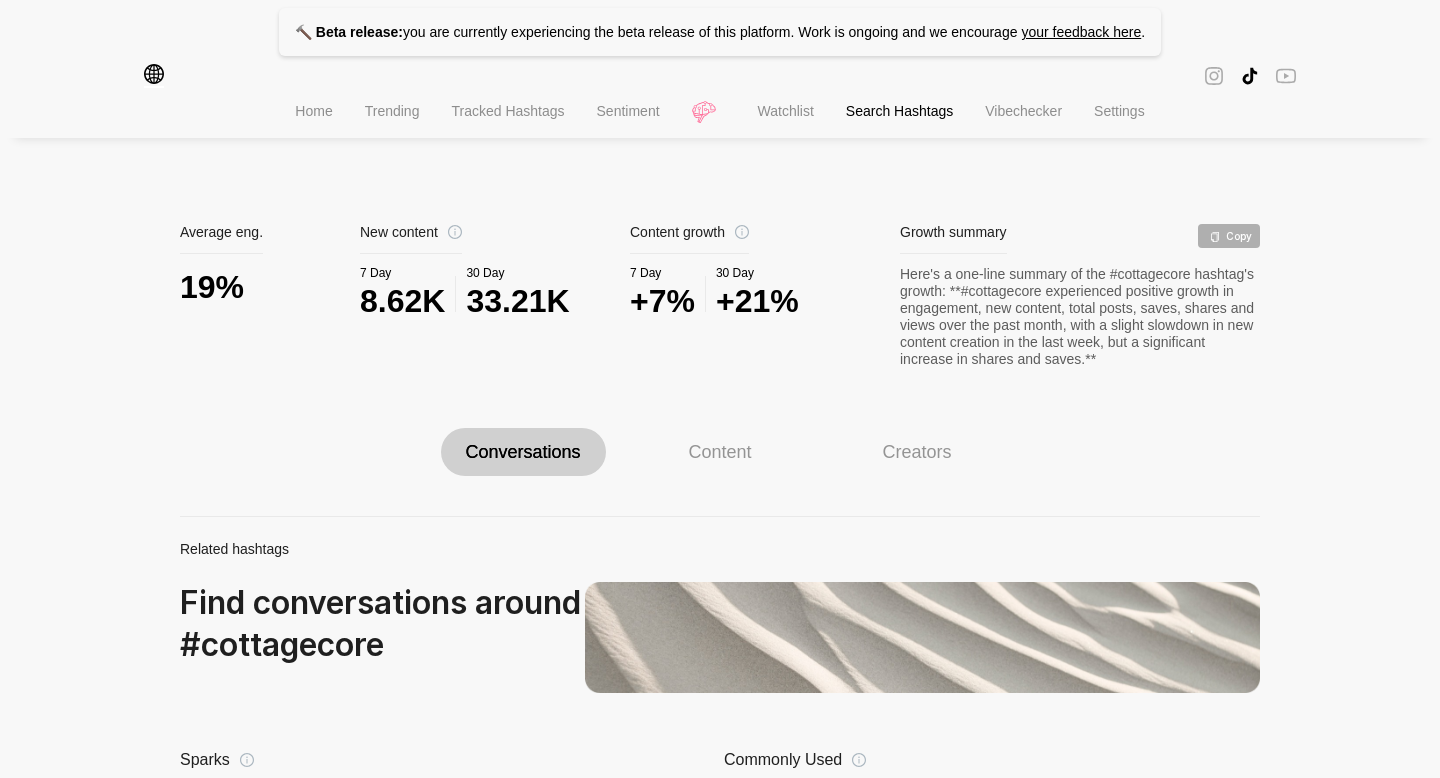 click on "Search Hashtags" at bounding box center [899, 111] 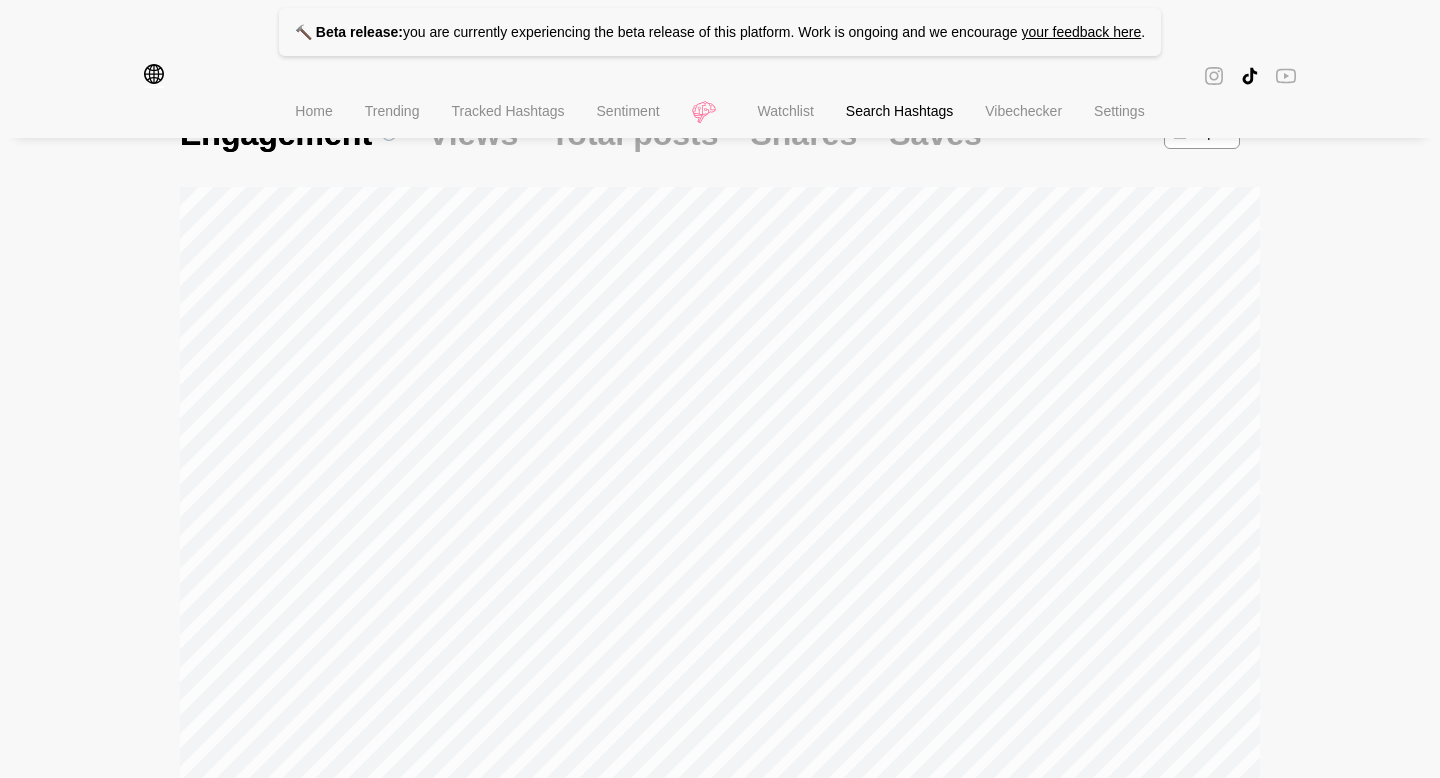 scroll, scrollTop: 0, scrollLeft: 0, axis: both 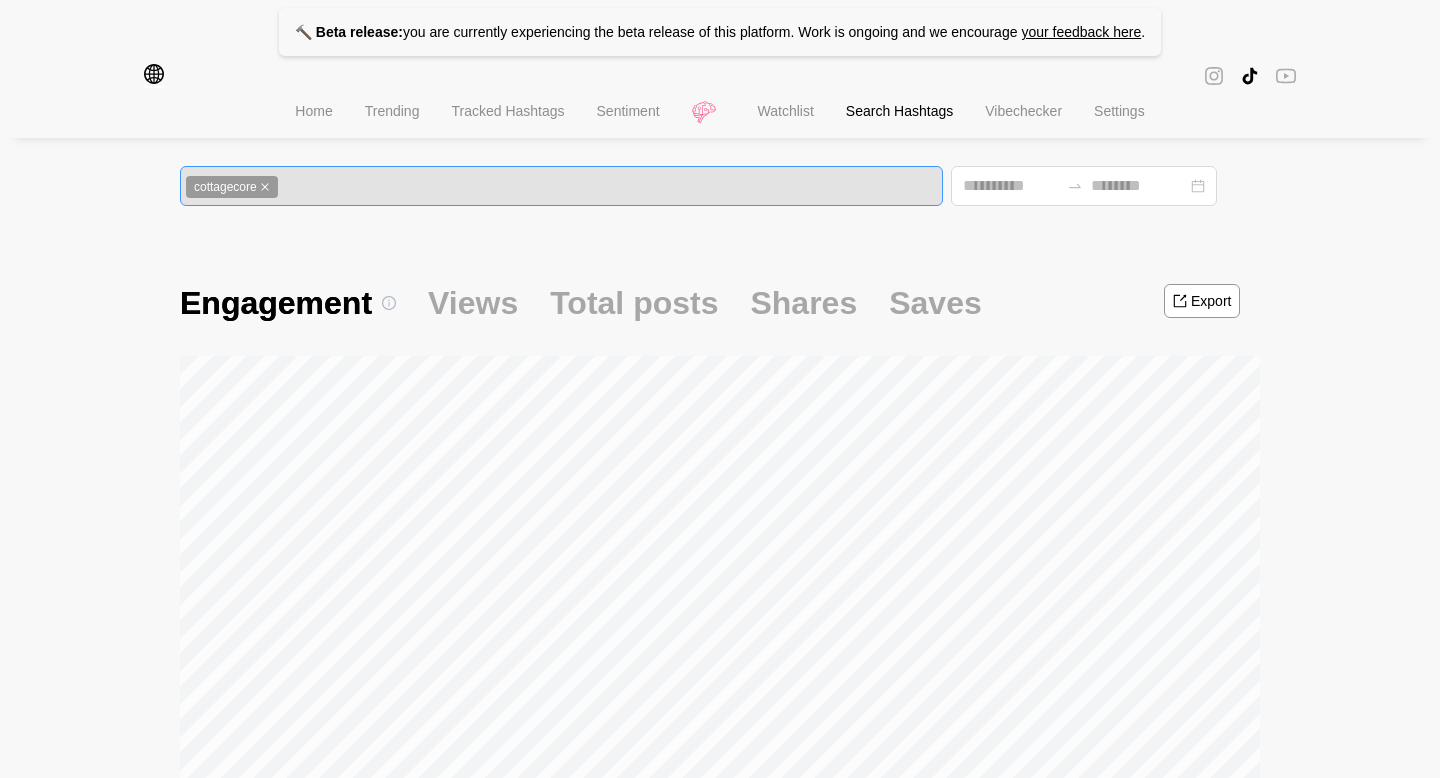 drag, startPoint x: 395, startPoint y: 239, endPoint x: 395, endPoint y: 222, distance: 17 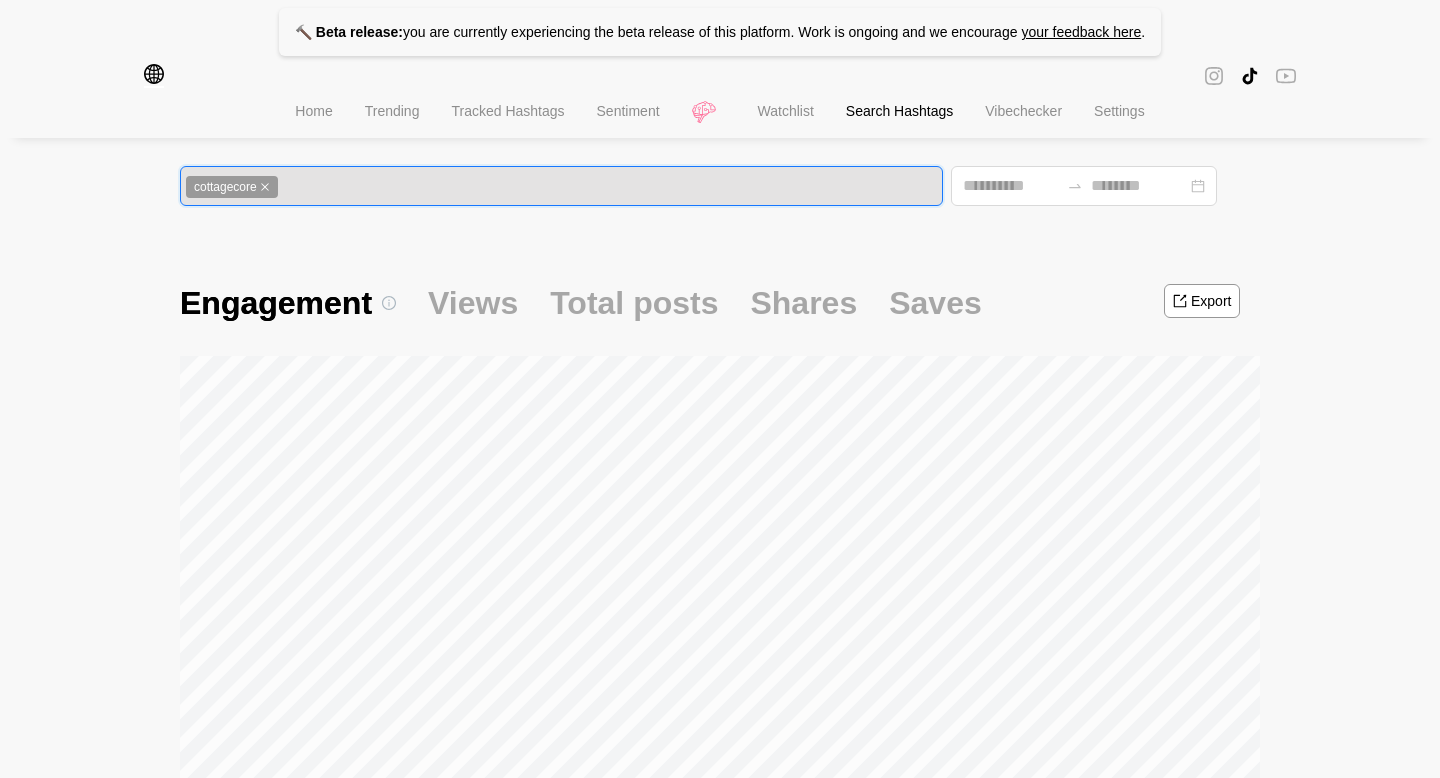 click on "cottagecore" at bounding box center [561, 186] 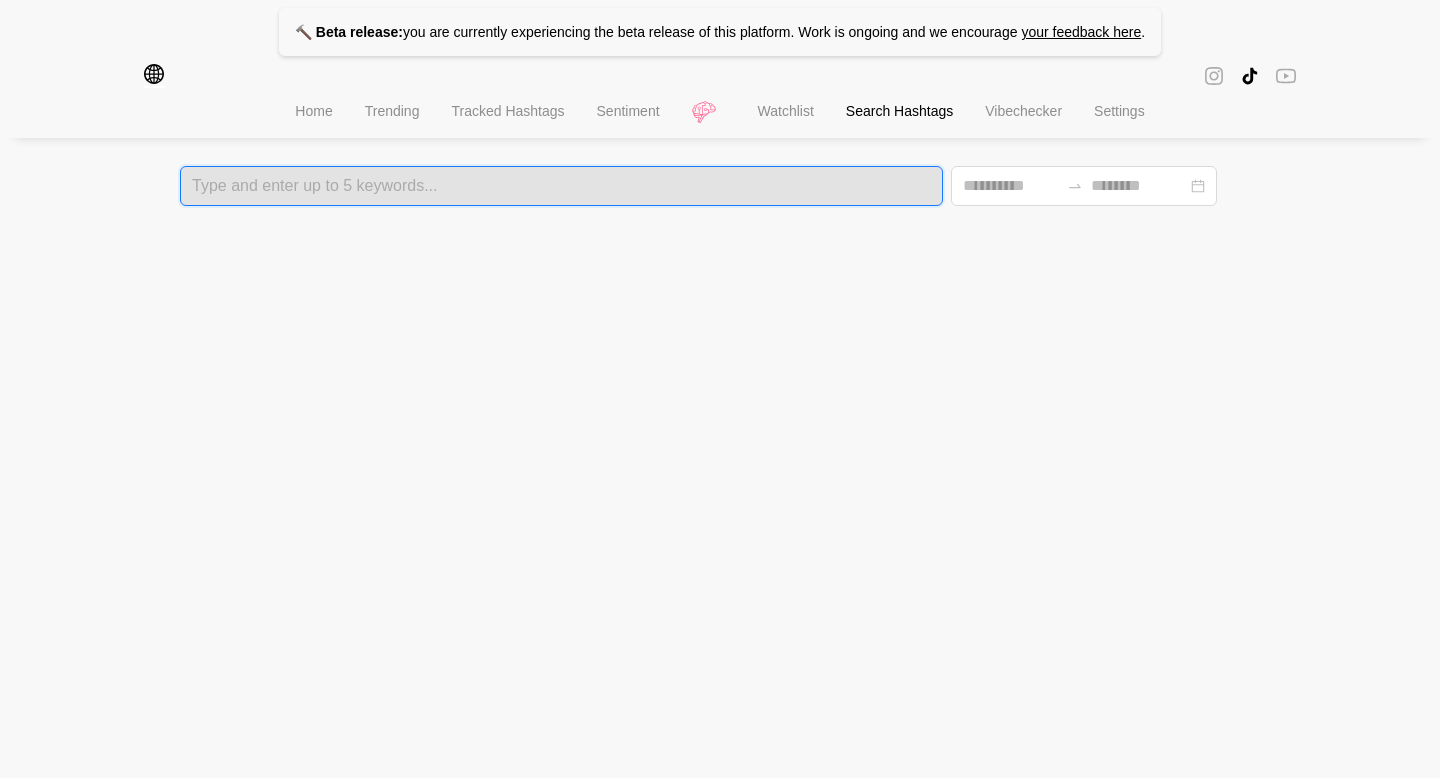 paste on "**********" 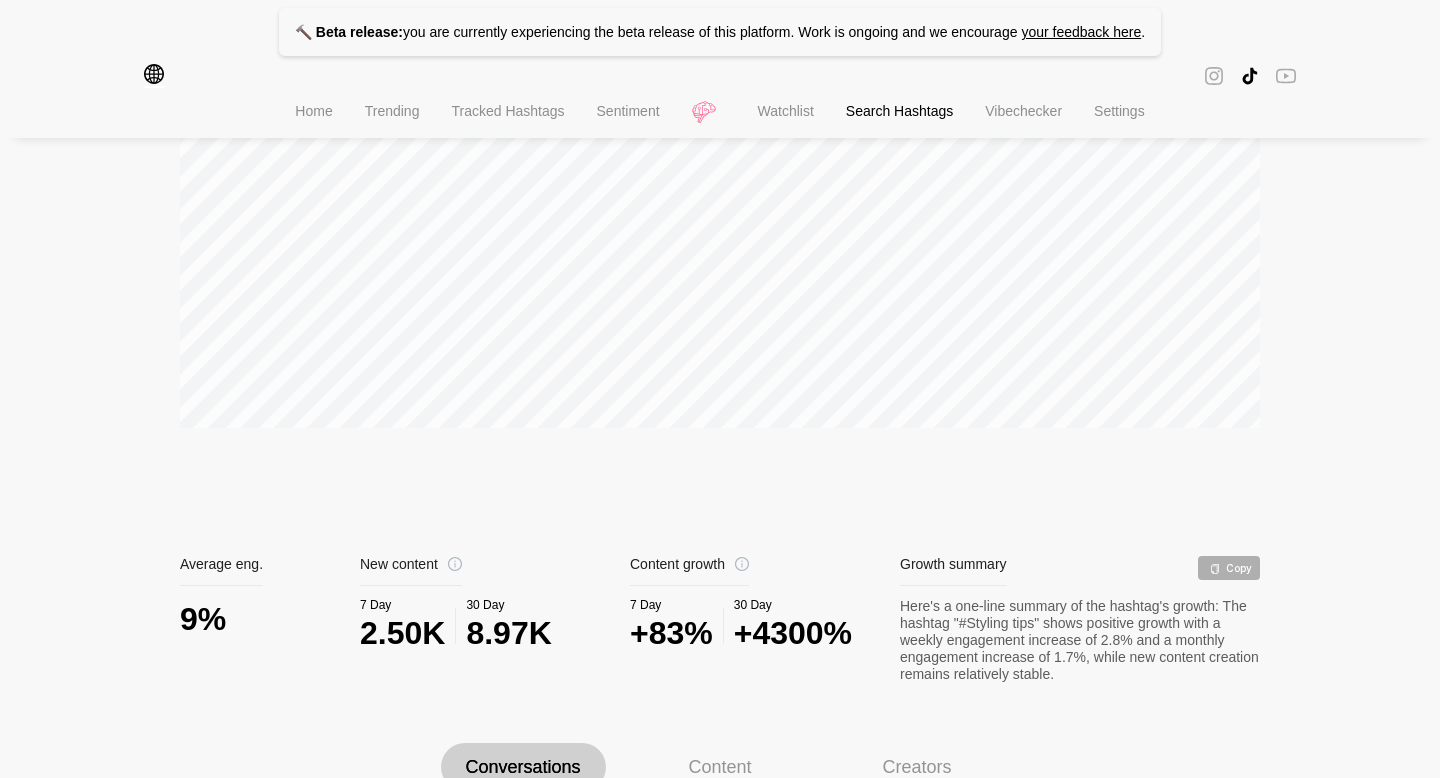 scroll, scrollTop: 532, scrollLeft: 0, axis: vertical 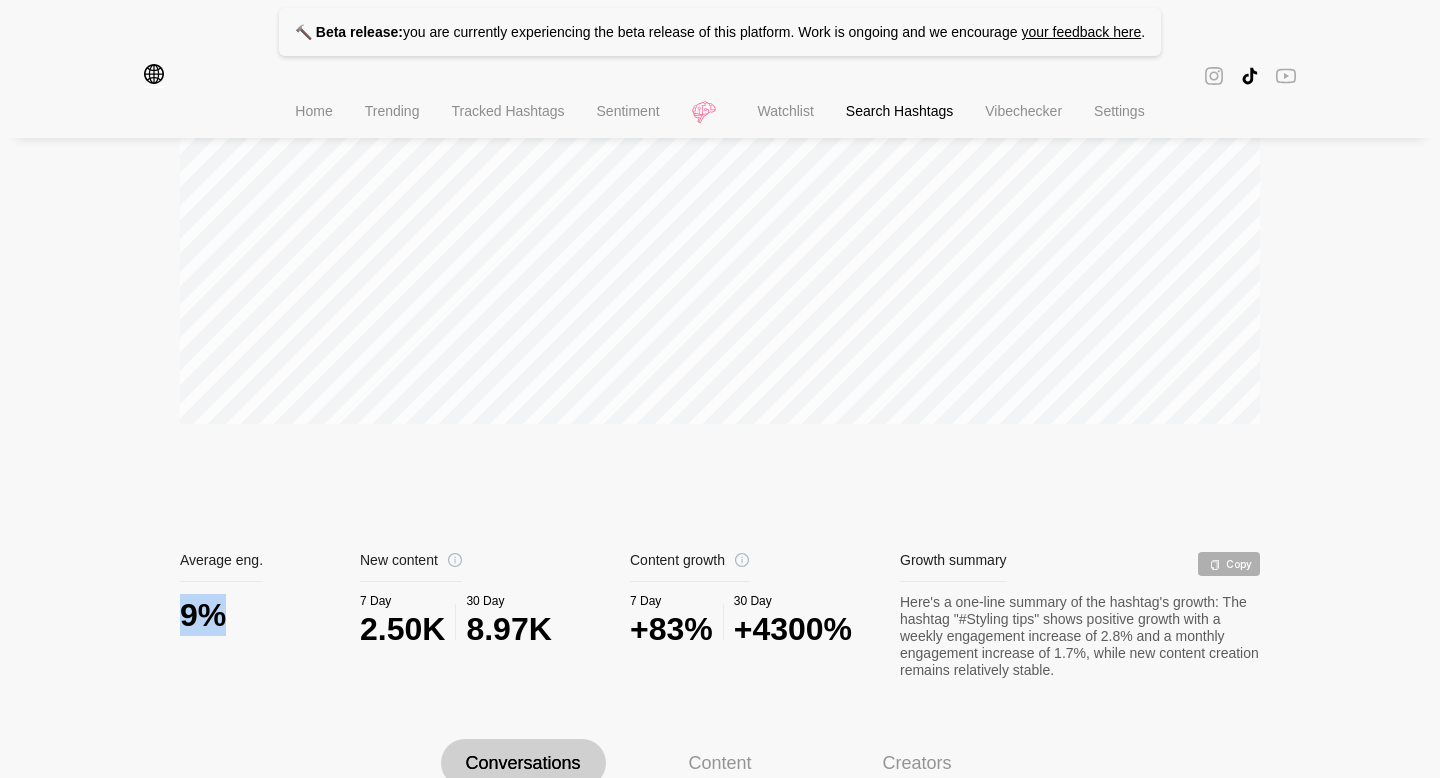 drag, startPoint x: 189, startPoint y: 611, endPoint x: 266, endPoint y: 610, distance: 77.00649 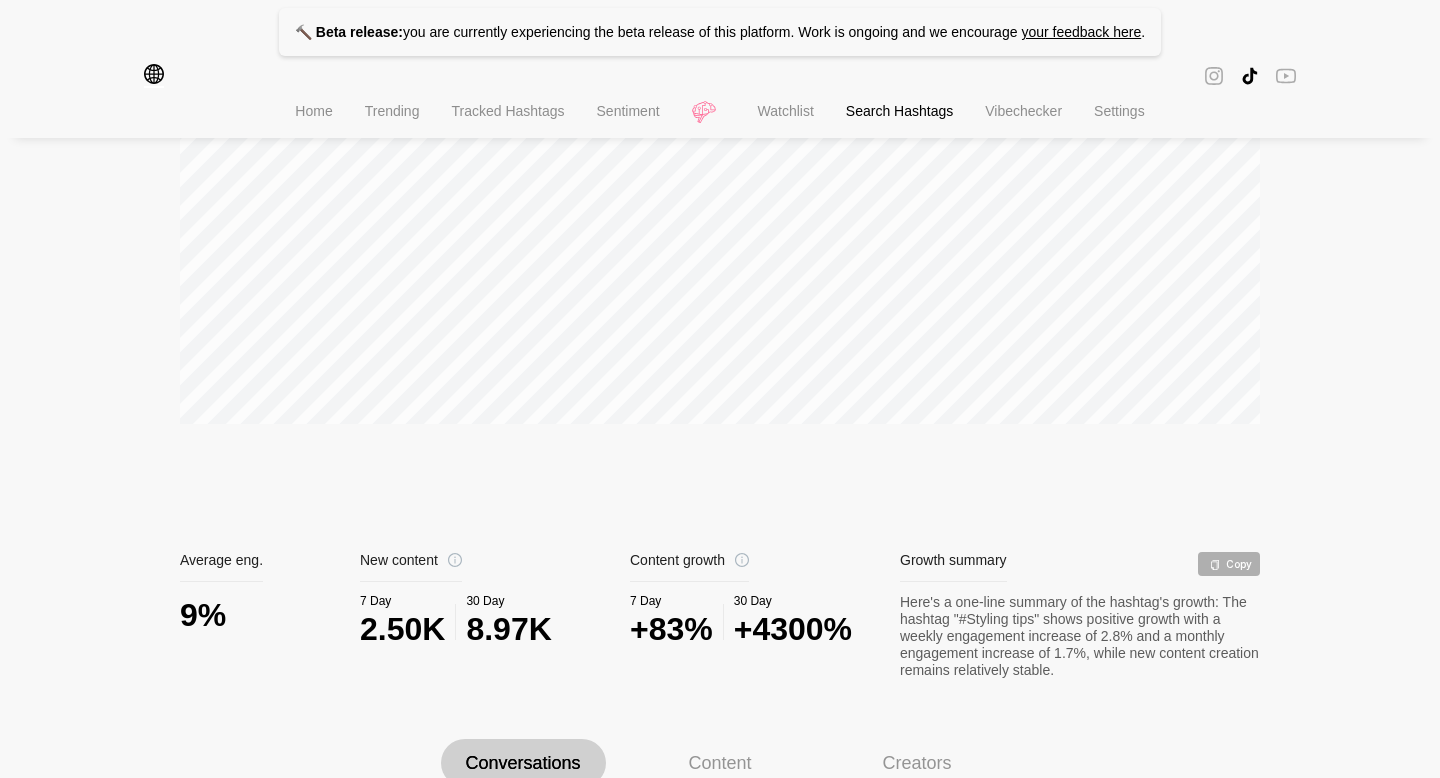 click on "8.97K" at bounding box center [508, 629] 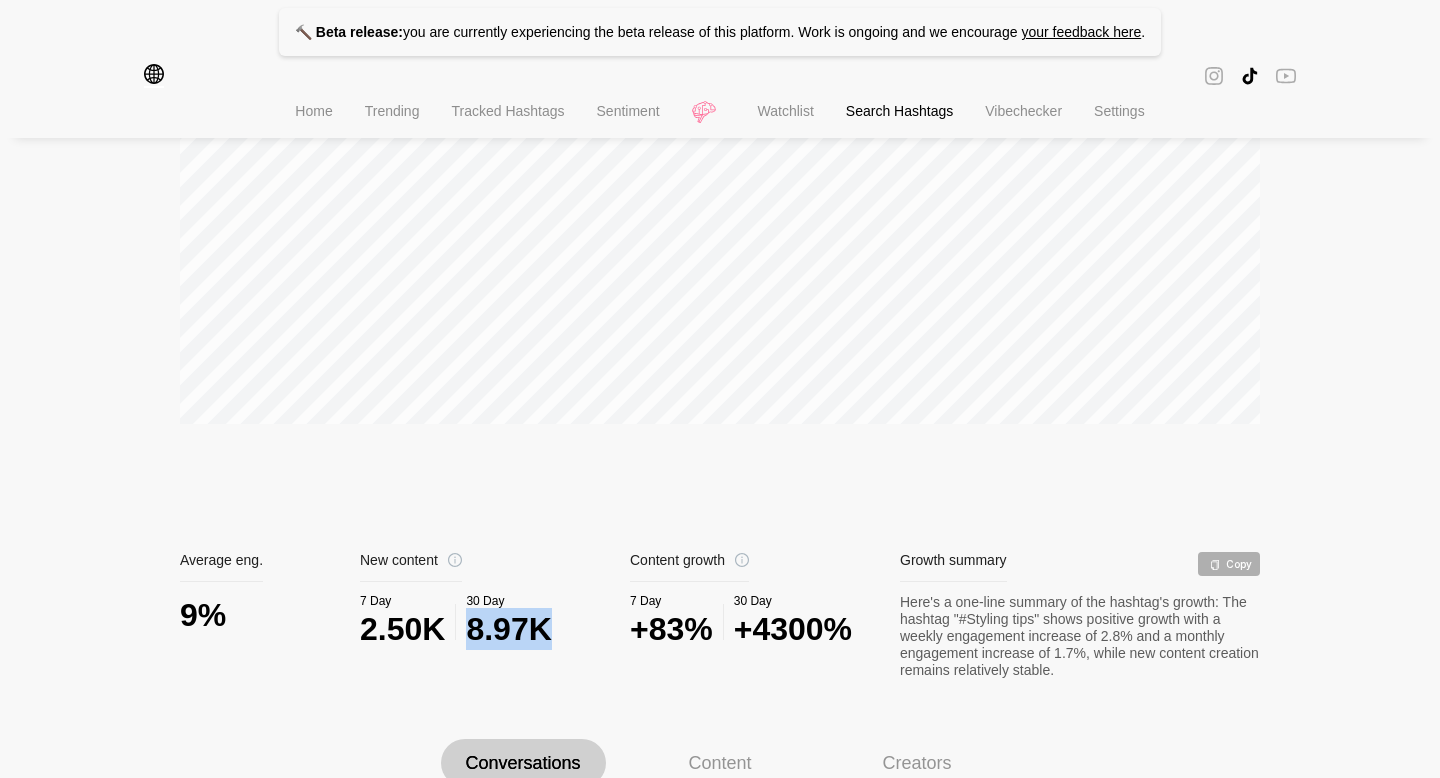 click on "8.97K" at bounding box center (508, 629) 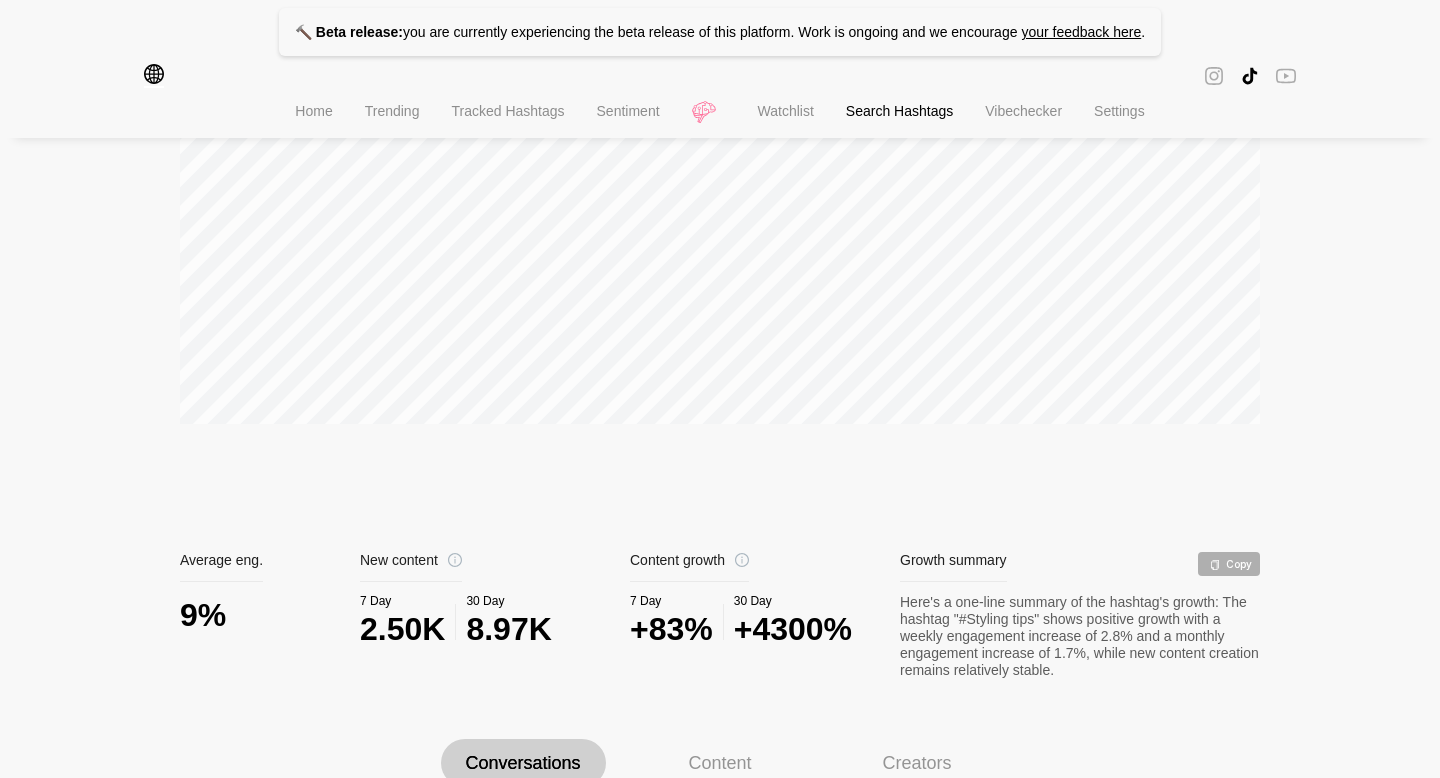 click on "+4300%" at bounding box center [793, 629] 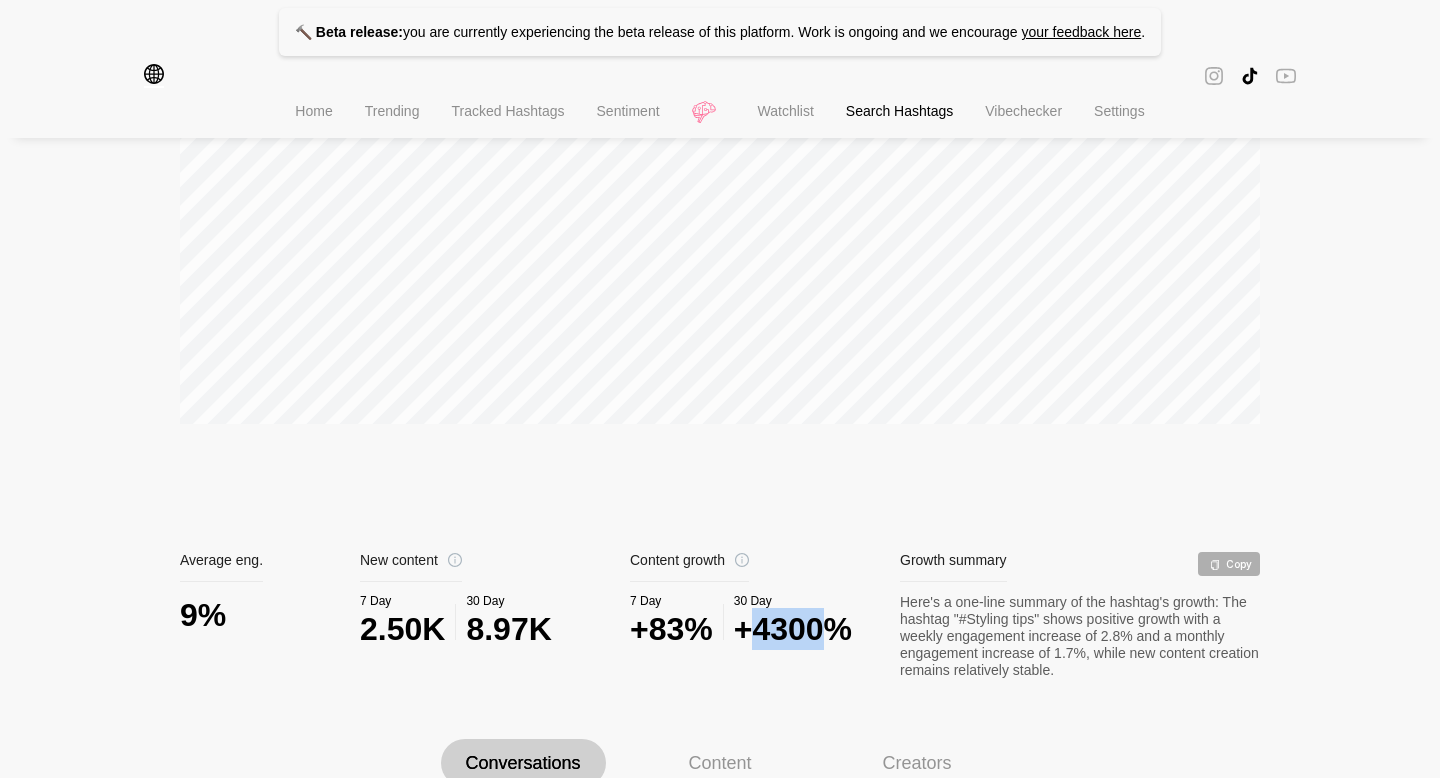 click on "+4300%" at bounding box center [793, 629] 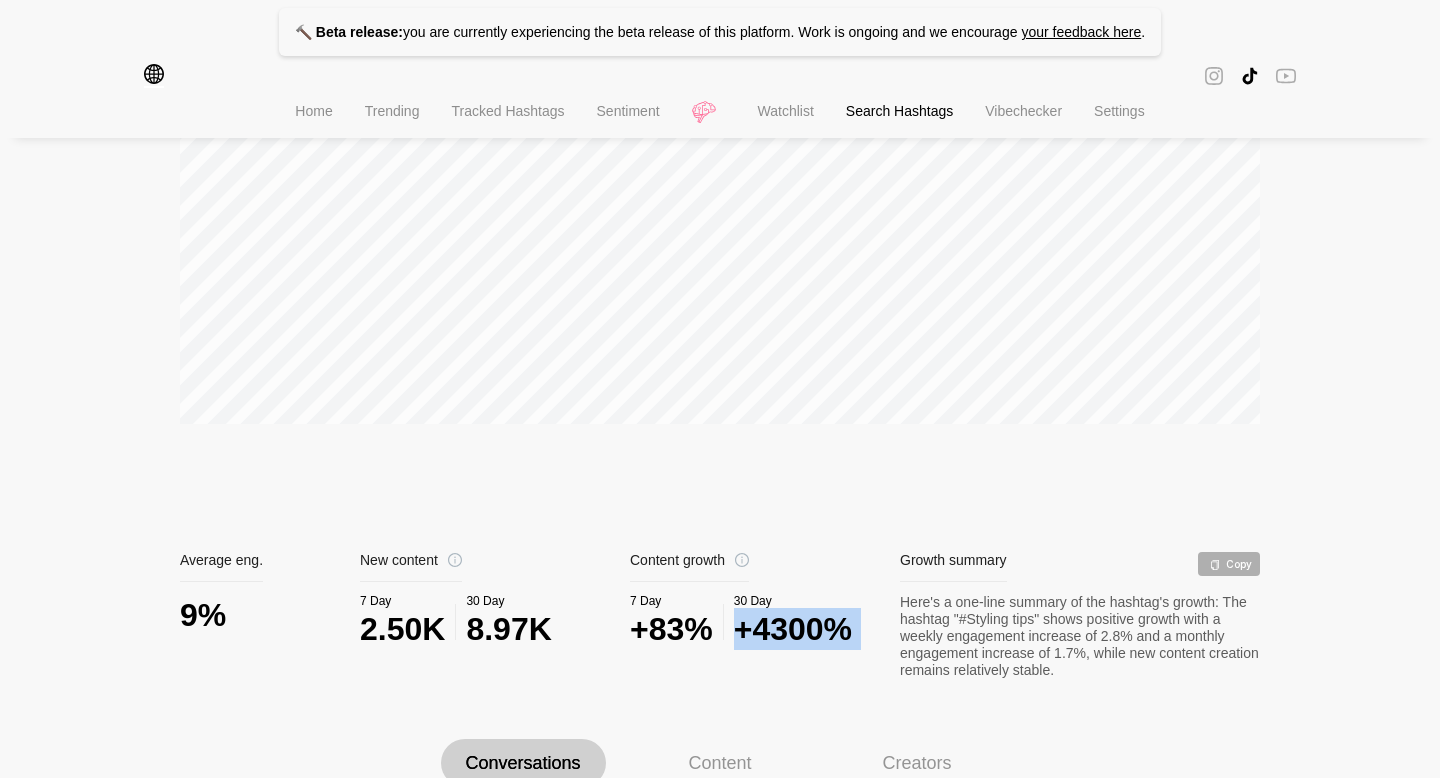 click on "+4300%" at bounding box center [793, 629] 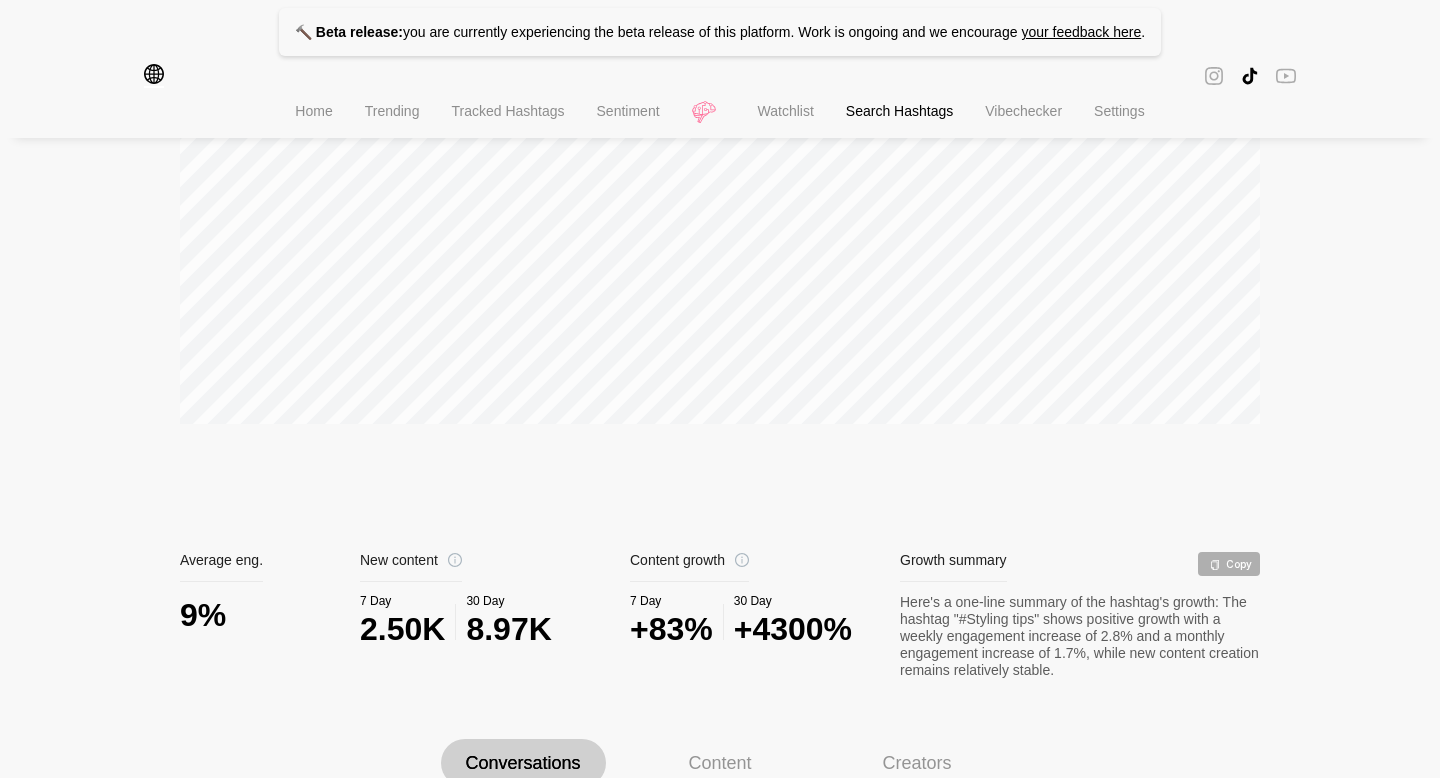 click on "+83%" at bounding box center (671, 629) 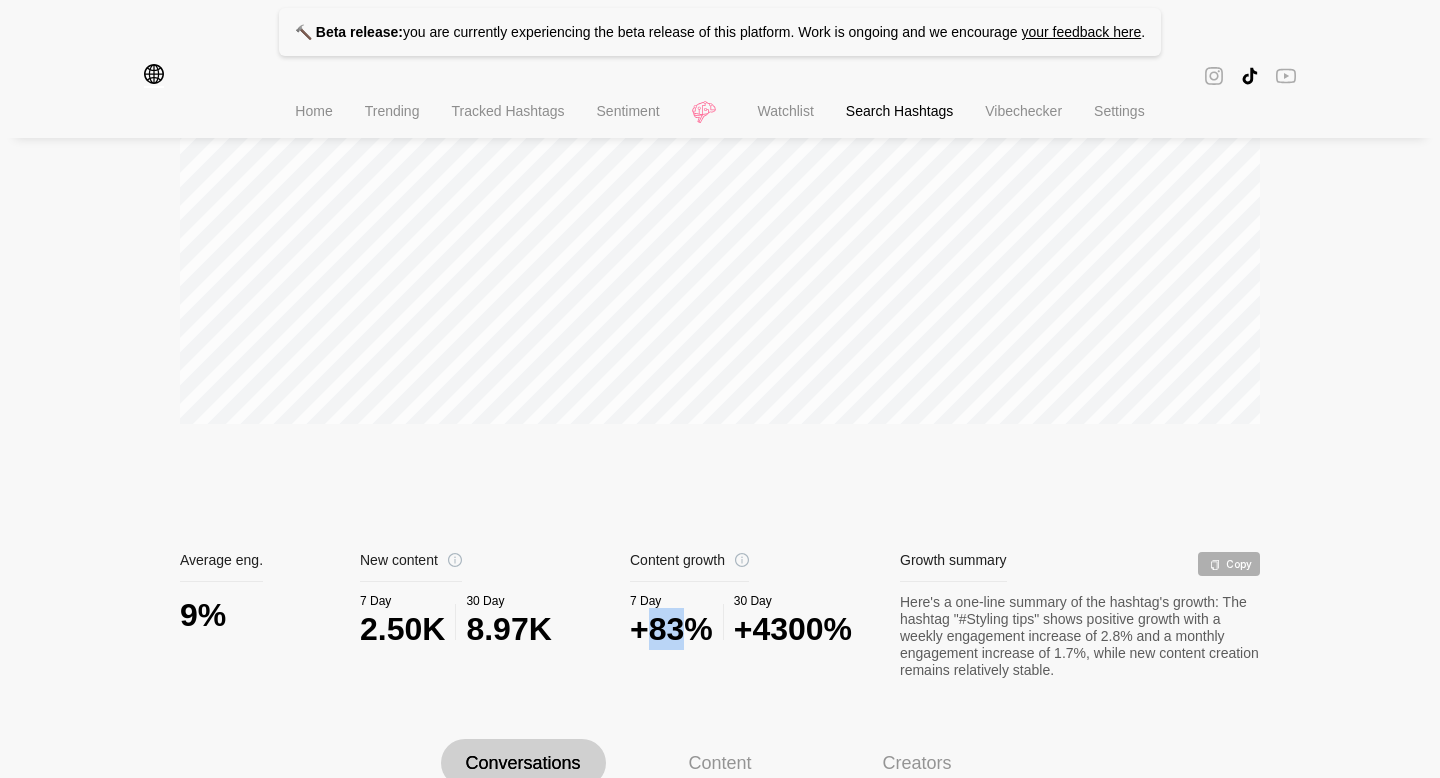 click on "+83%" at bounding box center [671, 629] 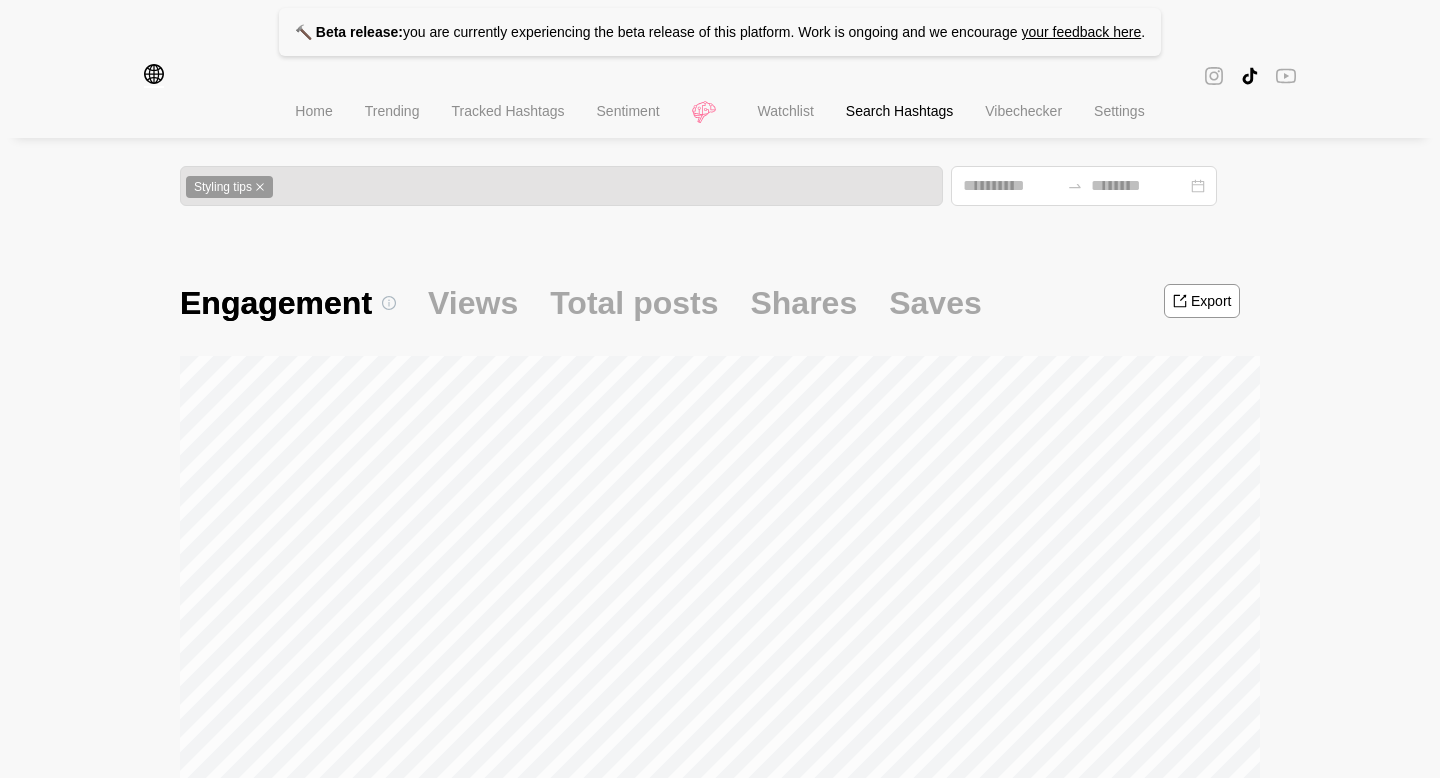 click on "Styling tips   Engagement Views Total posts Shares Saves Export Average eng. 9% New content 7 Day 2.50K 30 Day 8.97K Content growth 7 Day +83% 30 Day +4300% Growth summary Copy Here's a one-line summary of the hashtag's growth:
The hashtag "#Styling tips" shows positive growth with a weekly engagement increase of 2.8% and a monthly engagement increase of 1.7%, while new content creation remains relatively stable.
Conversations Content Creators Related hashtags Find conversations around # Styling tips Sparks Hashtags with high engagement when used together Hashtag Avg Eng. Used       chic 15.27 % 57 effortlessstyle 15.27 % 39 ootdinspo 15.26 % 32 fashiontiktok 15.07 % 24 tiktokfashion 14.36 % 29 13.72" at bounding box center (720, 1275) 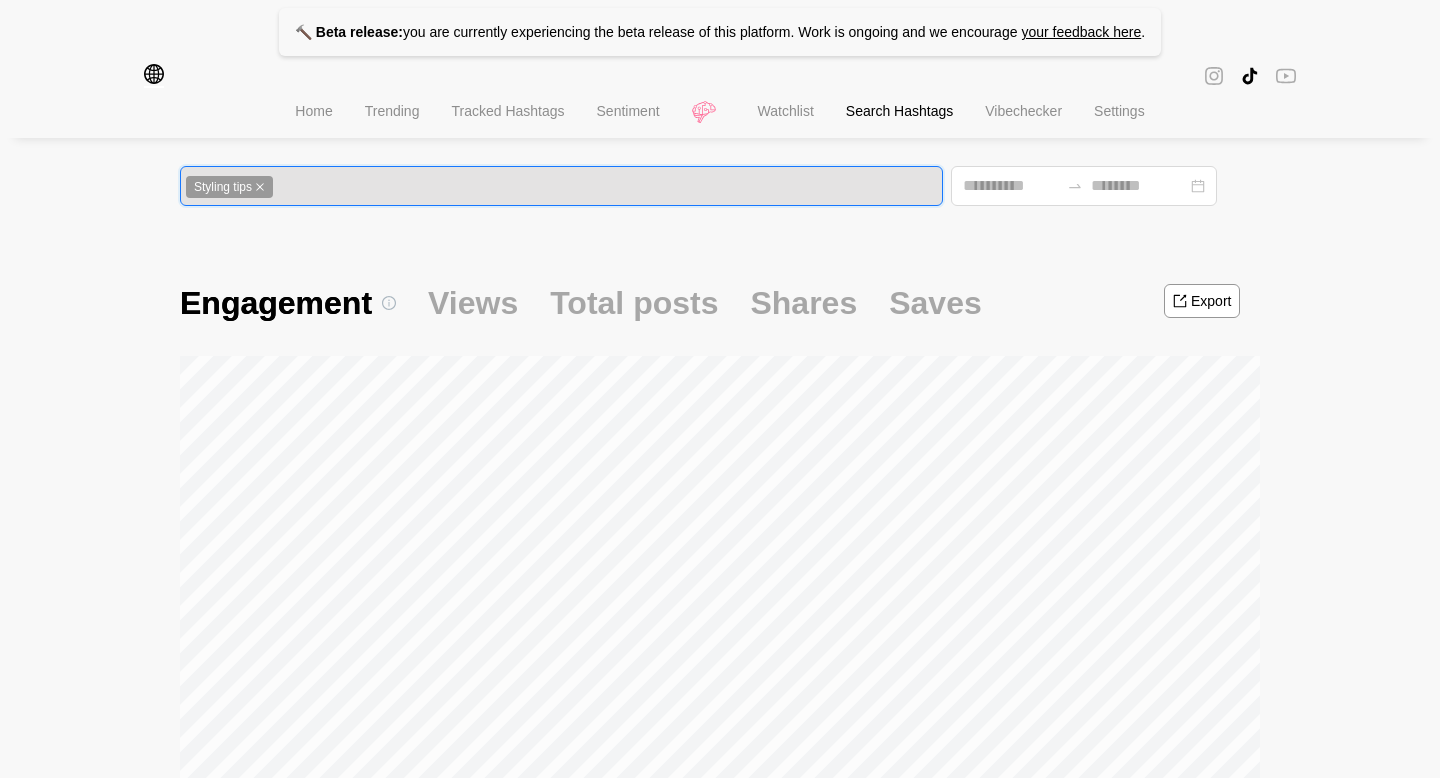 paste on "*****" 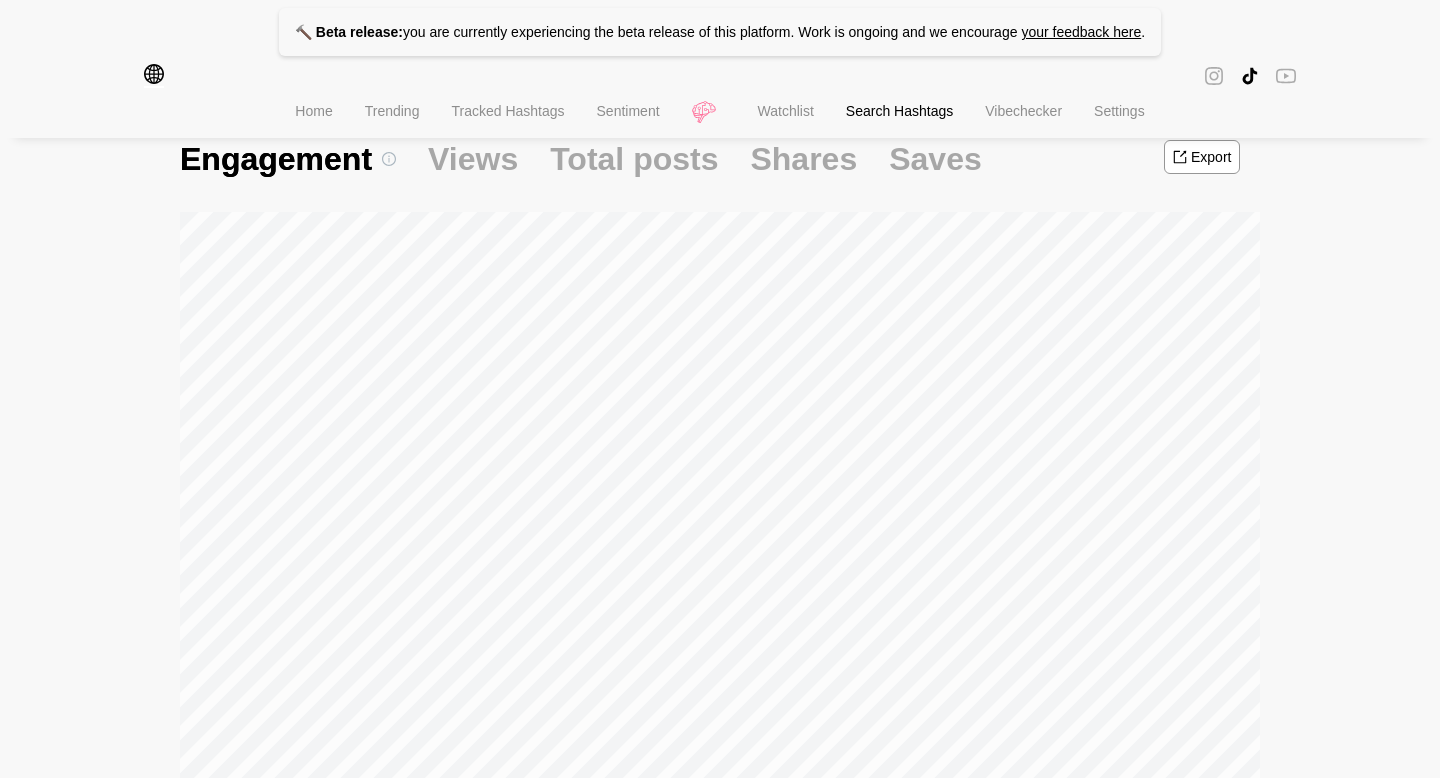scroll, scrollTop: 0, scrollLeft: 0, axis: both 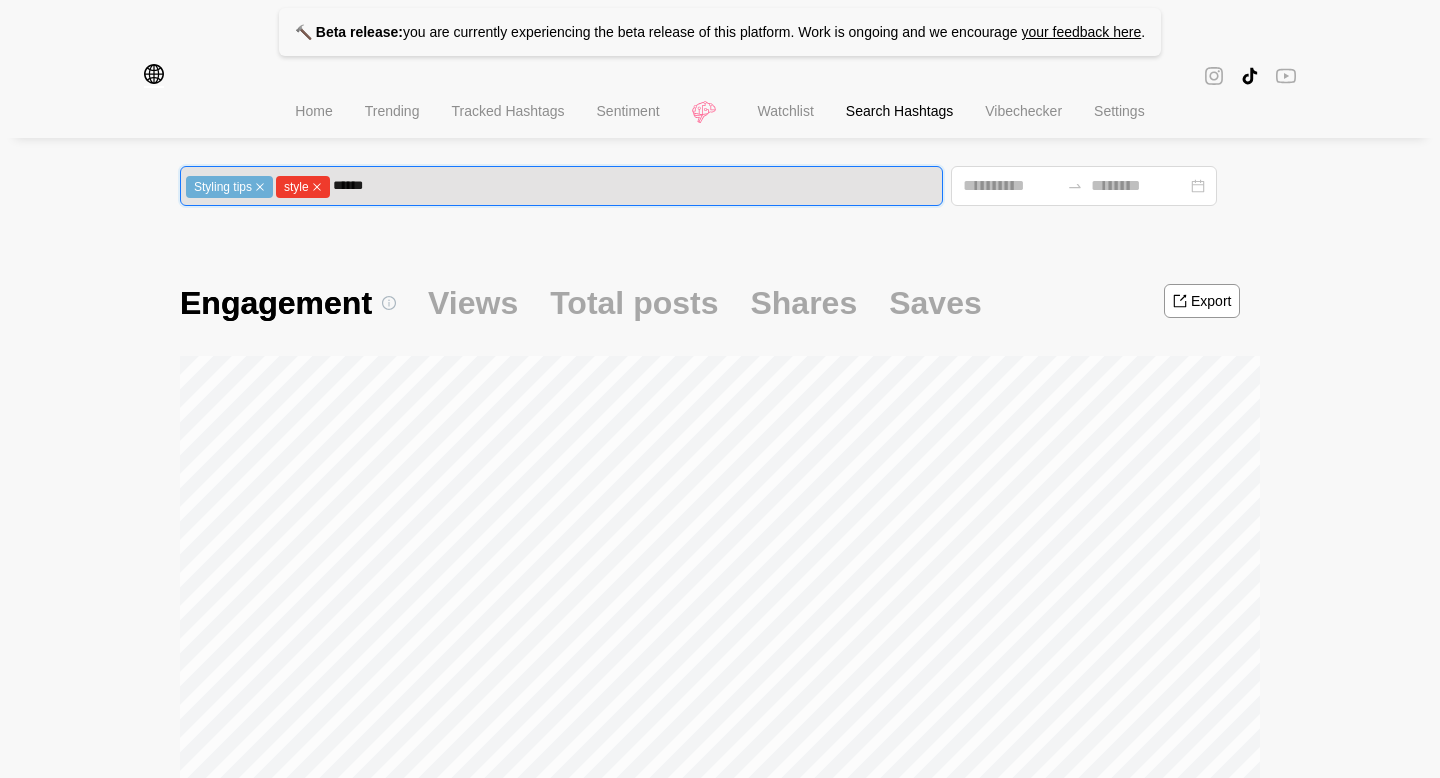 type on "*******" 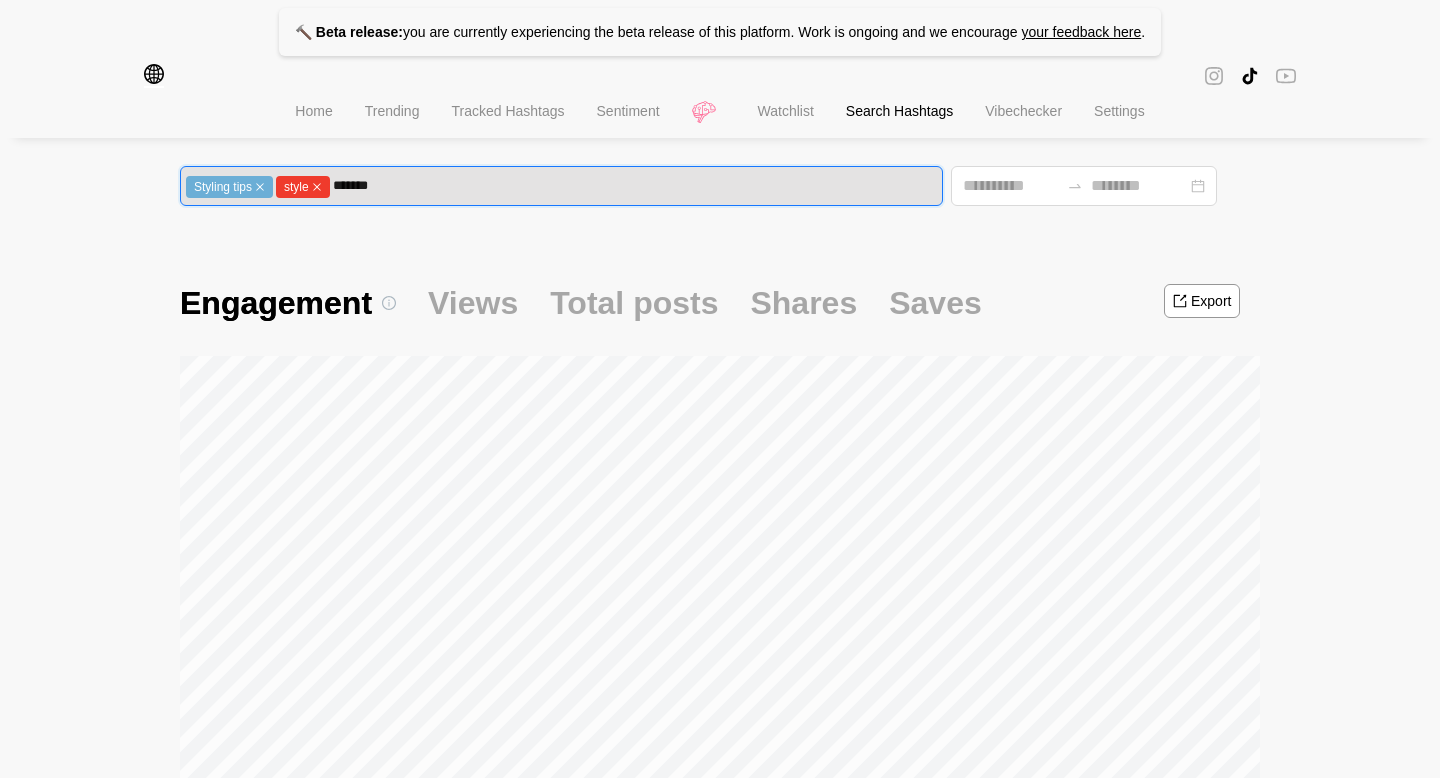 type 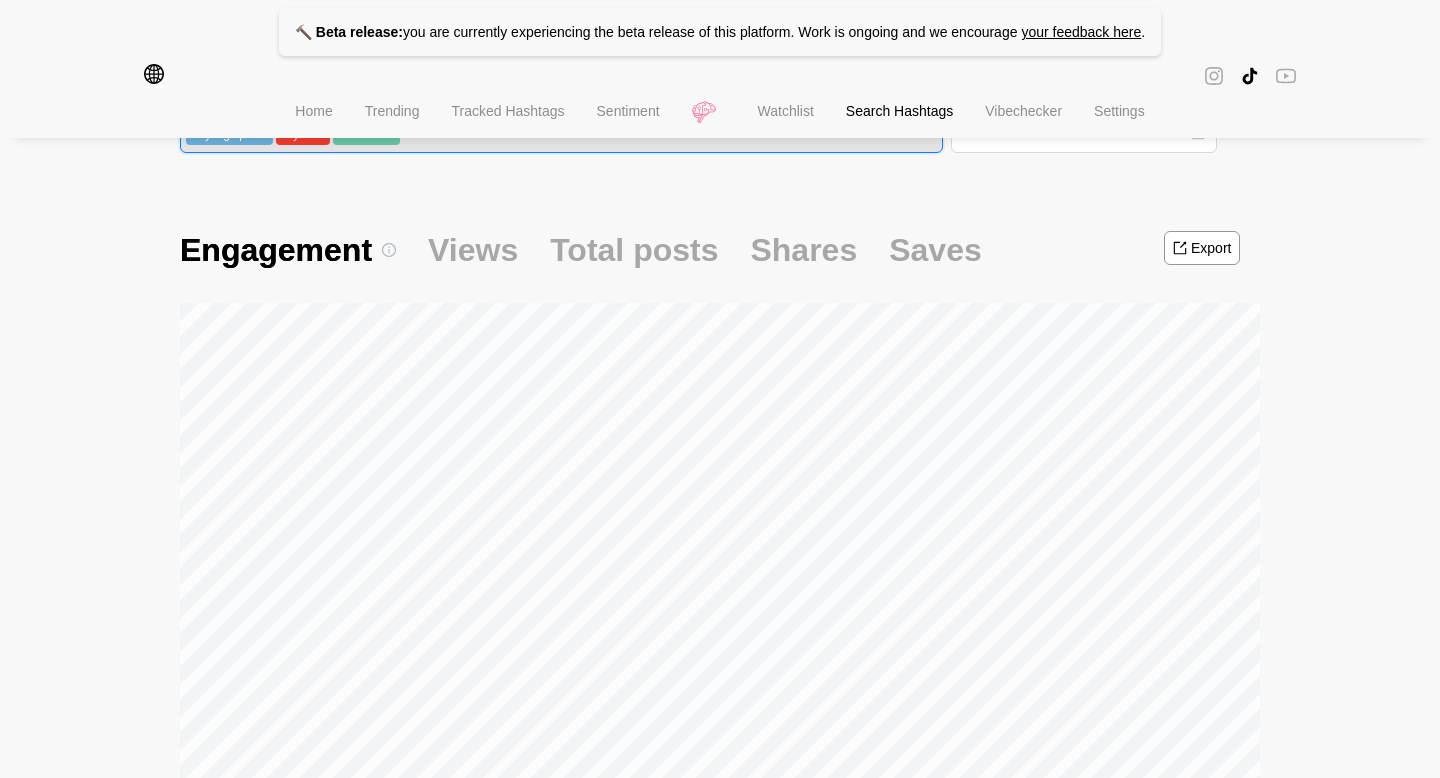 scroll, scrollTop: 0, scrollLeft: 0, axis: both 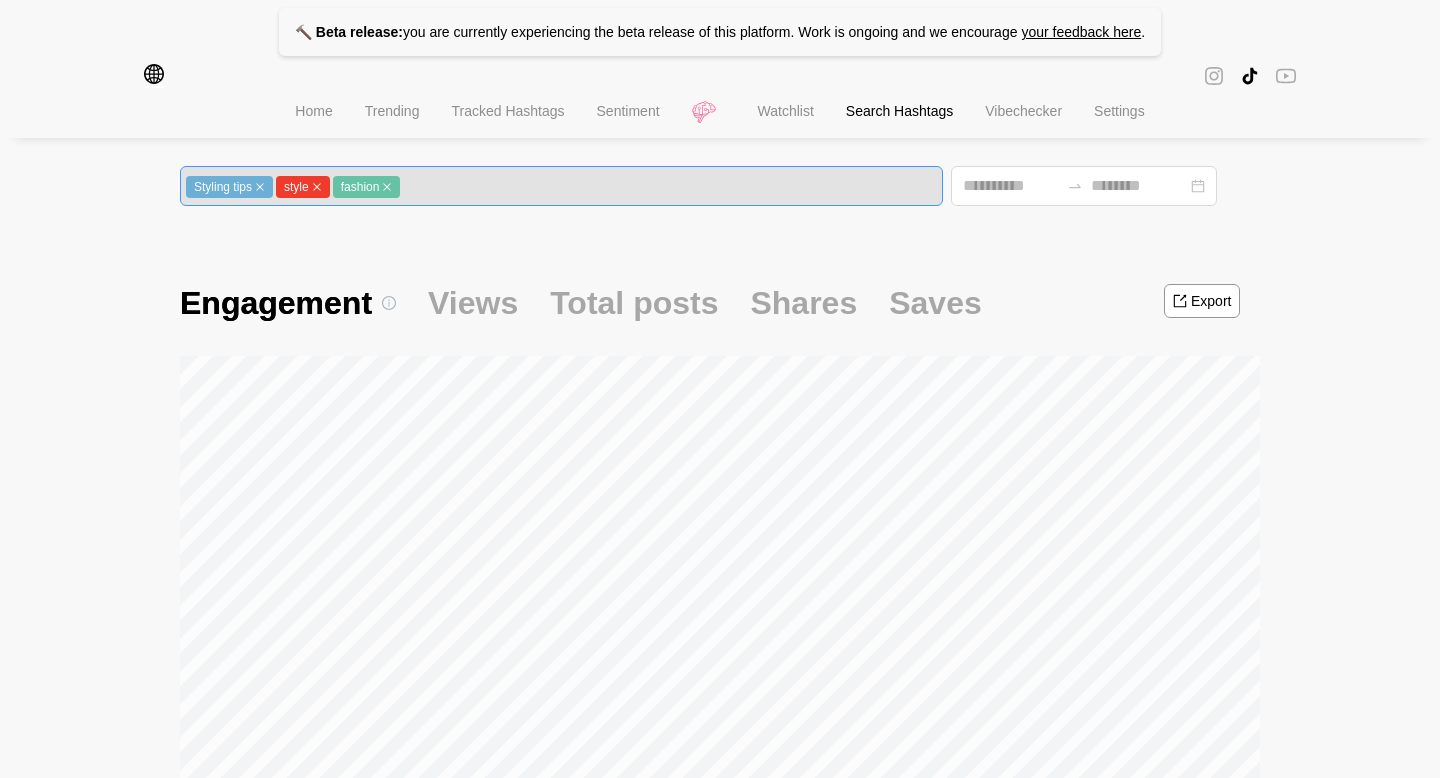 click 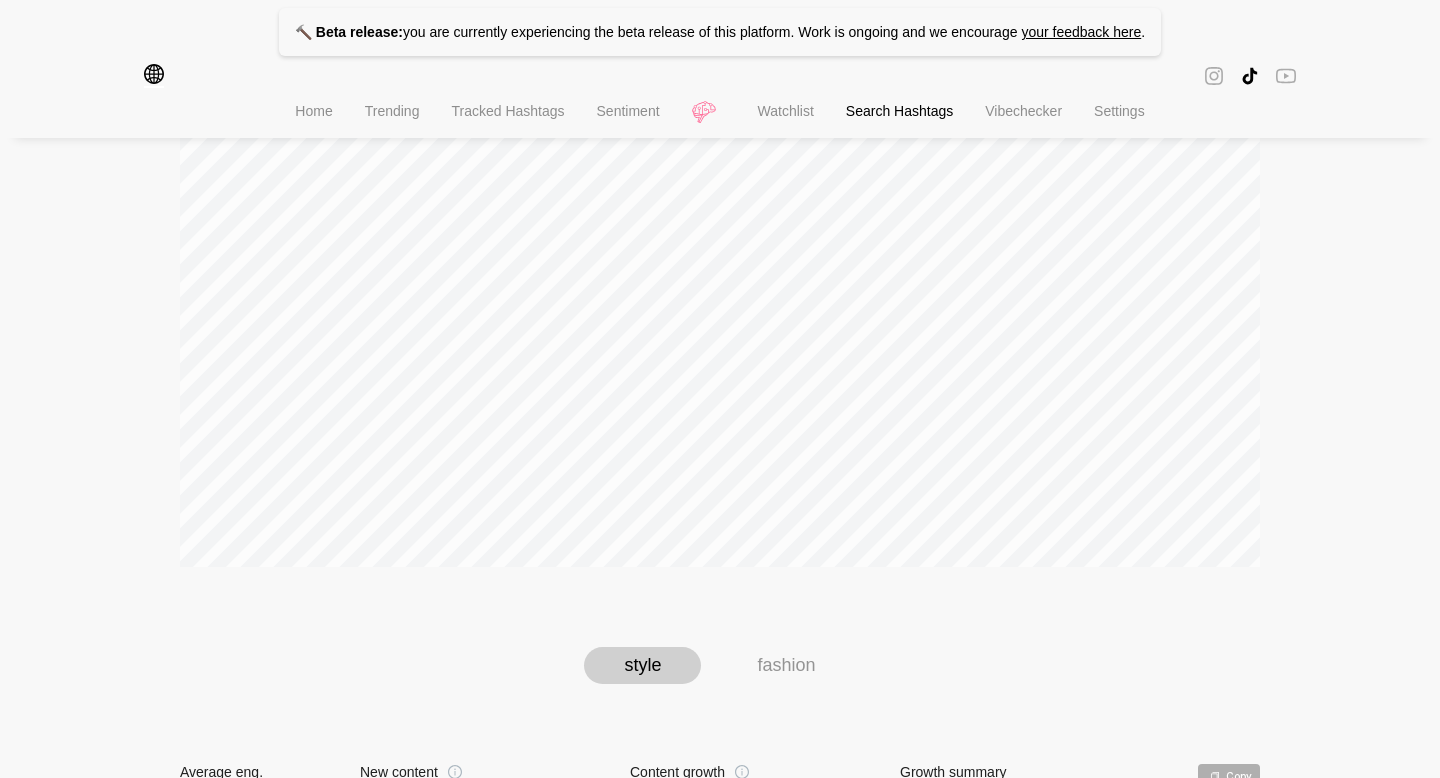 scroll, scrollTop: 0, scrollLeft: 0, axis: both 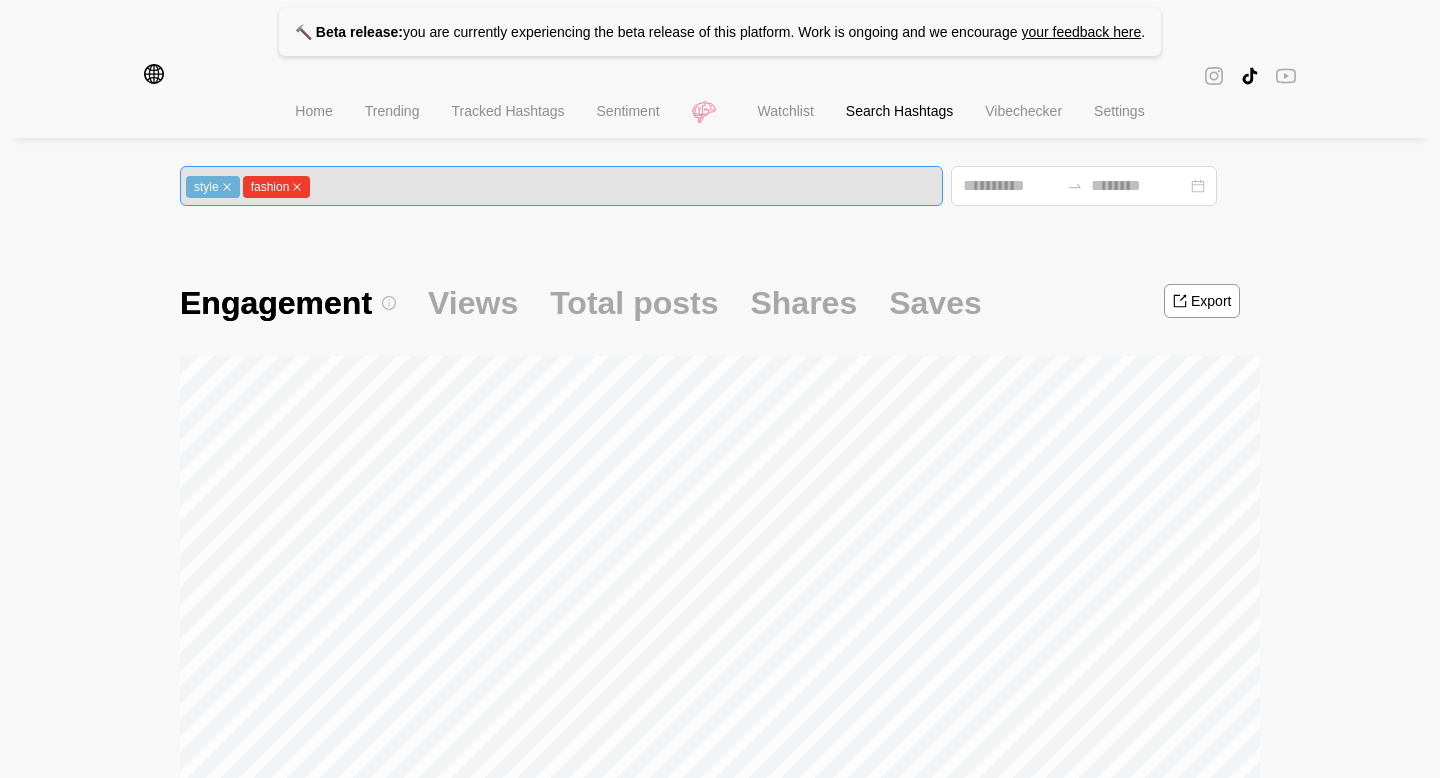 click 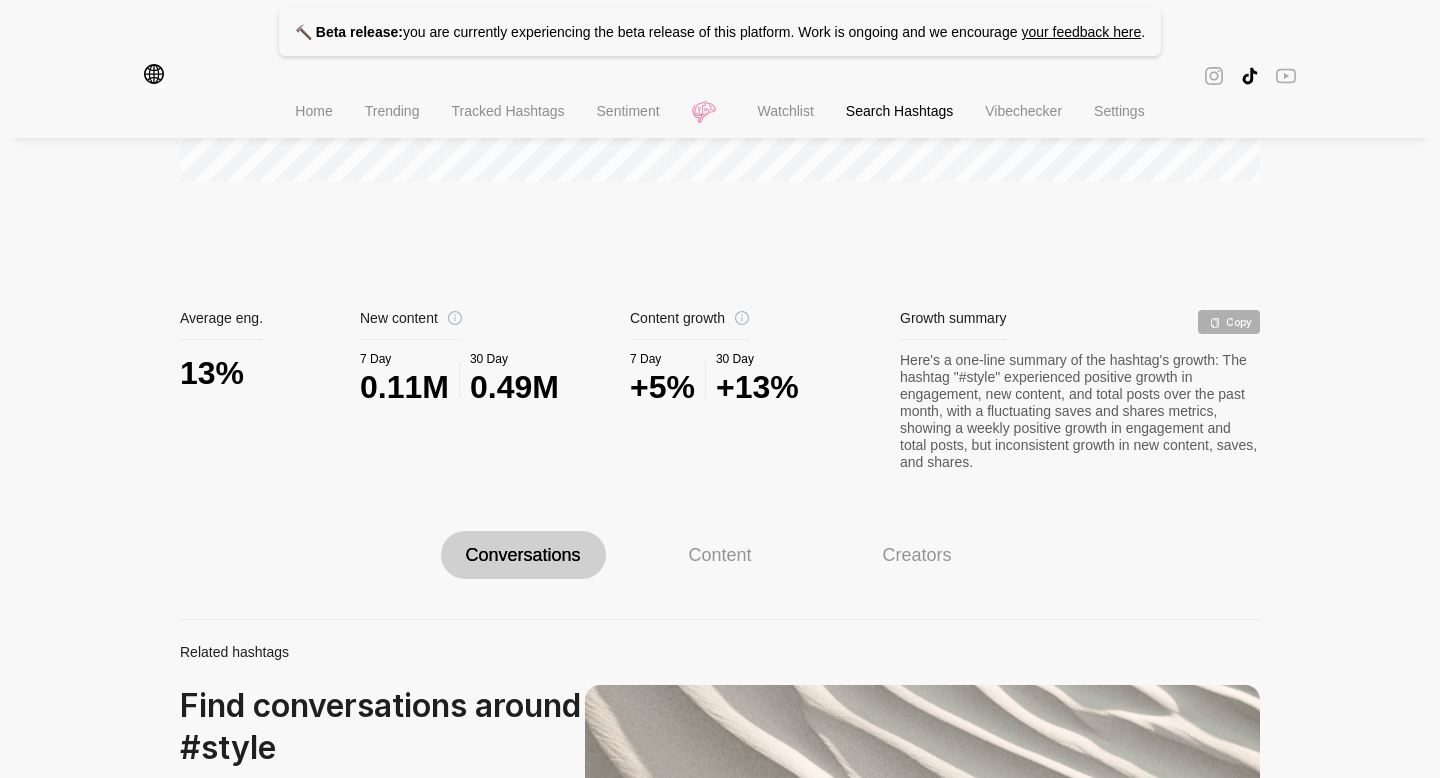 scroll, scrollTop: 701, scrollLeft: 0, axis: vertical 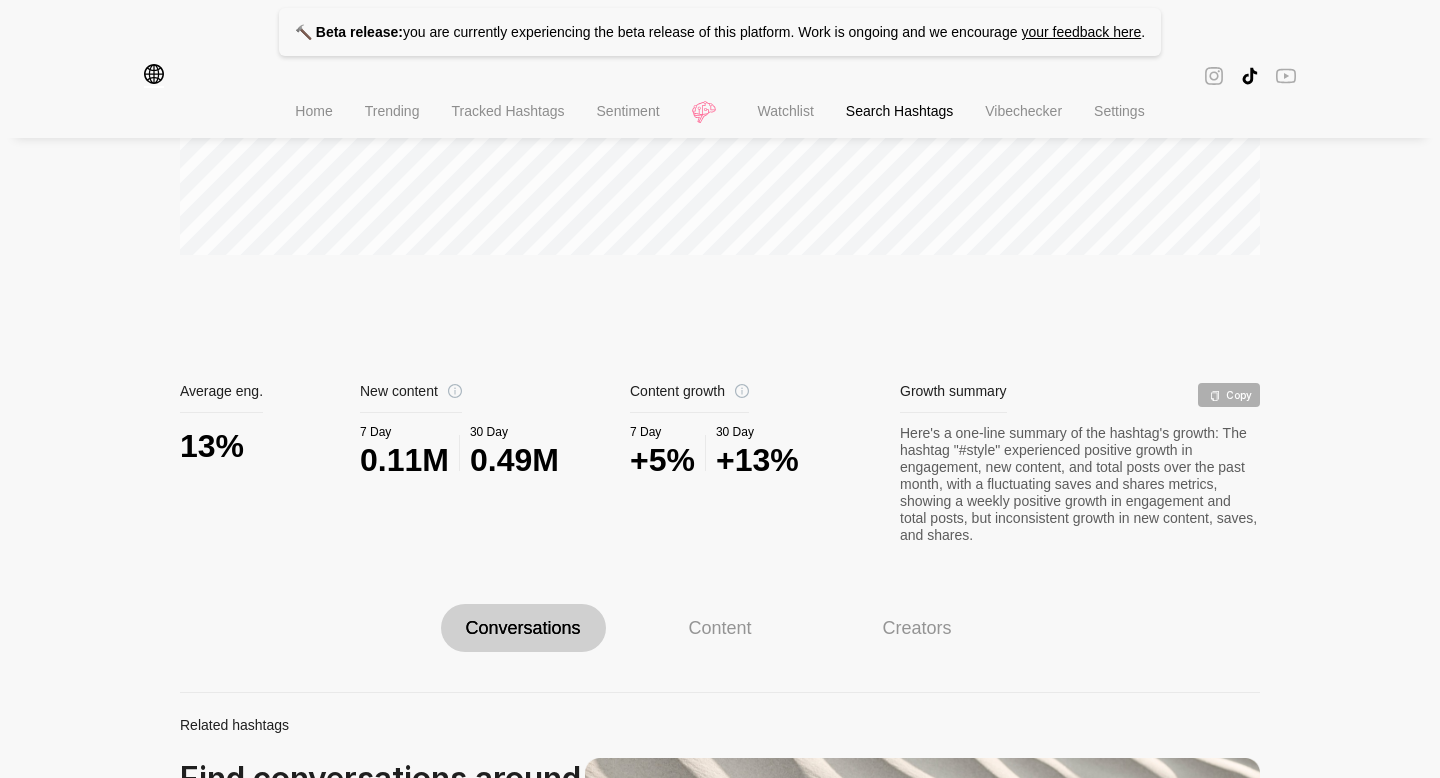 click on "13%" at bounding box center [270, 446] 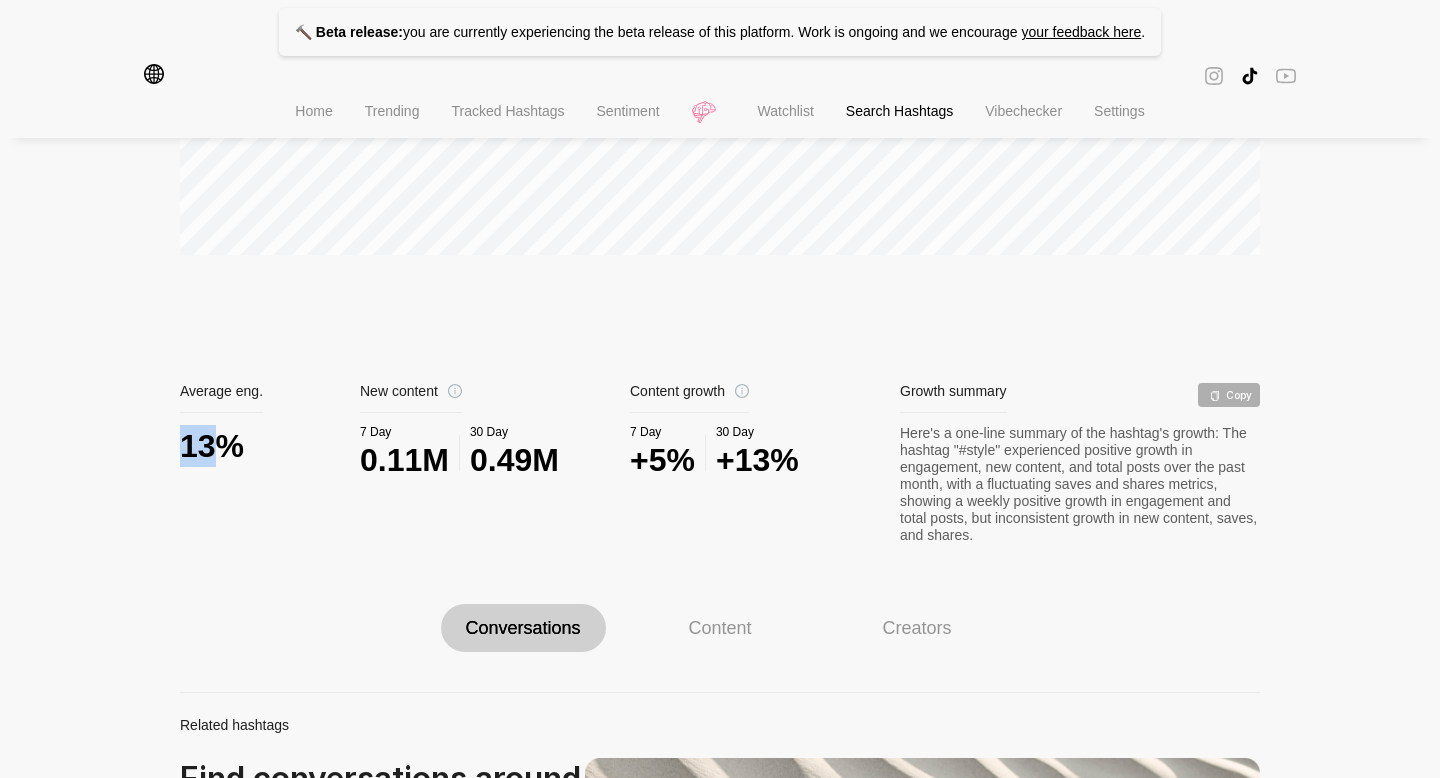 click on "13%" at bounding box center (270, 446) 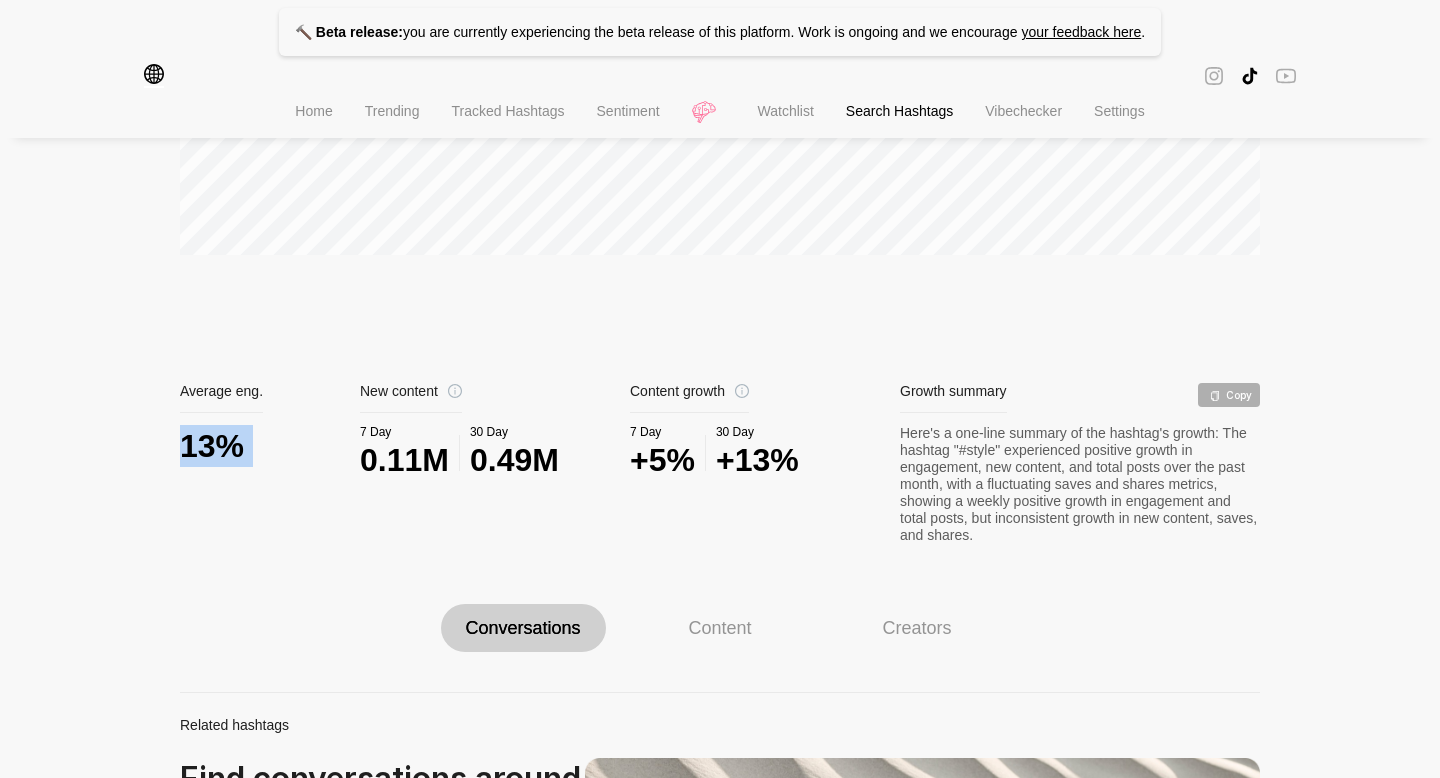 click on "13%" at bounding box center [270, 446] 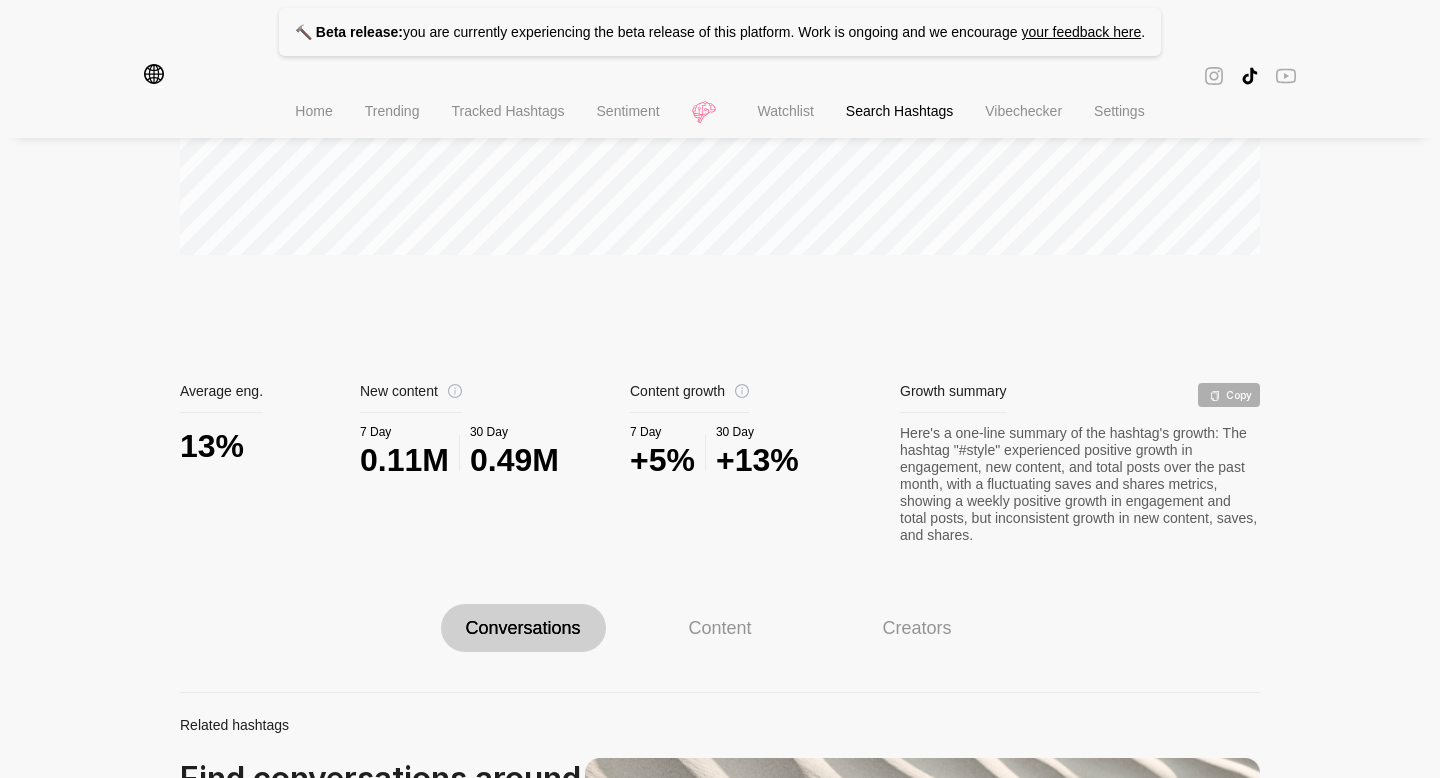 click on "0.49M" at bounding box center (514, 460) 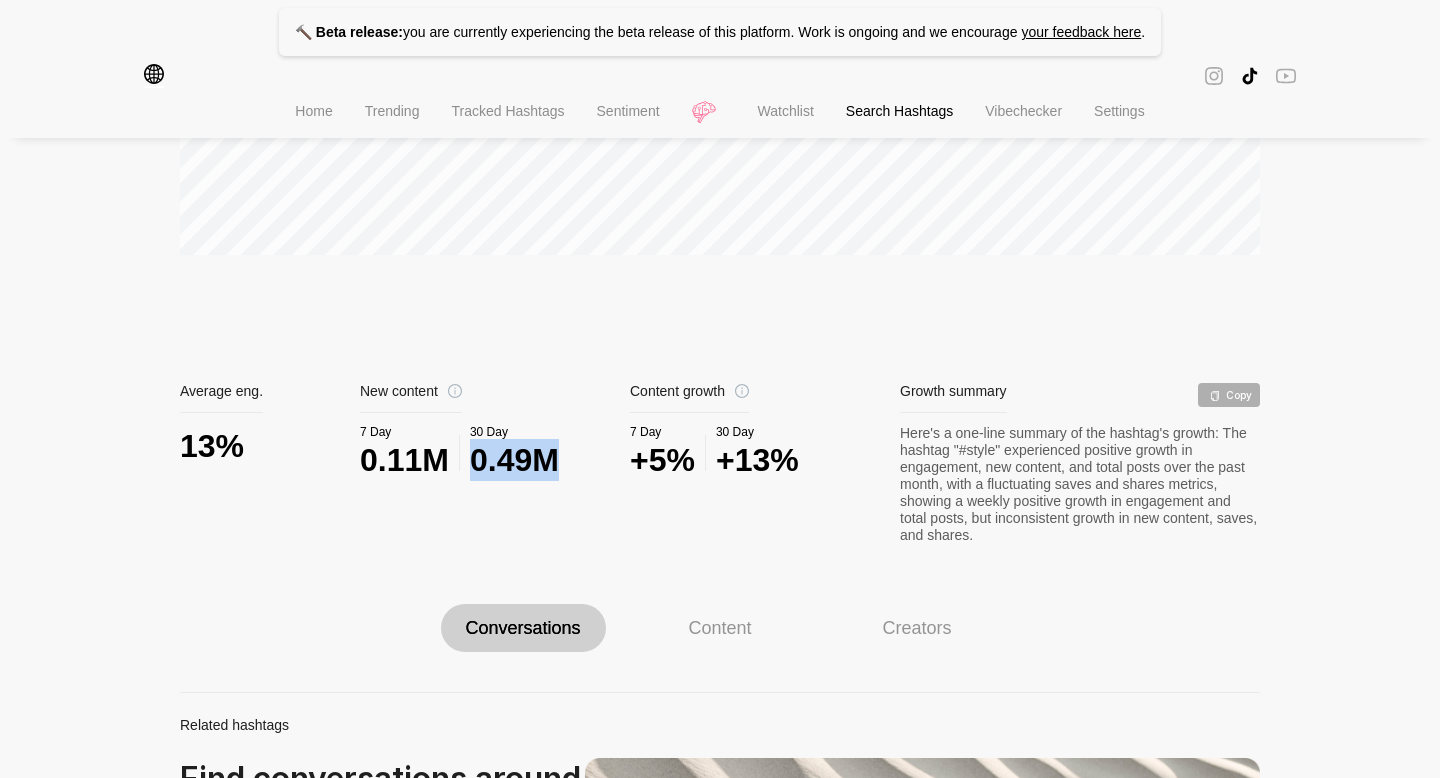 click on "0.49M" at bounding box center [514, 460] 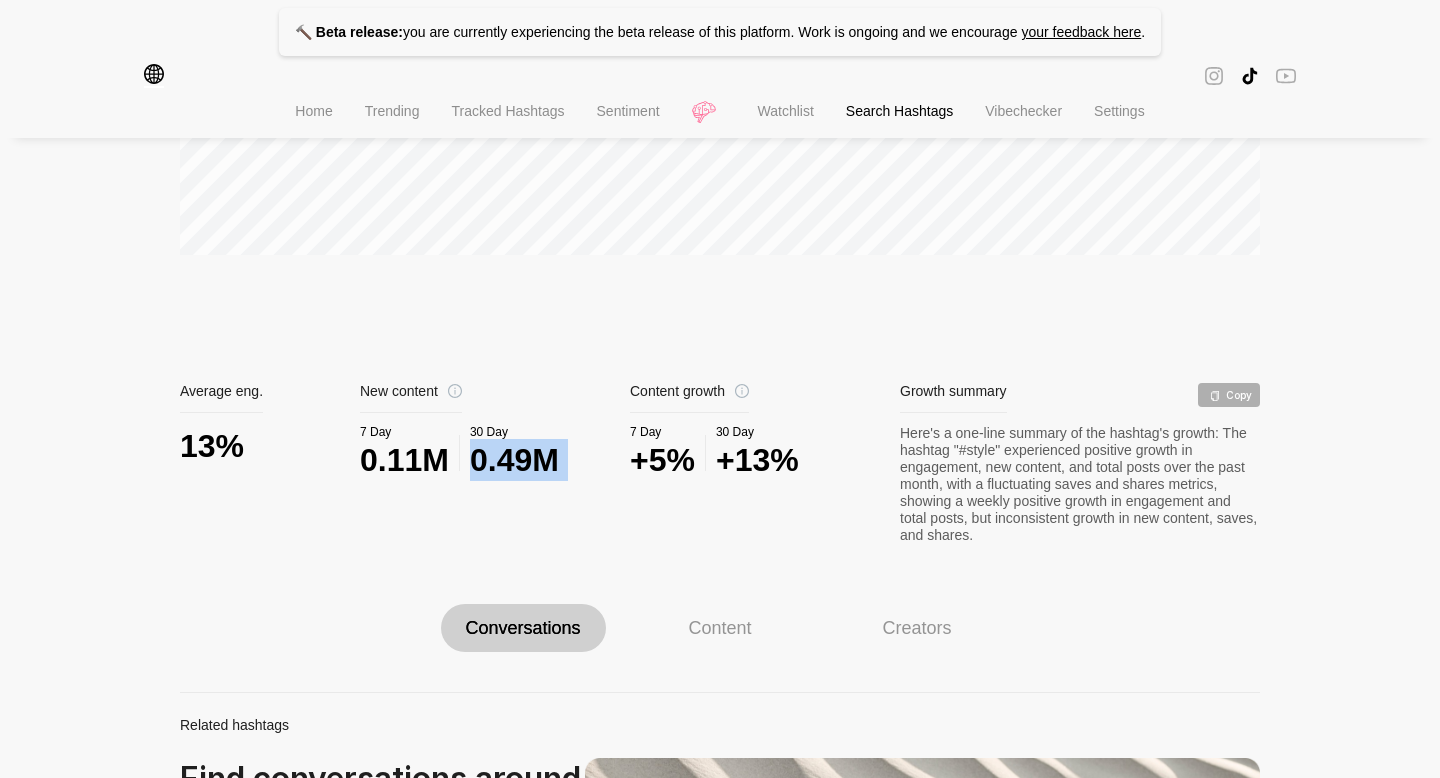click on "0.49M" at bounding box center (514, 460) 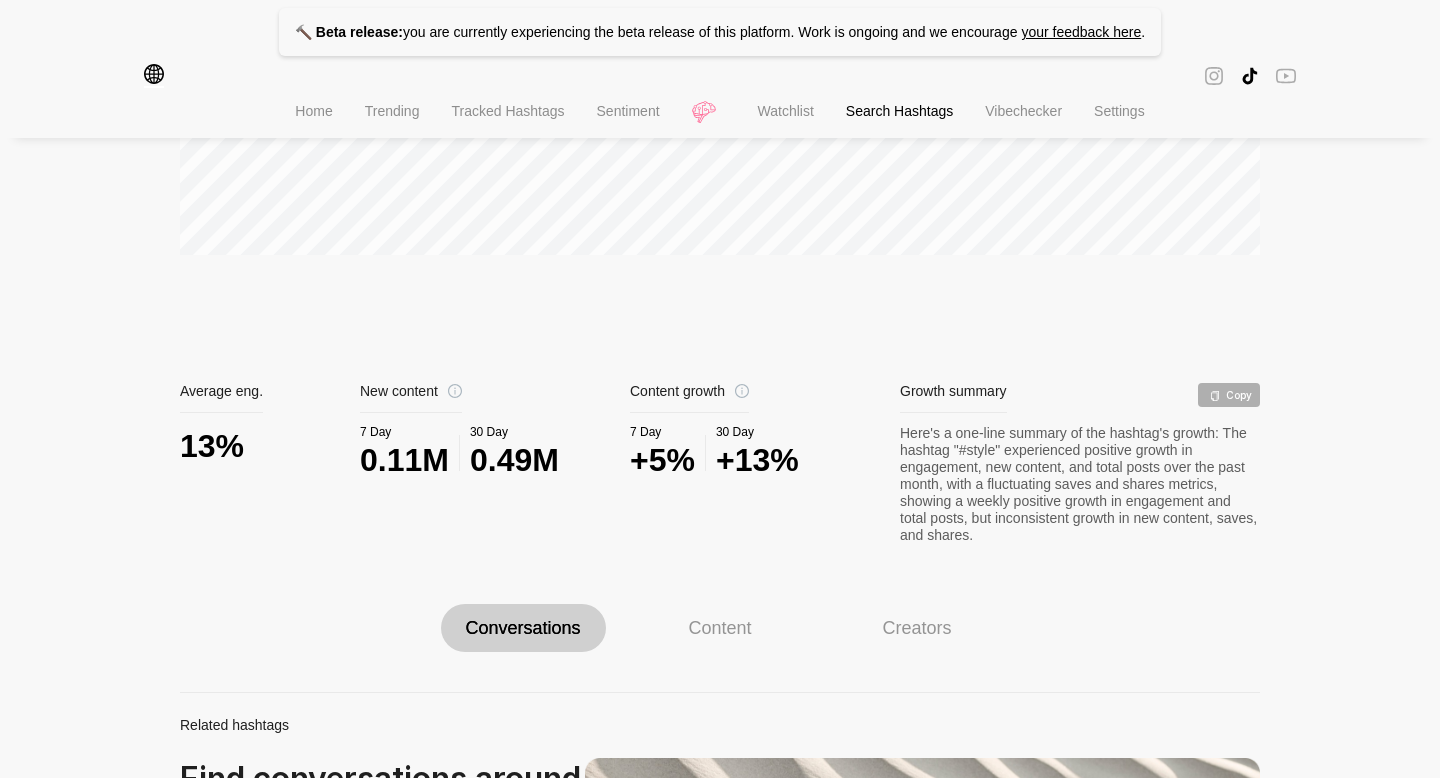 click on "+13%" at bounding box center [757, 460] 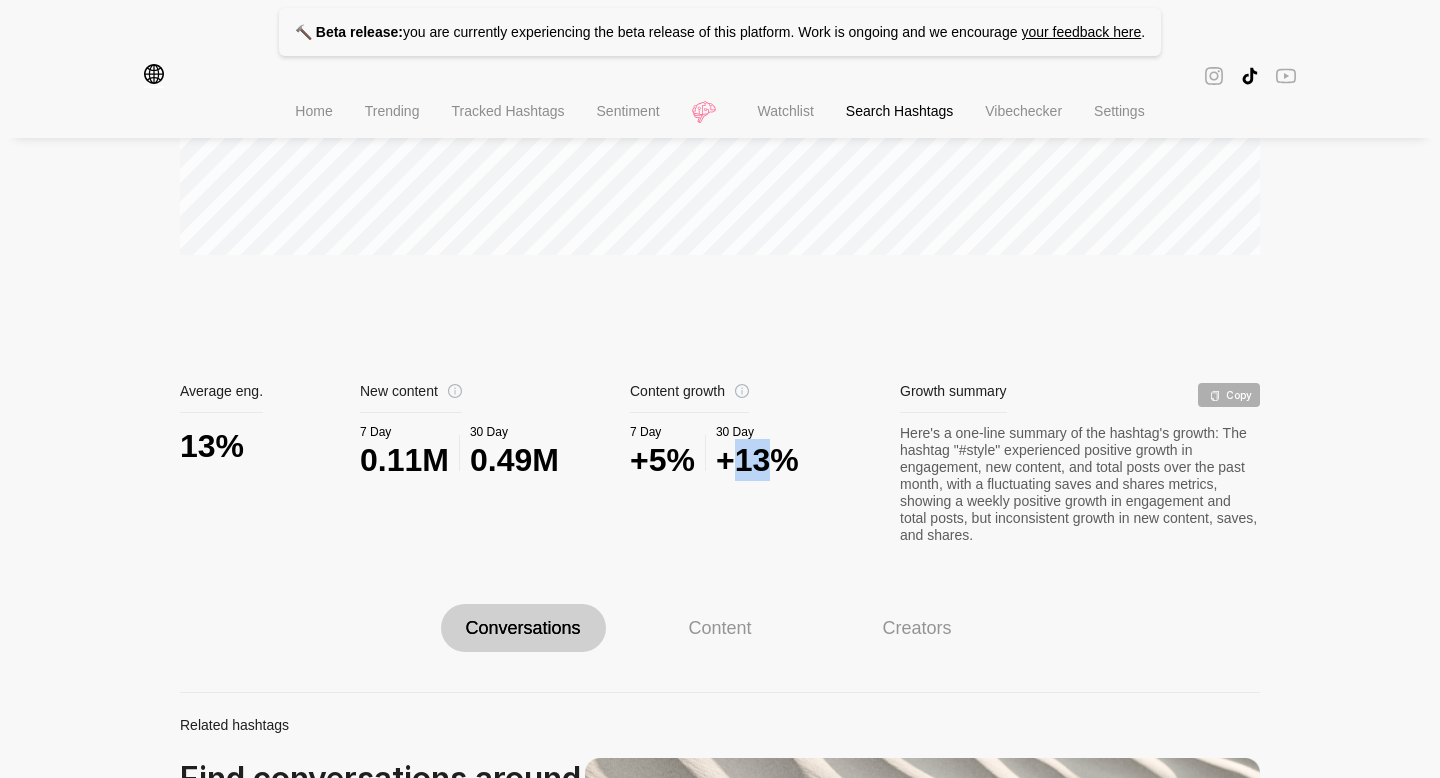 click on "+13%" at bounding box center [757, 460] 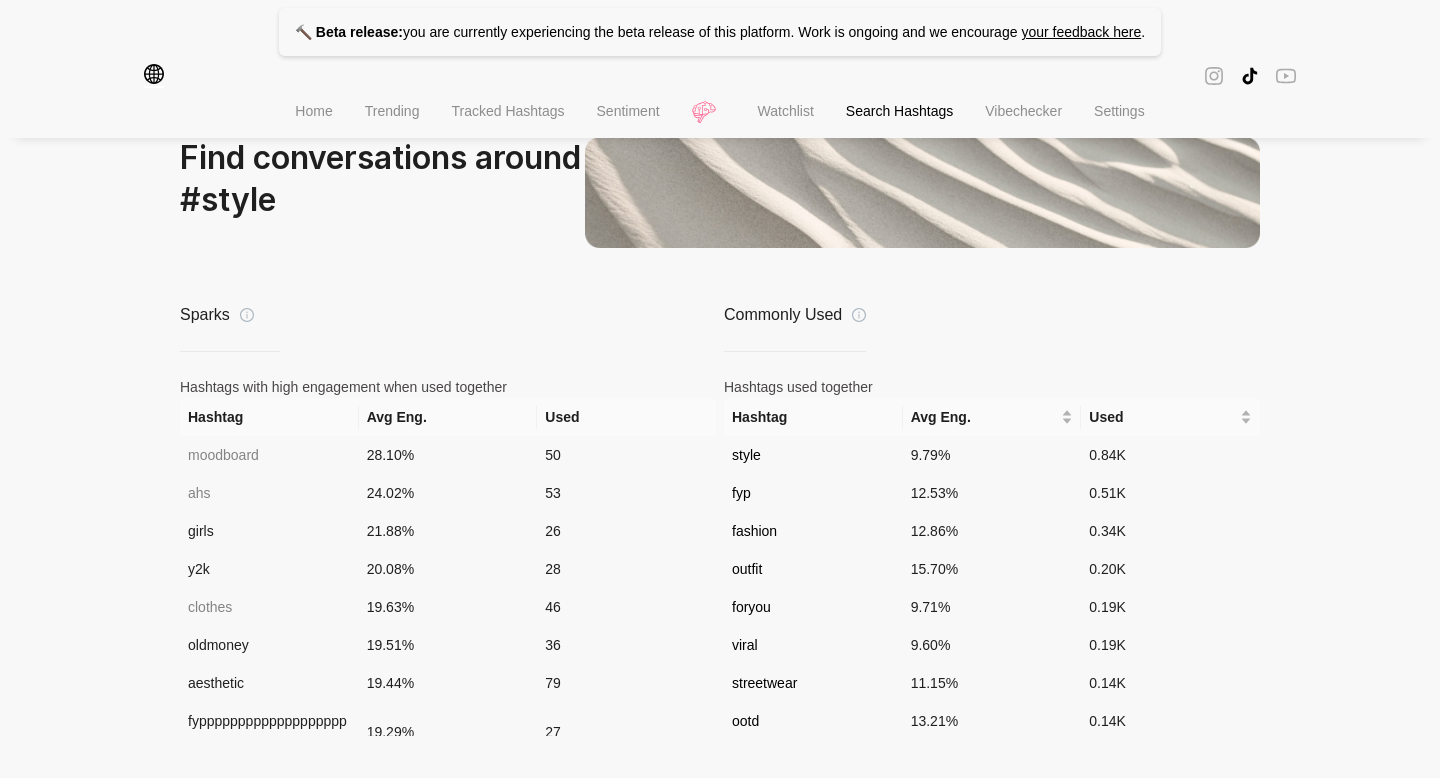 scroll, scrollTop: 1435, scrollLeft: 0, axis: vertical 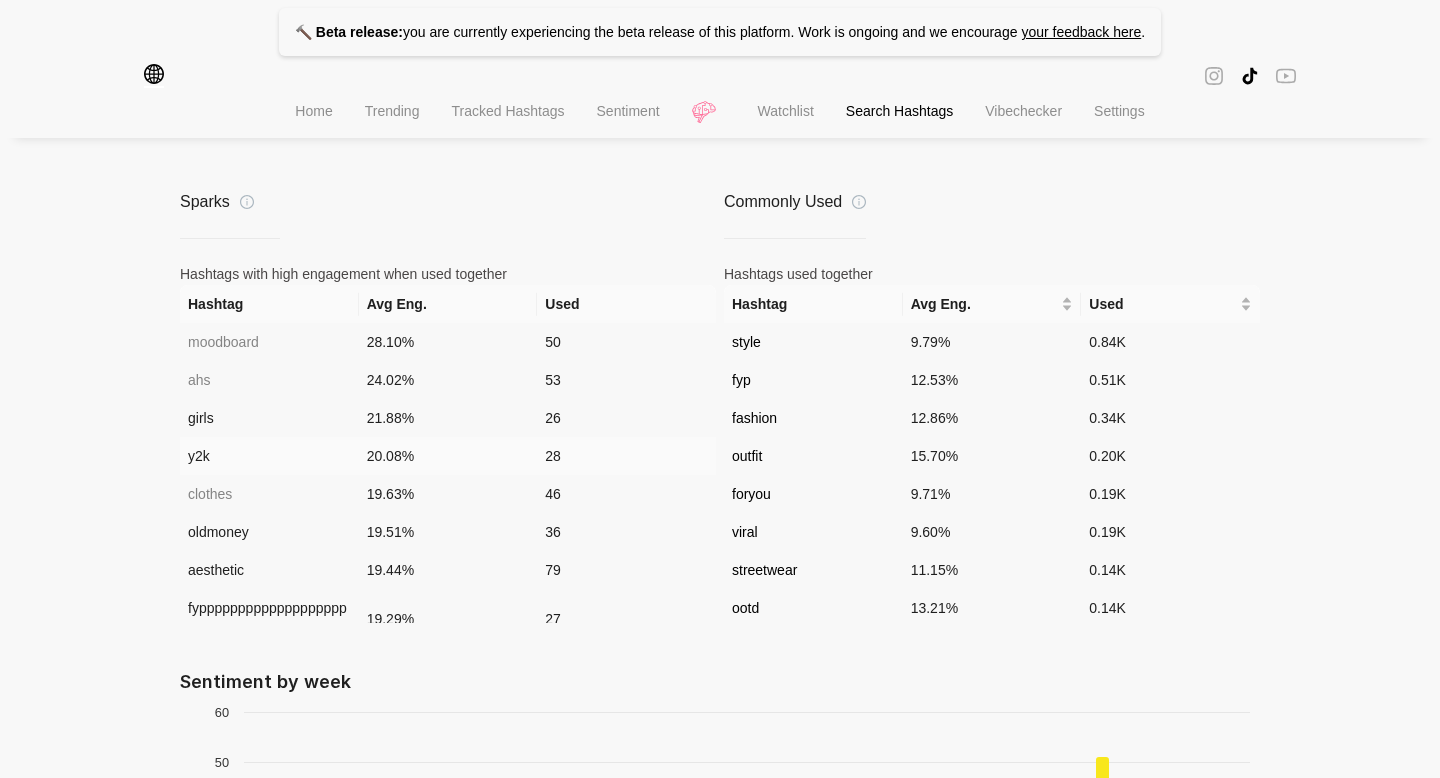 click on "y2k" at bounding box center (269, 456) 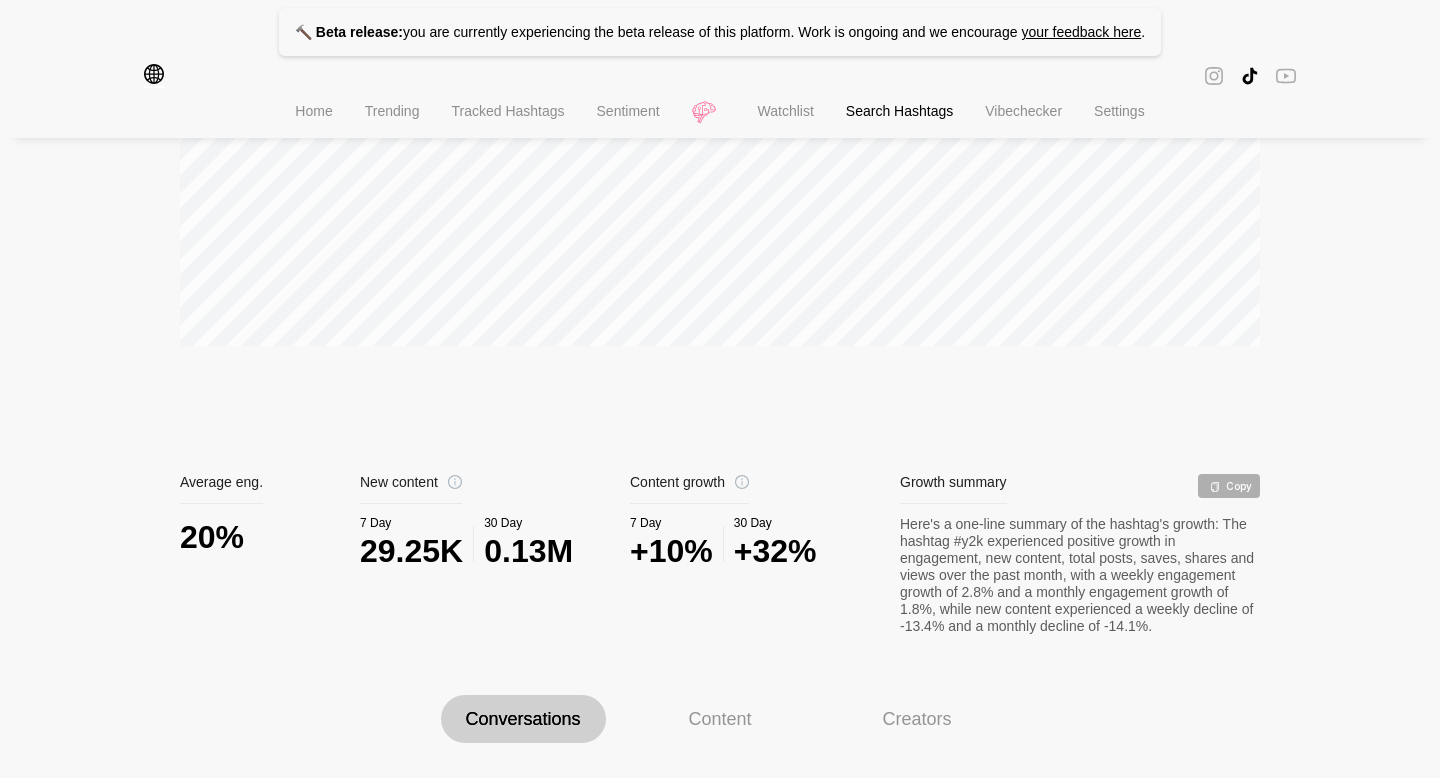 scroll, scrollTop: 612, scrollLeft: 0, axis: vertical 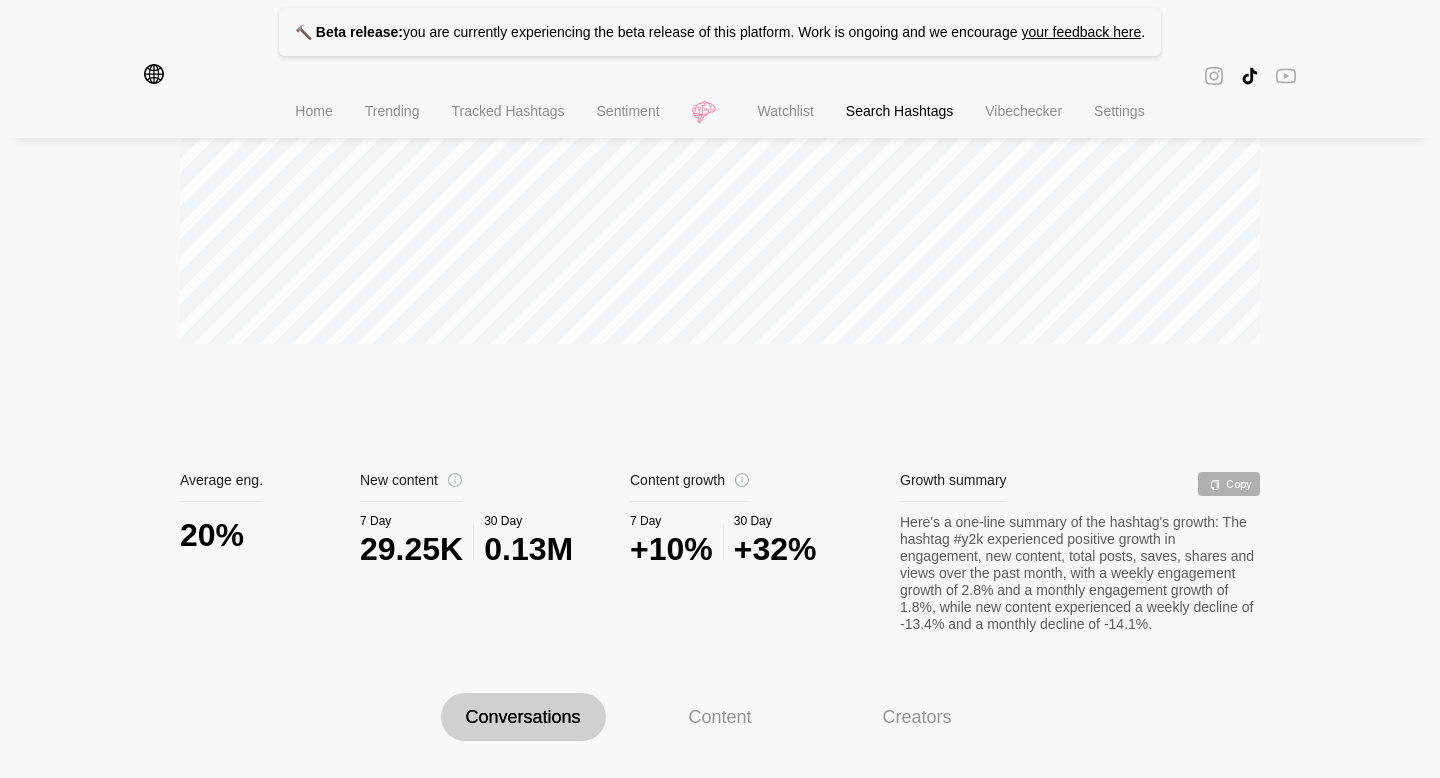 click on "🔨 Beta release: you are currently experiencing the beta release of this platform. Work is ongoing and we encourage your feedback here . Region filters Remove all All Asia Europe Northern America Latin America Australia Home Trending Tracked Hashtags Sentiment Watchlist Search Hashtags Vibechecker Settings y2k Engagement Views Total posts Shares Export Average eng. 20% New content 7 Day 29.25K 30 Day 0.13M Content growth 7 Day +10% 30 Day +32% Growth summary Copy Here's a one-line summary of the hashtag's growth:
The hashtag #y2k experienced positive growth in engagement, new content, total posts, saves, shares and views over the past month, with a weekly engagement growth of 2.8% and a monthly engagement growth of 1.8%, while new content experienced a weekly decline of -13.4% and a monthly decline of -14.1%. Conversations Content Creators Related hashtags Find conversations around # y2k Sparks Hashtags with high engagement when used together Hashtag Avg Eng. Used pinterest 33.37 % 16" at bounding box center (720, 826) 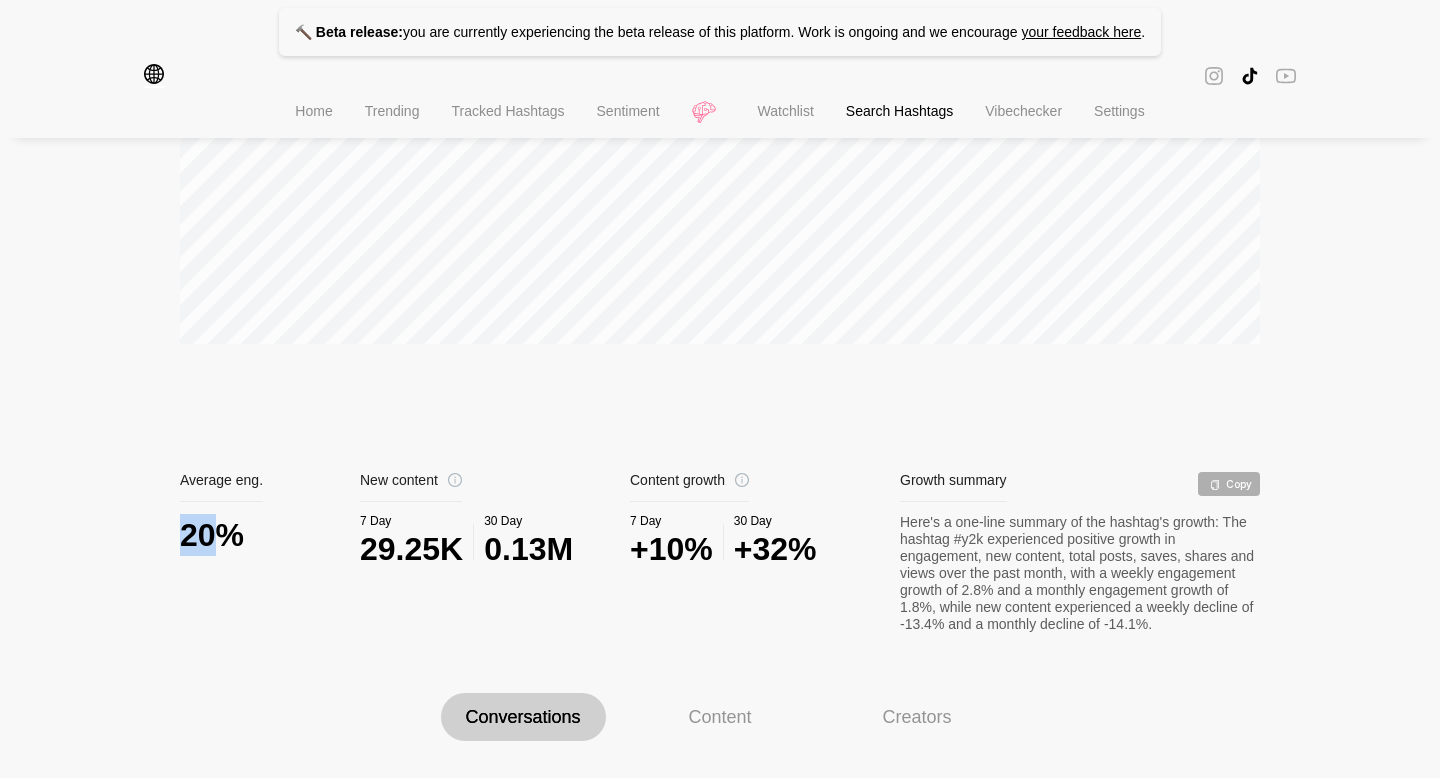 click on "🔨 Beta release: you are currently experiencing the beta release of this platform. Work is ongoing and we encourage your feedback here . Region filters Remove all All Asia Europe Northern America Latin America Australia Home Trending Tracked Hashtags Sentiment Watchlist Search Hashtags Vibechecker Settings y2k Engagement Views Total posts Shares Export Average eng. 20% New content 7 Day 29.25K 30 Day 0.13M Content growth 7 Day +10% 30 Day +32% Growth summary Copy Here's a one-line summary of the hashtag's growth:
The hashtag #y2k experienced positive growth in engagement, new content, total posts, saves, shares and views over the past month, with a weekly engagement growth of 2.8% and a monthly engagement growth of 1.8%, while new content experienced a weekly decline of -13.4% and a monthly decline of -14.1%. Conversations Content Creators Related hashtags Find conversations around # y2k Sparks Hashtags with high engagement when used together Hashtag Avg Eng. Used pinterest 33.37 % 16" at bounding box center (720, 826) 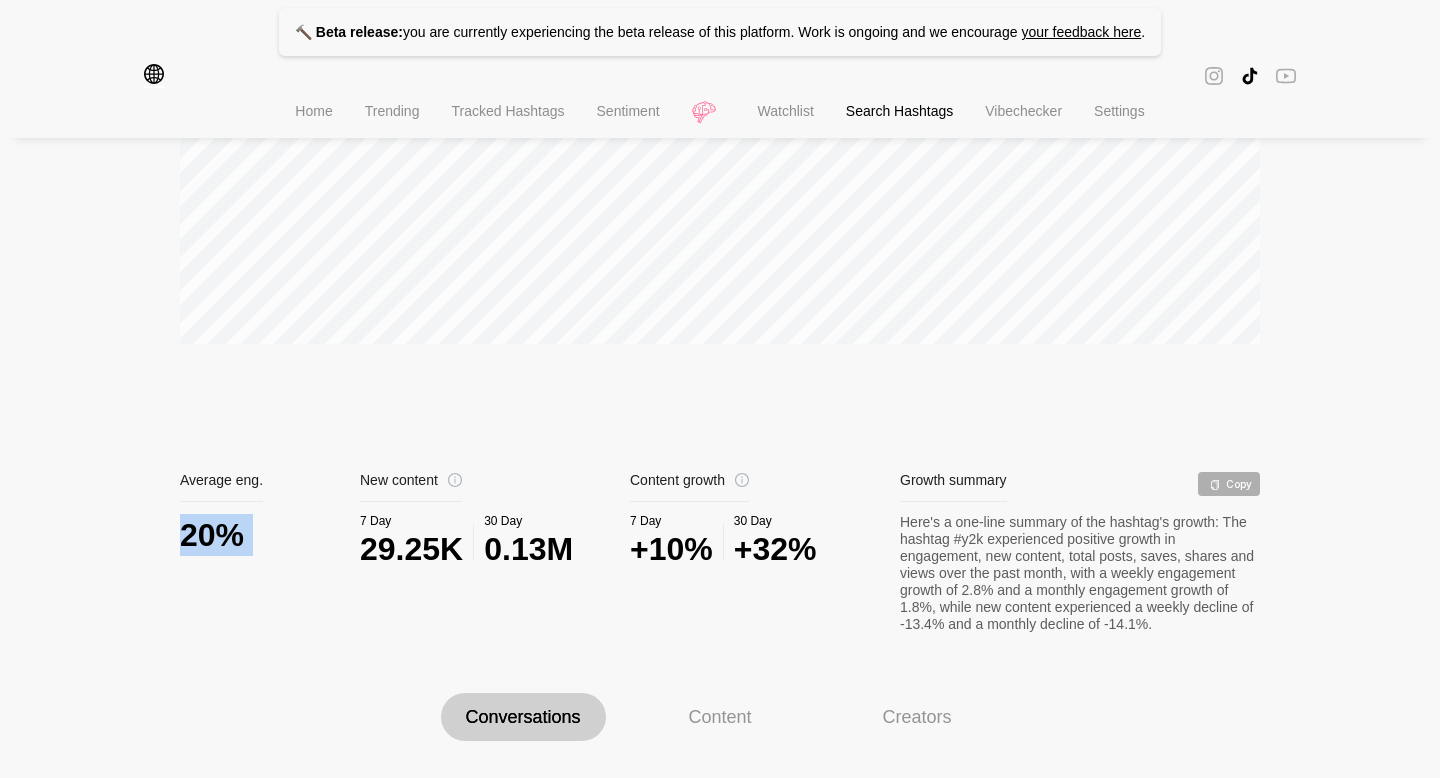 click on "🔨 Beta release: you are currently experiencing the beta release of this platform. Work is ongoing and we encourage your feedback here . Region filters Remove all All Asia Europe Northern America Latin America Australia Home Trending Tracked Hashtags Sentiment Watchlist Search Hashtags Vibechecker Settings y2k Engagement Views Total posts Shares Export Average eng. 20% New content 7 Day 29.25K 30 Day 0.13M Content growth 7 Day +10% 30 Day +32% Growth summary Copy Here's a one-line summary of the hashtag's growth:
The hashtag #y2k experienced positive growth in engagement, new content, total posts, saves, shares and views over the past month, with a weekly engagement growth of 2.8% and a monthly engagement growth of 1.8%, while new content experienced a weekly decline of -13.4% and a monthly decline of -14.1%. Conversations Content Creators Related hashtags Find conversations around # y2k Sparks Hashtags with high engagement when used together Hashtag Avg Eng. Used pinterest 33.37 % 16" at bounding box center (720, 826) 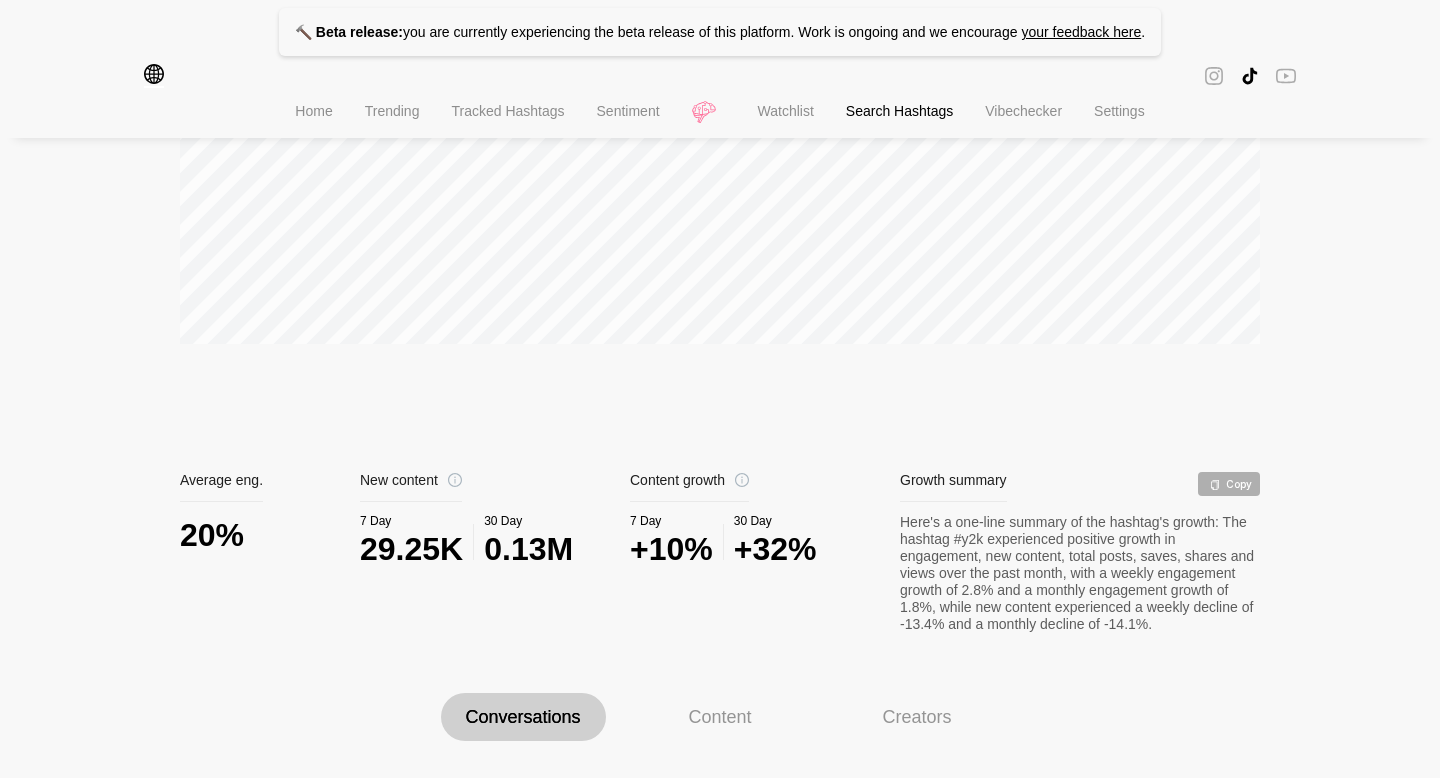 click on "0.13M" at bounding box center (528, 549) 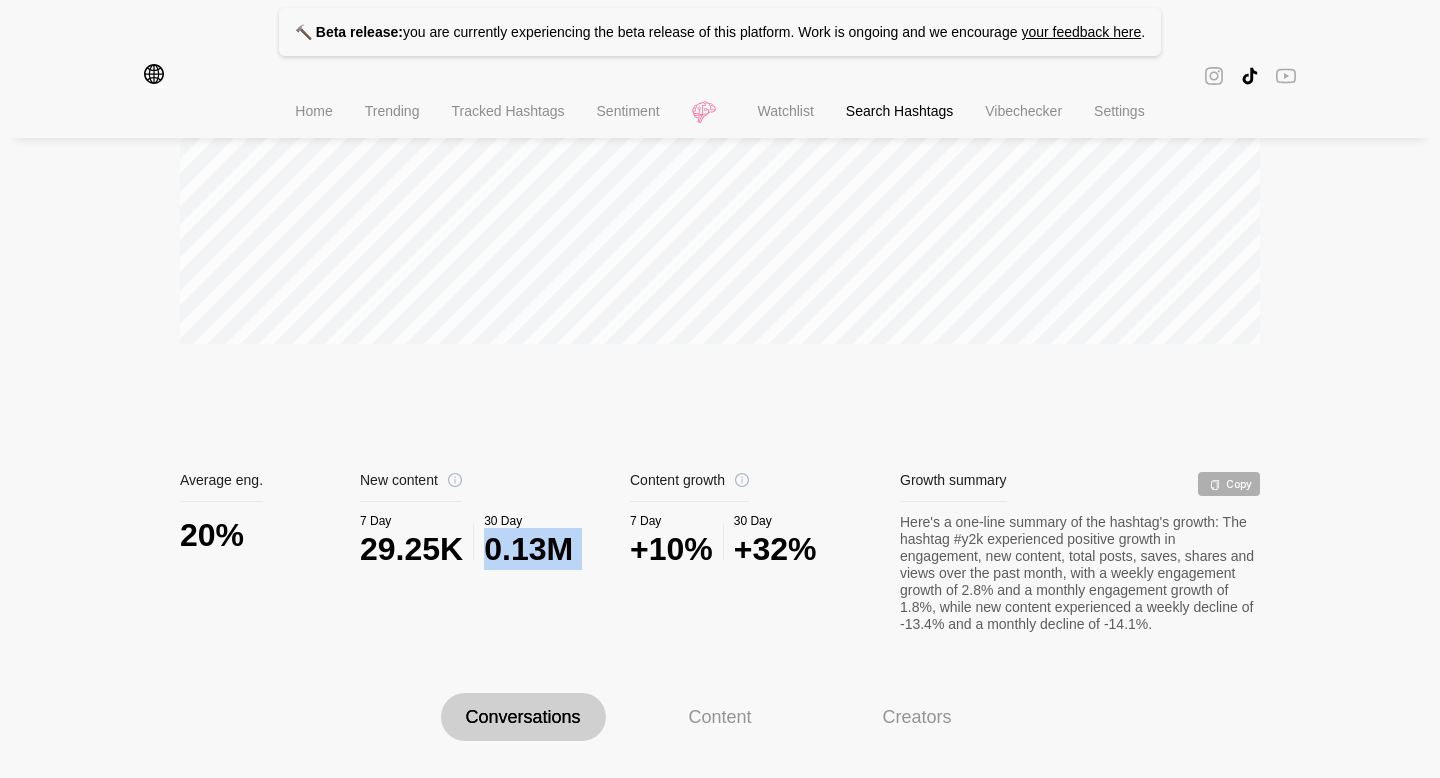 click on "0.13M" at bounding box center (528, 549) 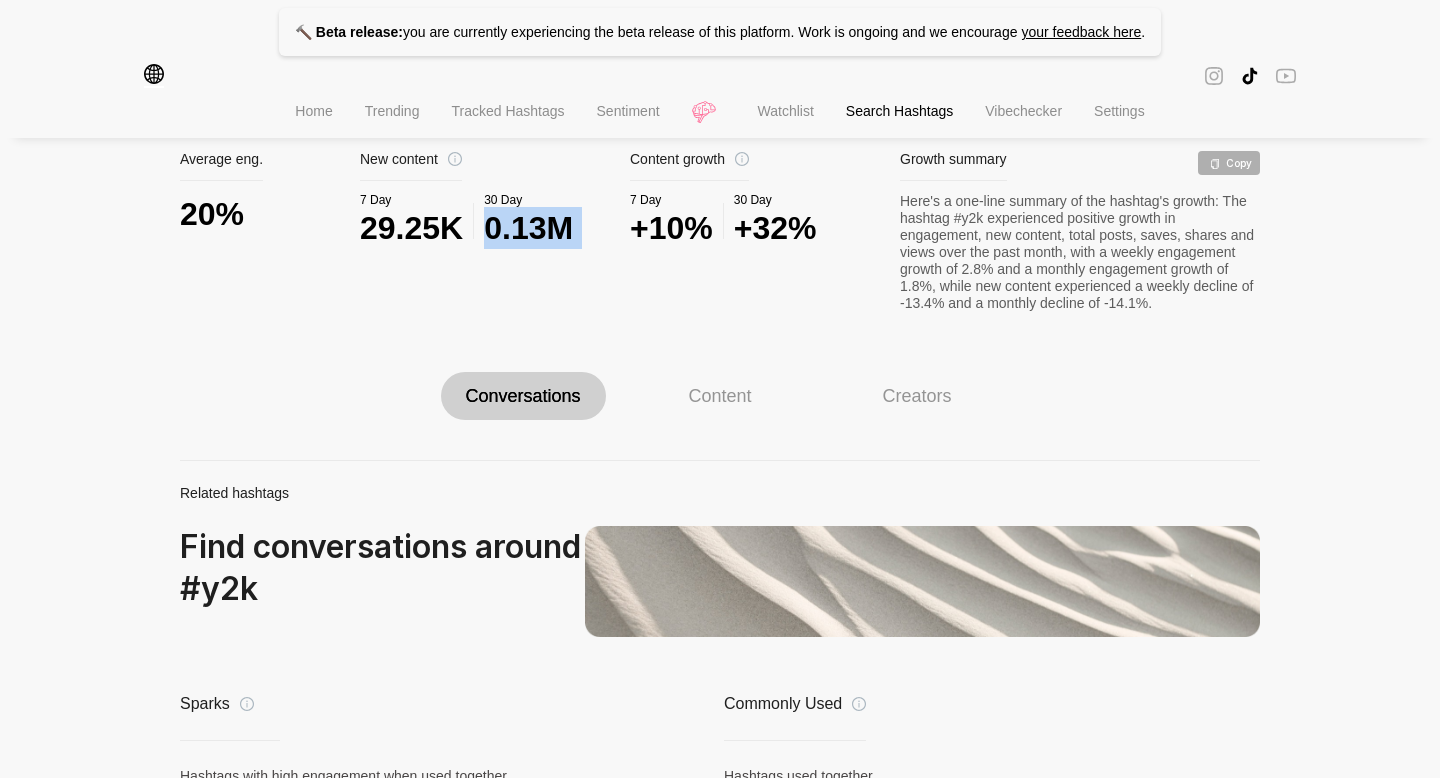 scroll, scrollTop: 1347, scrollLeft: 0, axis: vertical 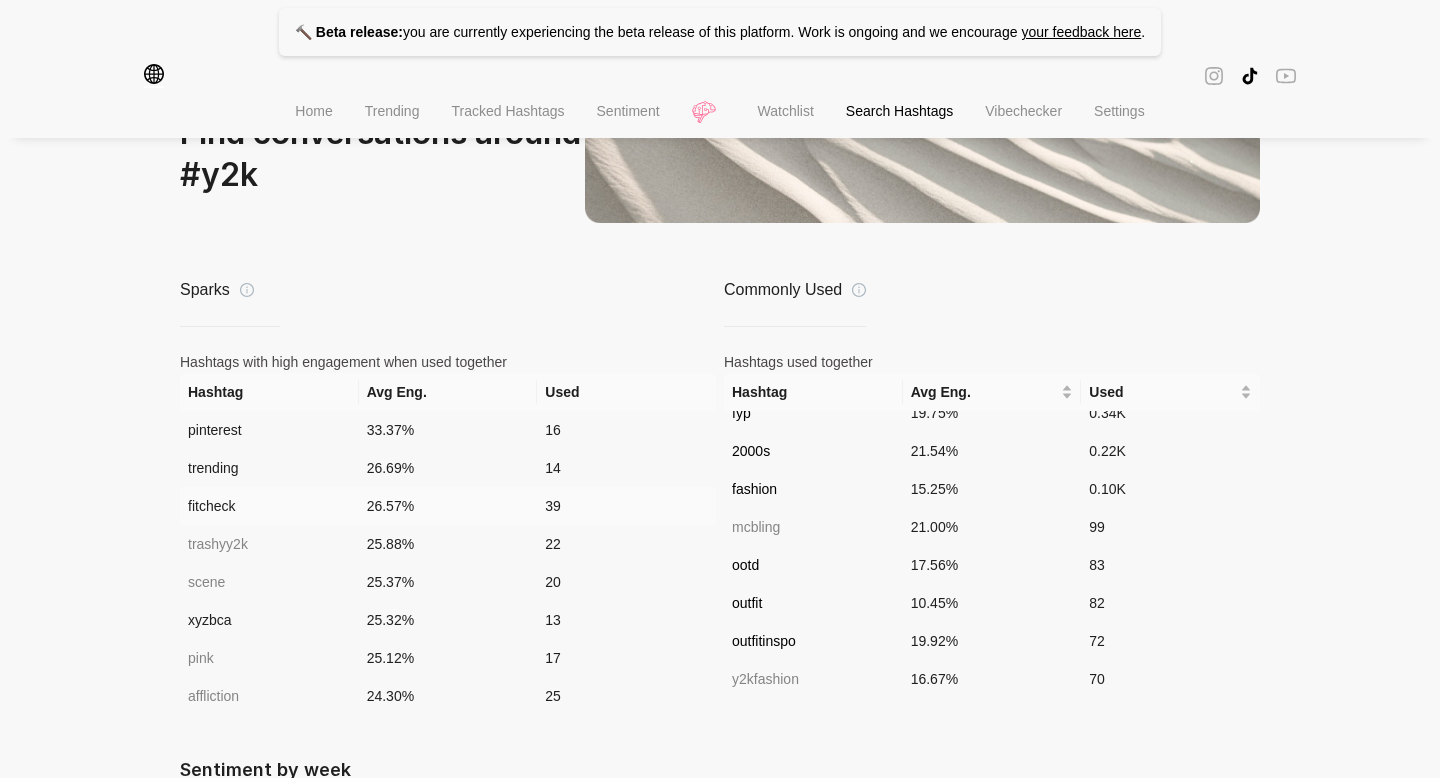click on "fitcheck" at bounding box center [269, 506] 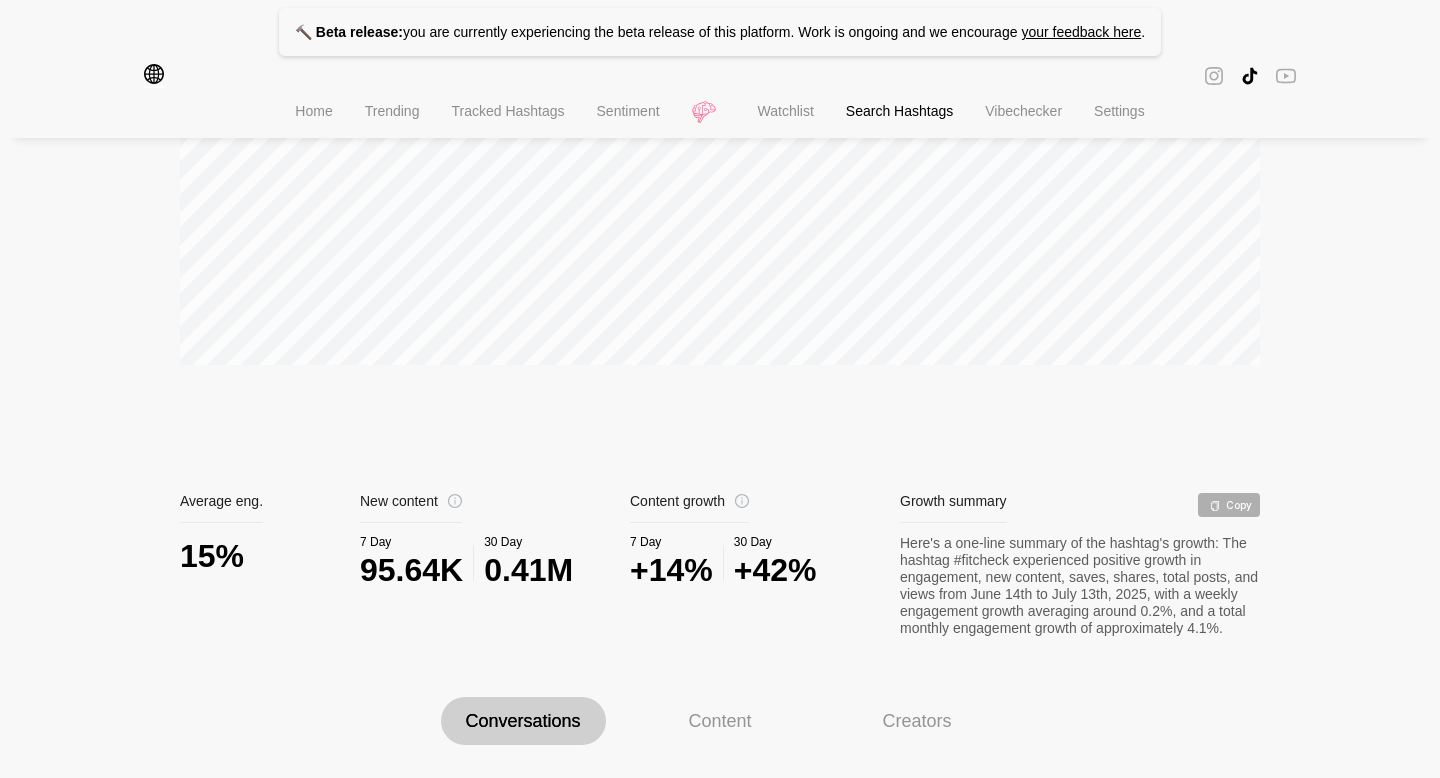 scroll, scrollTop: 1347, scrollLeft: 0, axis: vertical 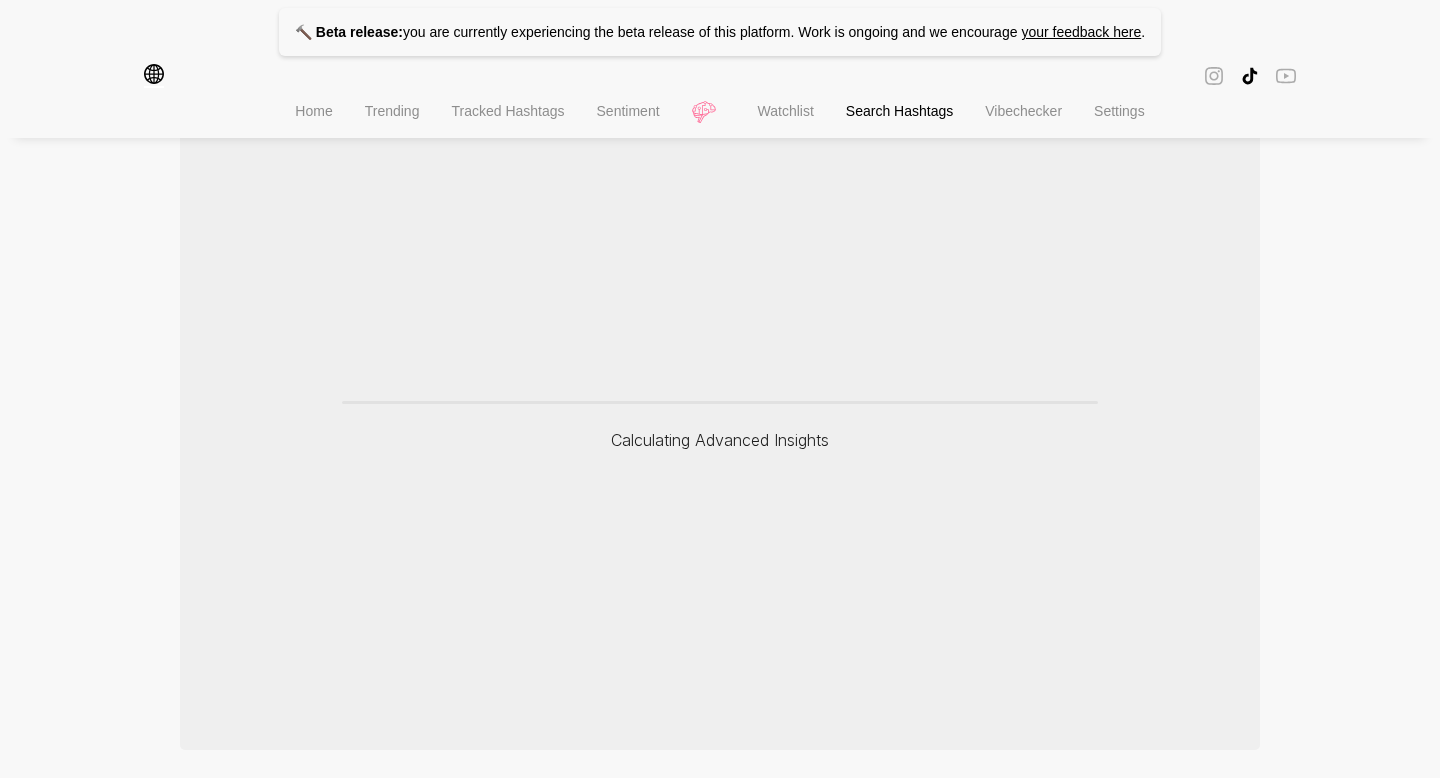 click on "Calculating Advanced Insights" at bounding box center [720, 430] 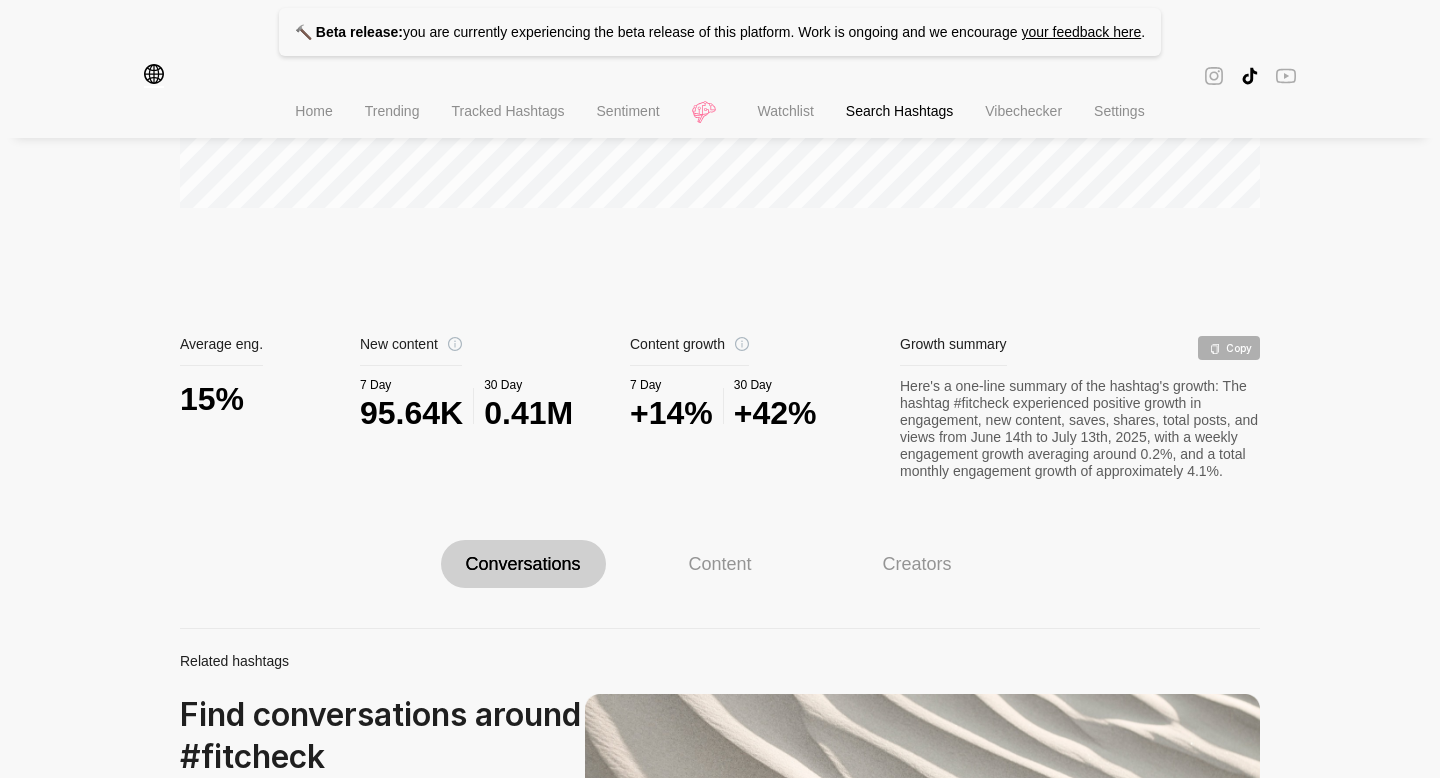 scroll, scrollTop: 717, scrollLeft: 0, axis: vertical 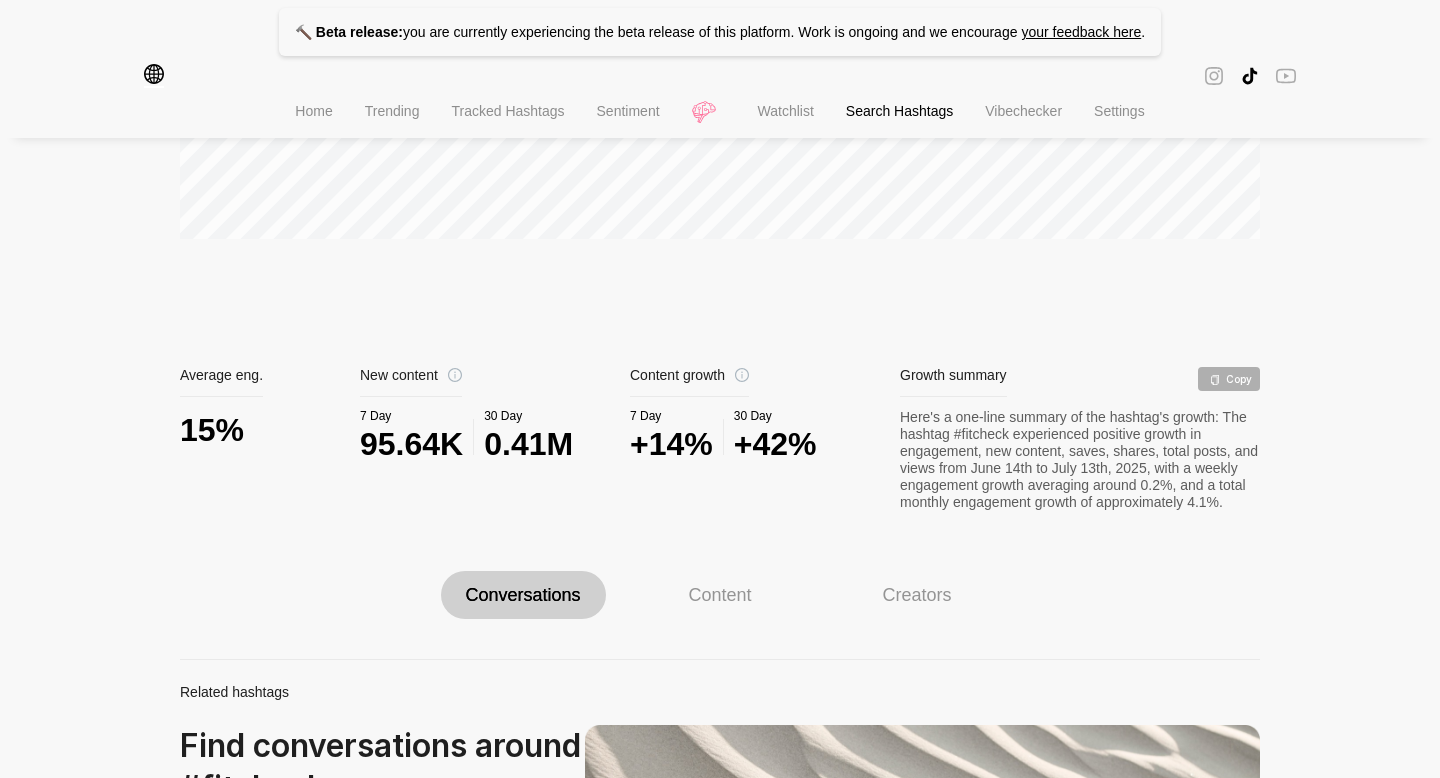 click on "+42%" at bounding box center (775, 444) 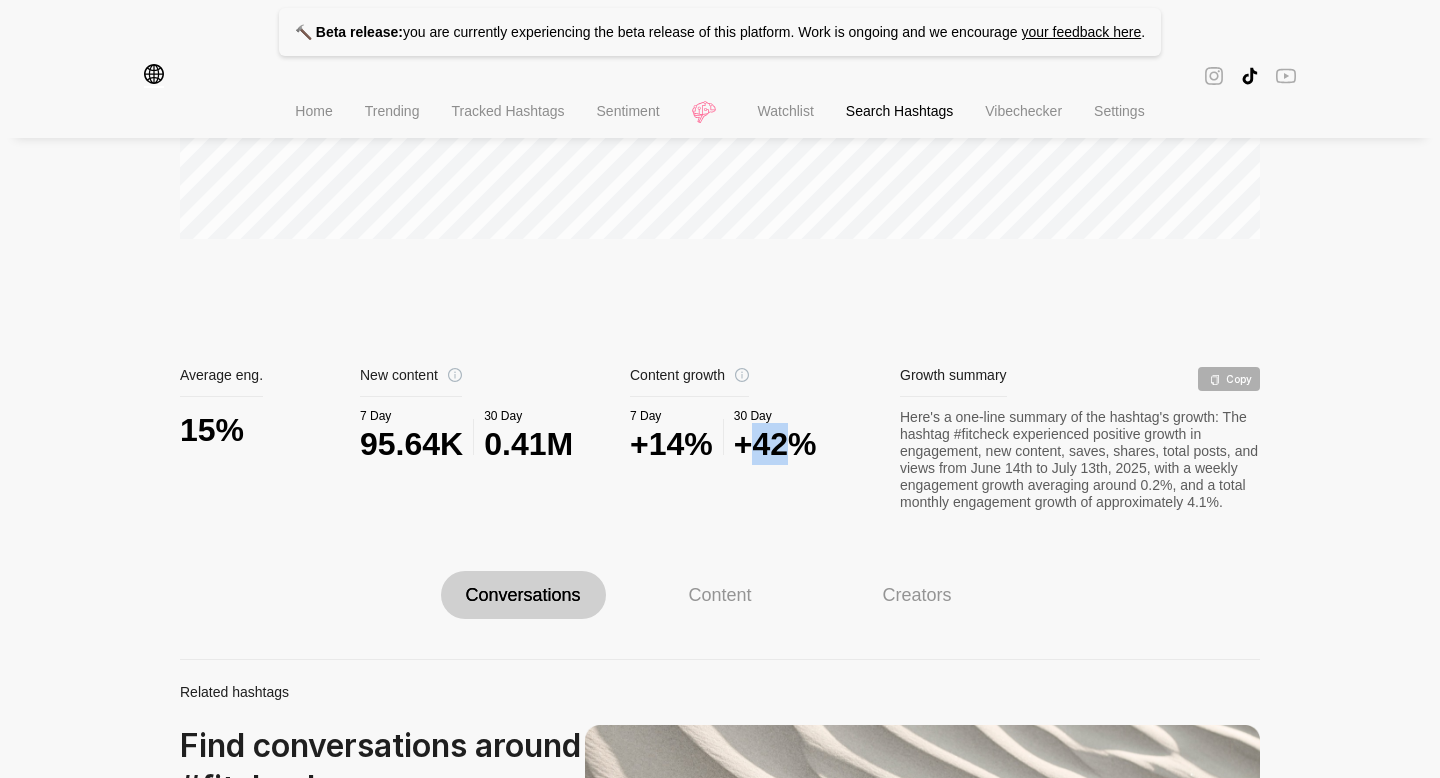 click on "+42%" at bounding box center [775, 444] 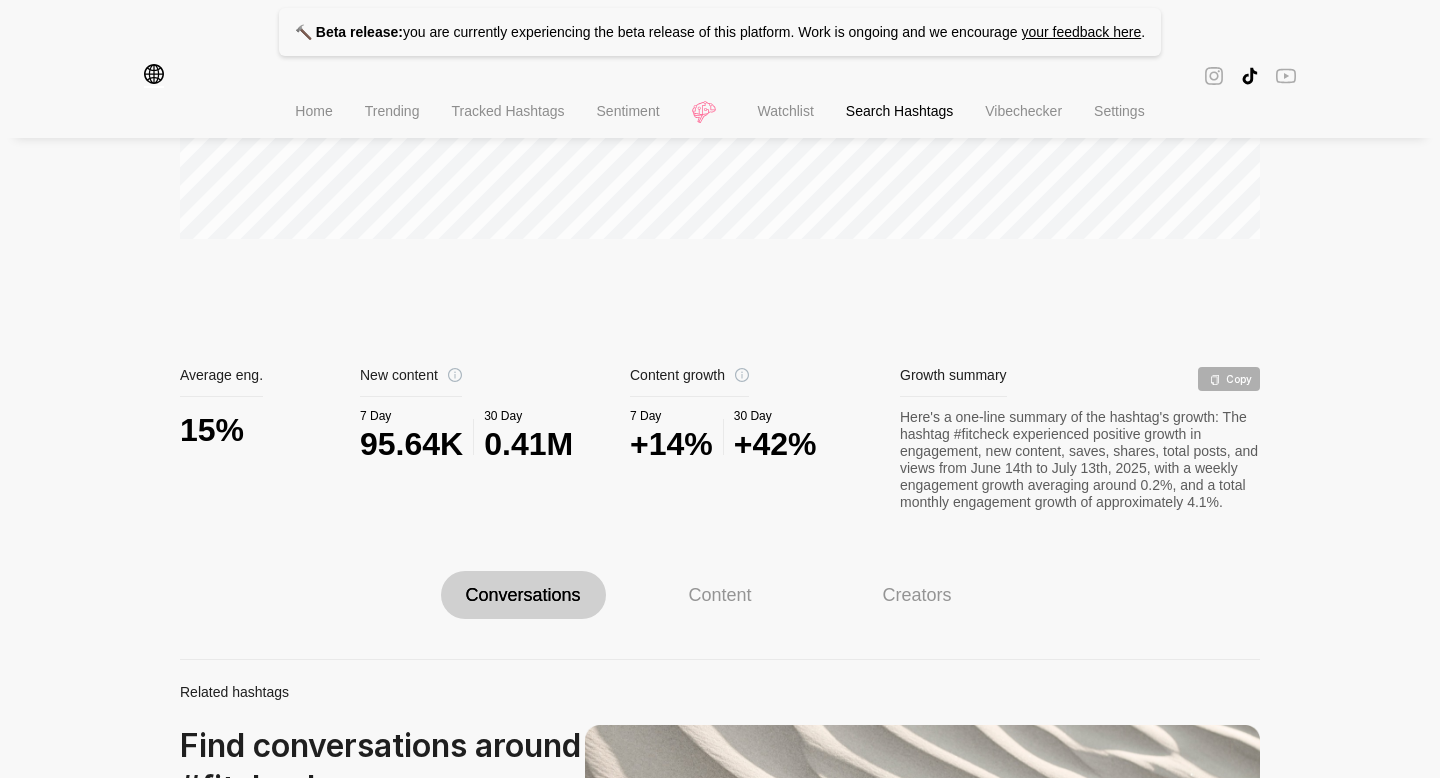click on "30 Day" at bounding box center (528, 416) 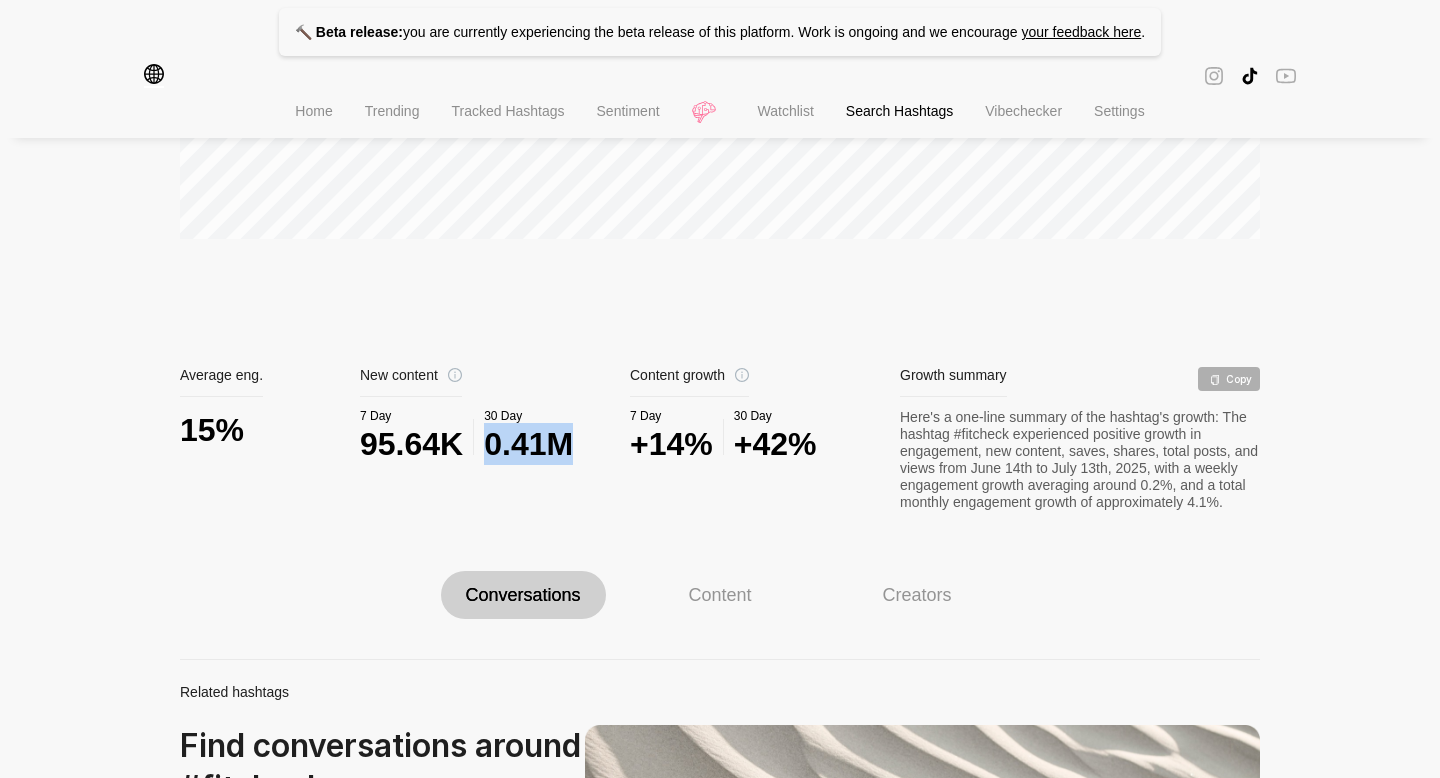 click on "0.41M" at bounding box center [528, 444] 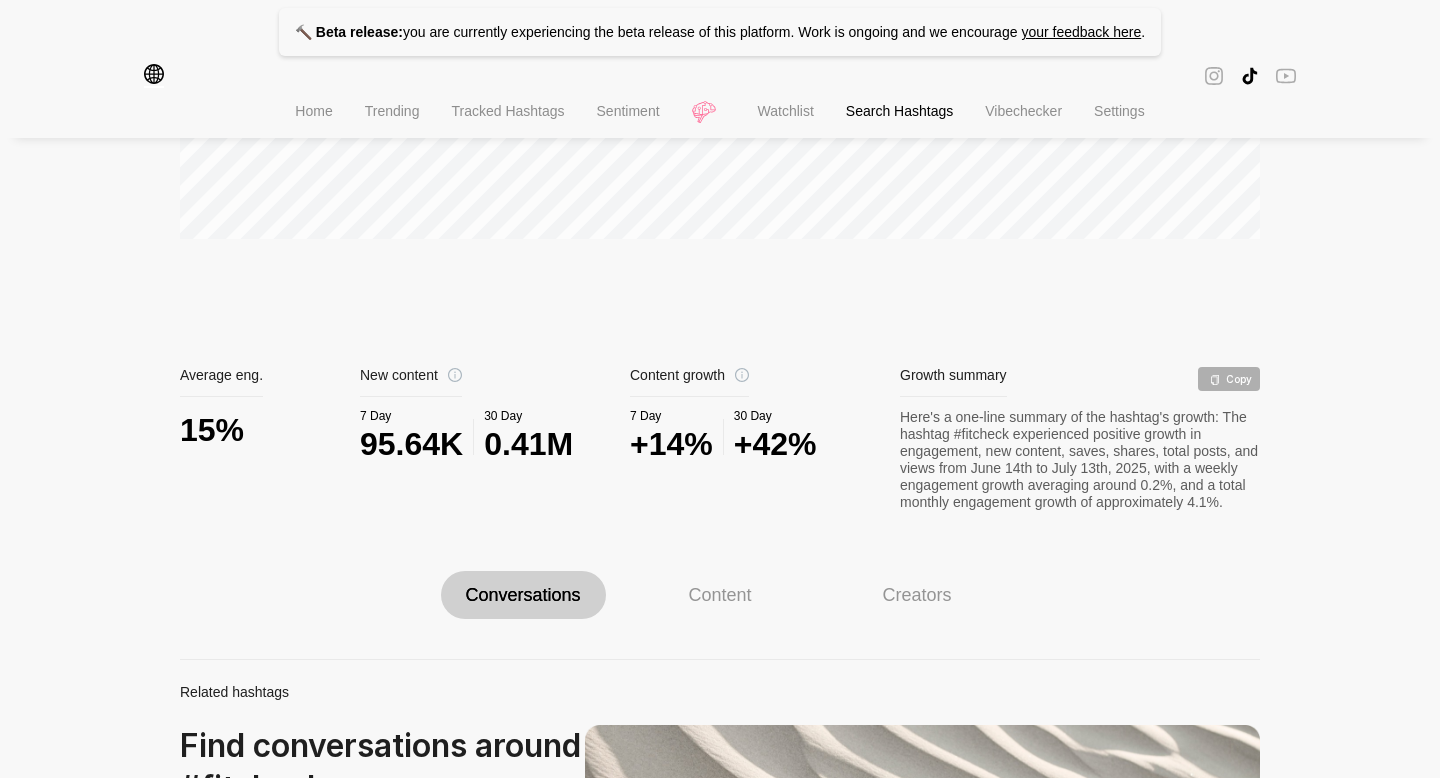 click on "30 Day" at bounding box center (528, 416) 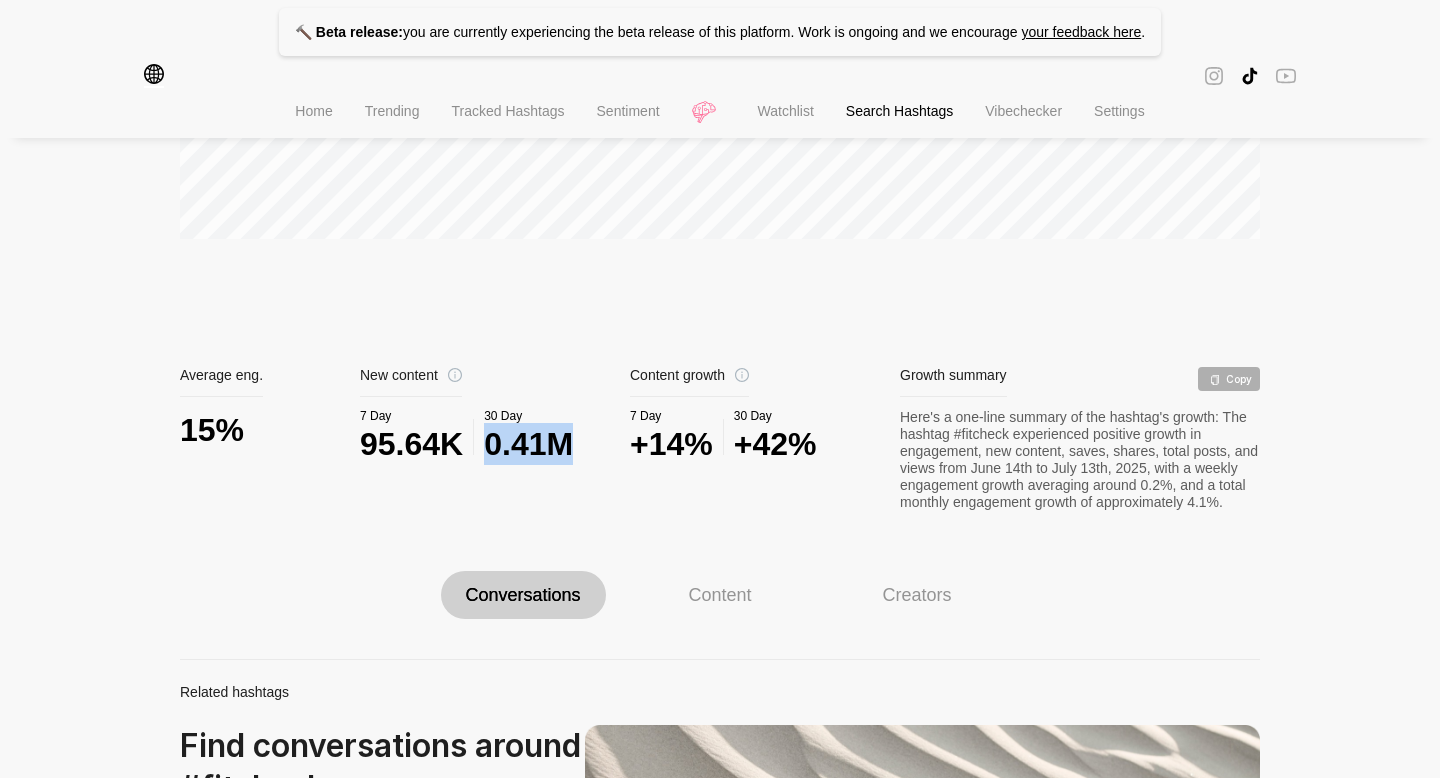 click on "0.41M" at bounding box center [528, 444] 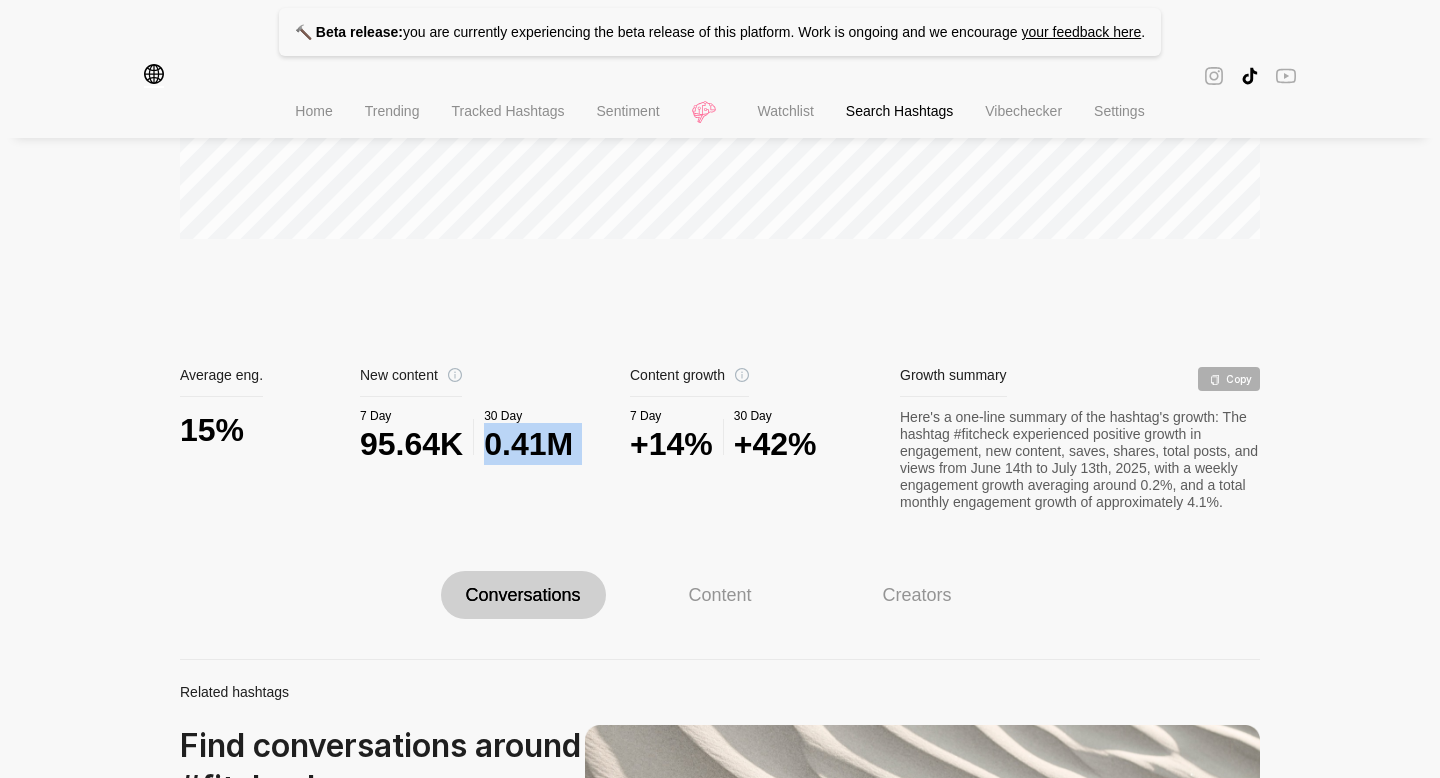 click on "0.41M" at bounding box center (528, 444) 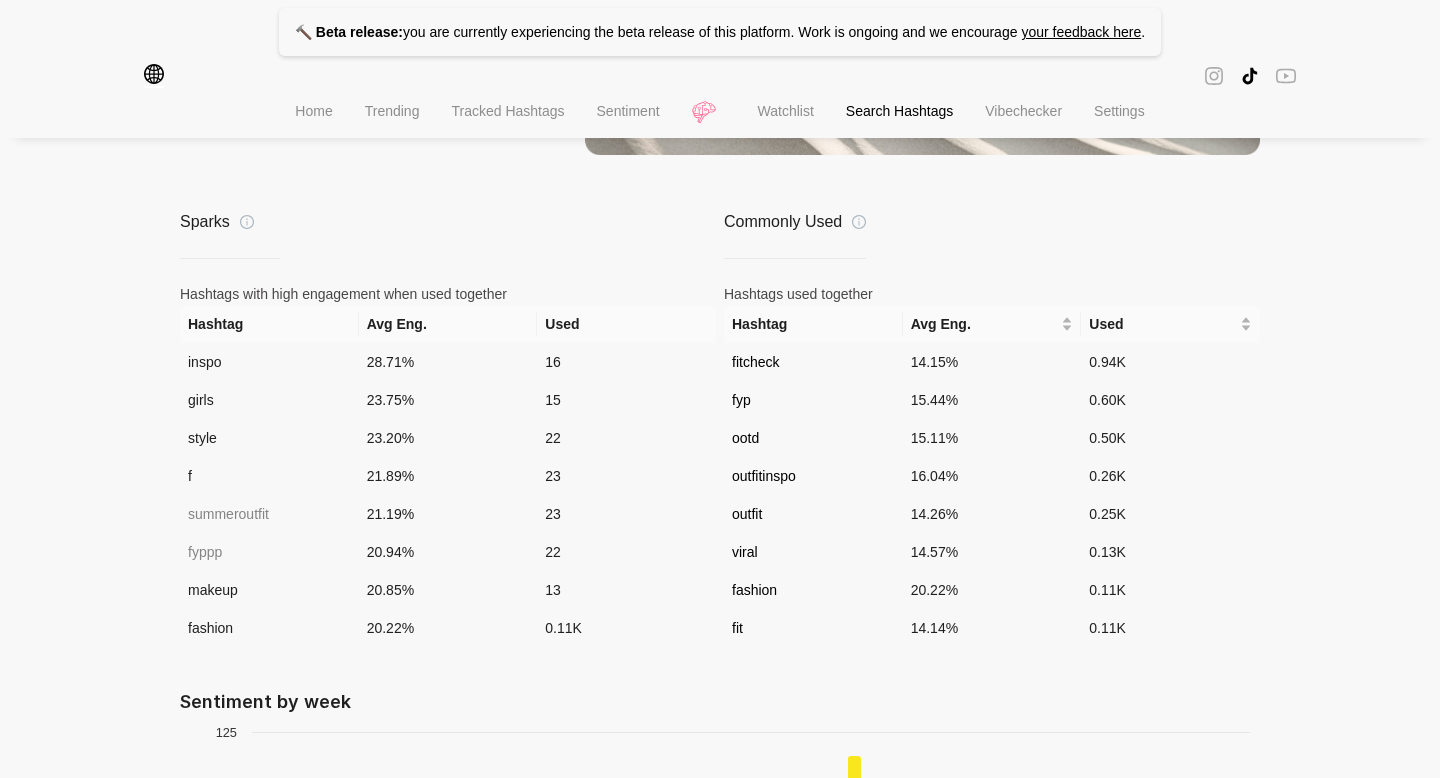scroll, scrollTop: 1534, scrollLeft: 0, axis: vertical 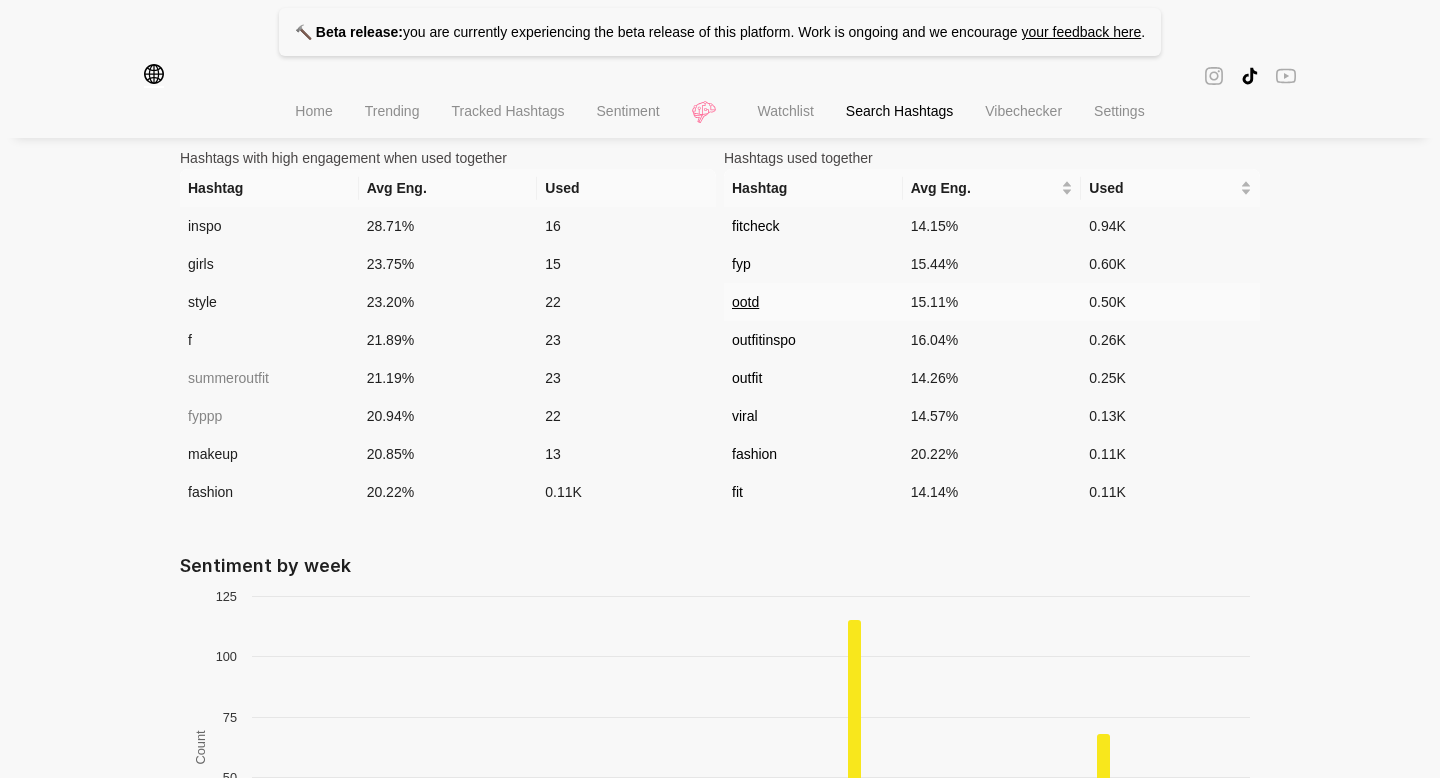 click on "ootd" at bounding box center (745, 302) 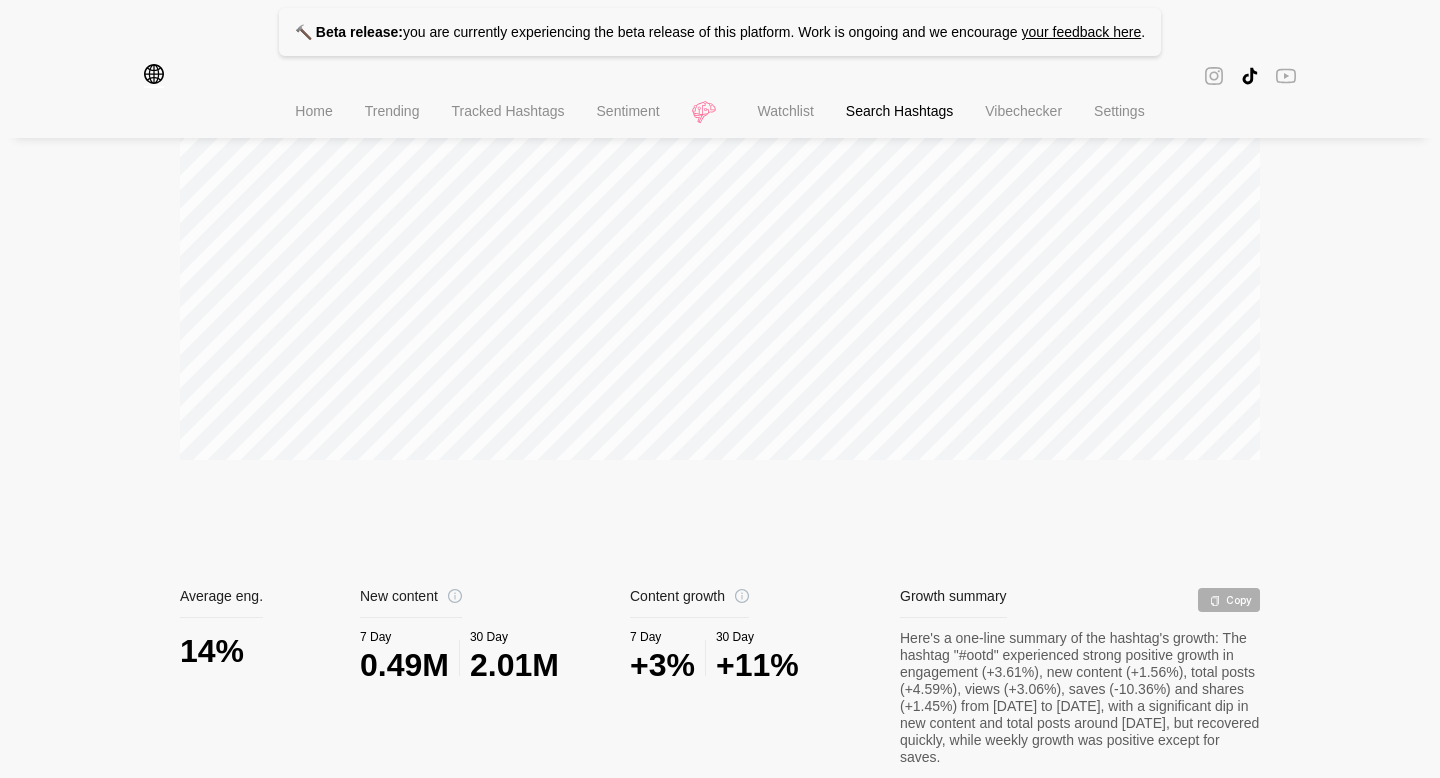 scroll, scrollTop: 510, scrollLeft: 0, axis: vertical 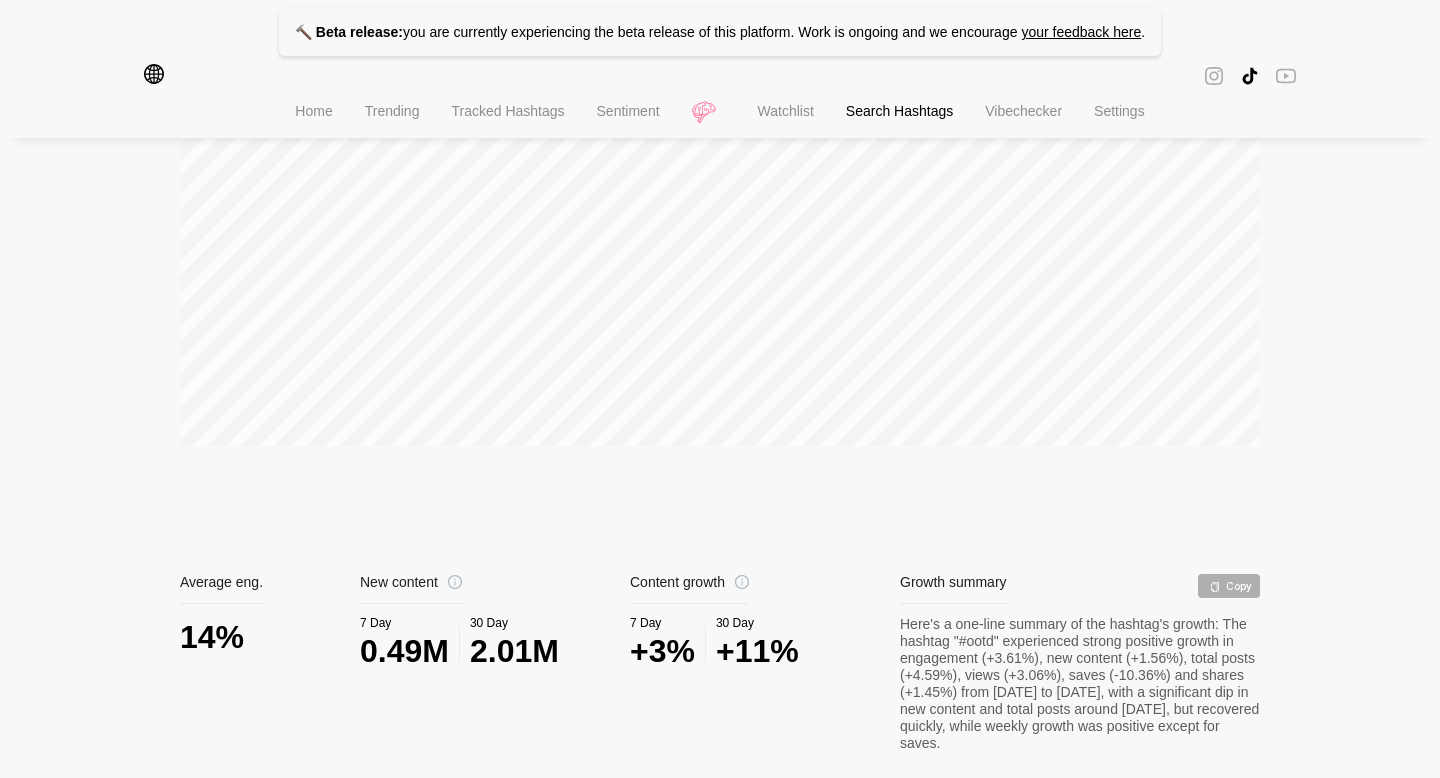 click on "14%" at bounding box center [270, 637] 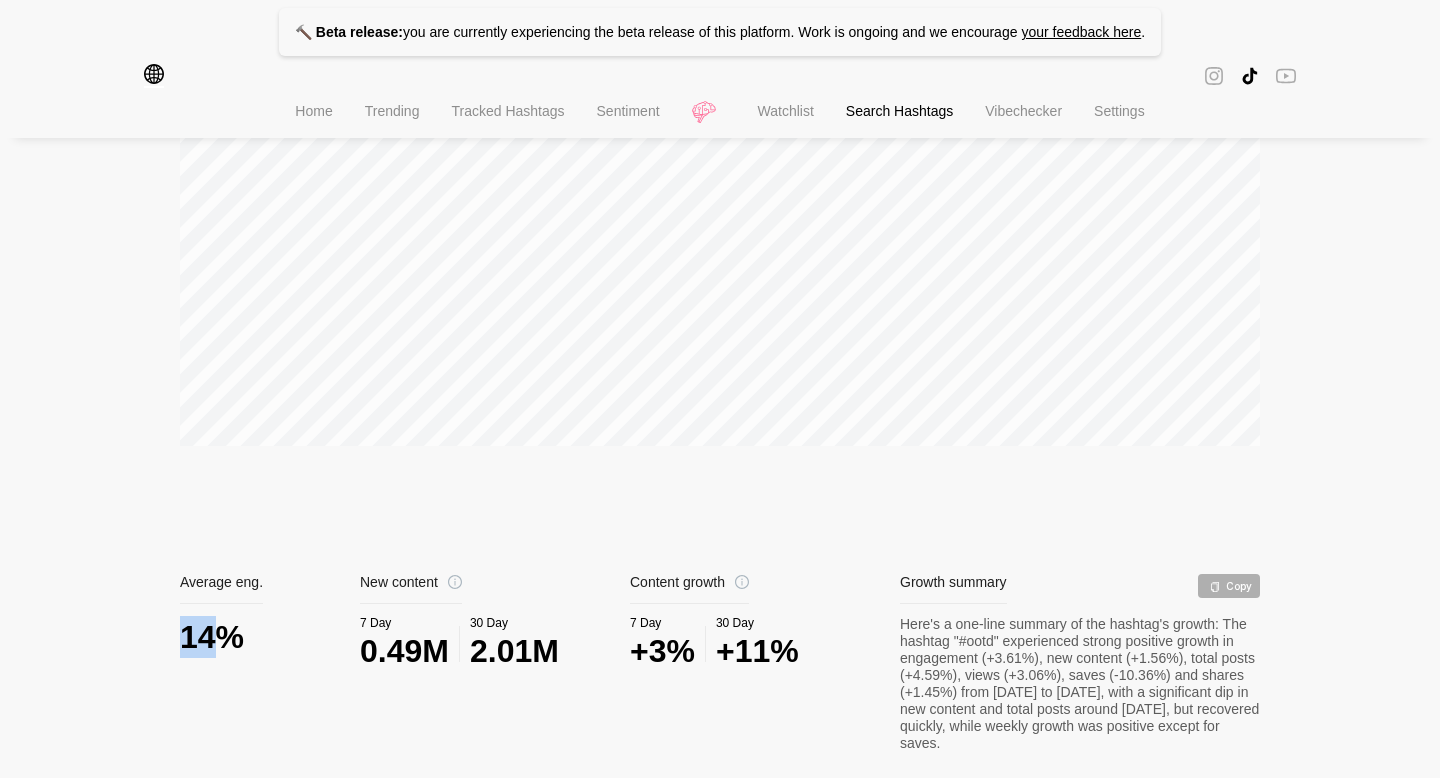 click on "14%" at bounding box center (270, 637) 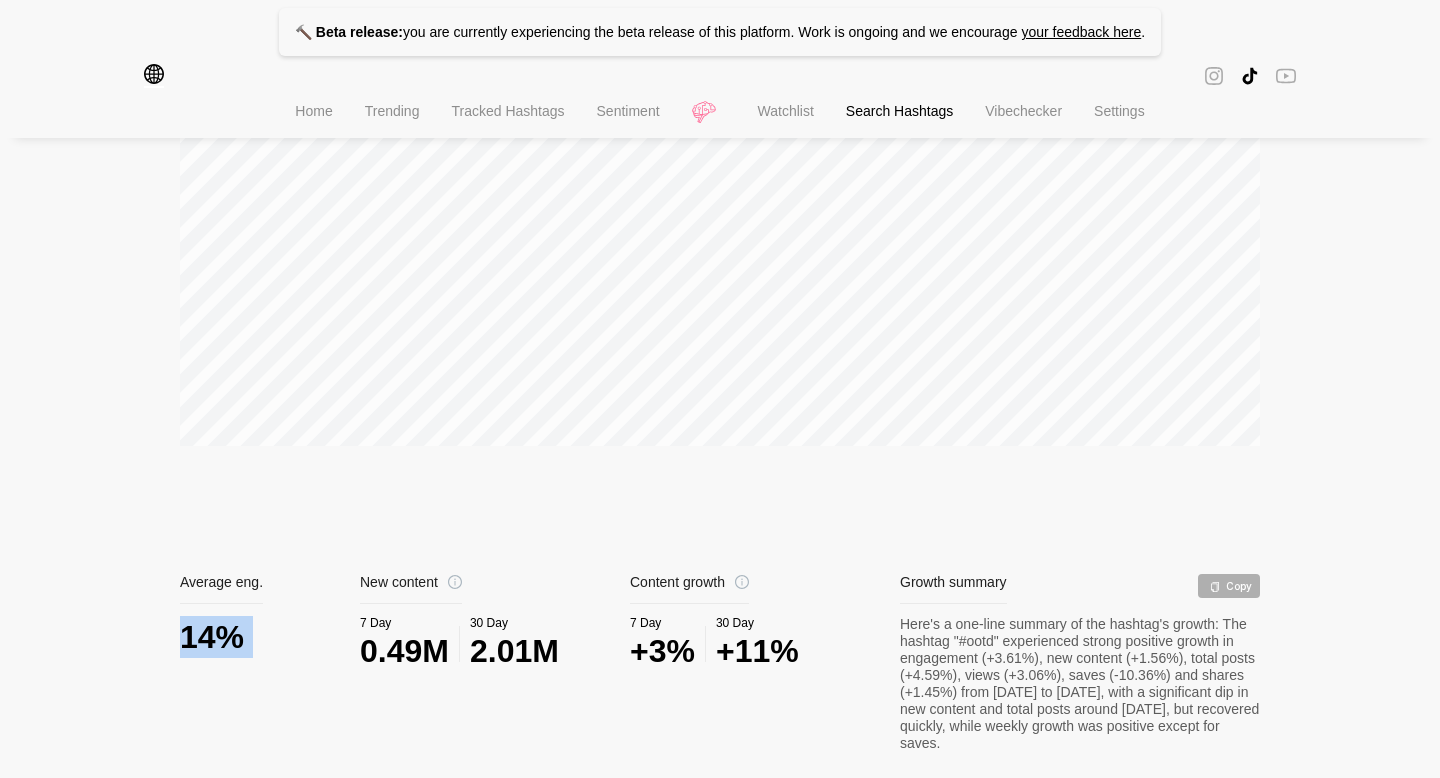 click on "14%" at bounding box center (270, 637) 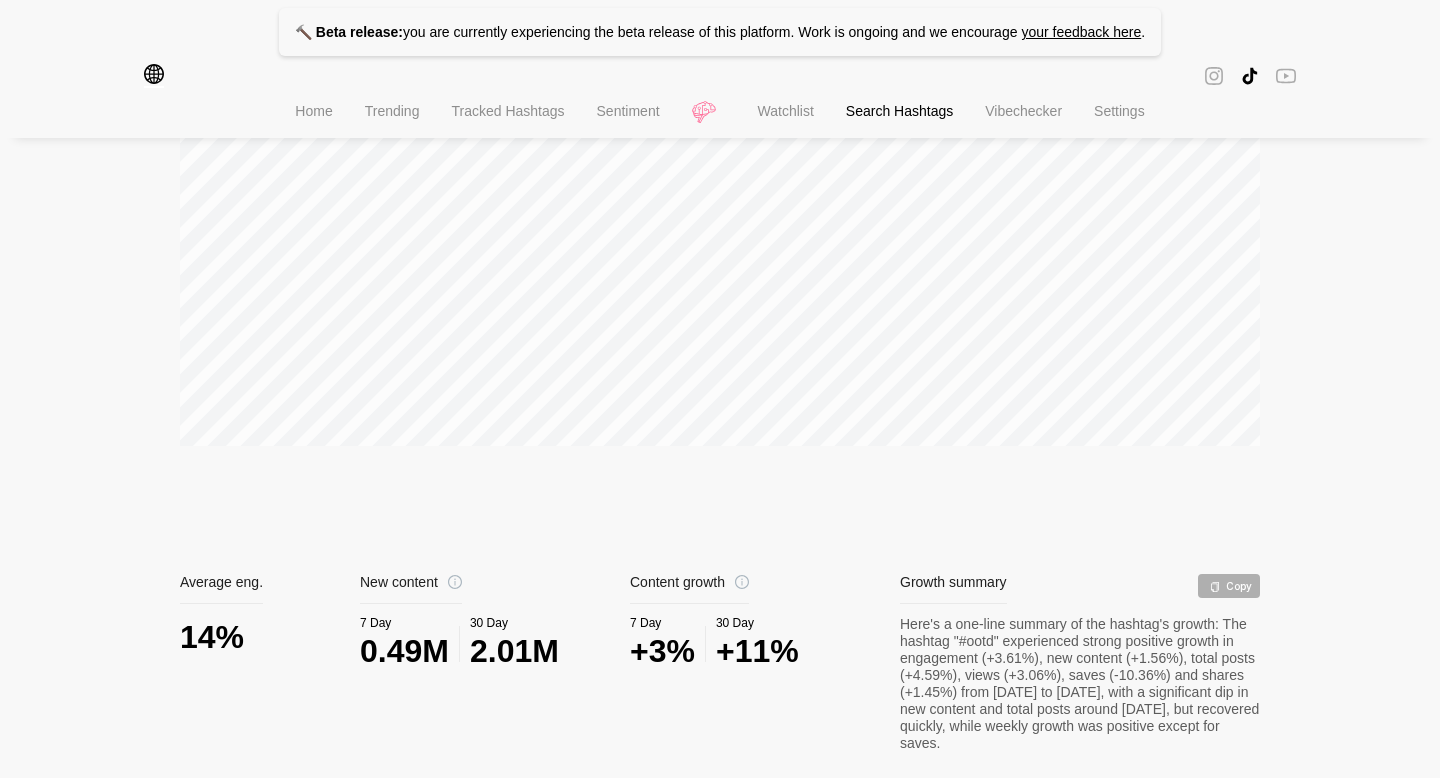 click on "+11%" at bounding box center [757, 651] 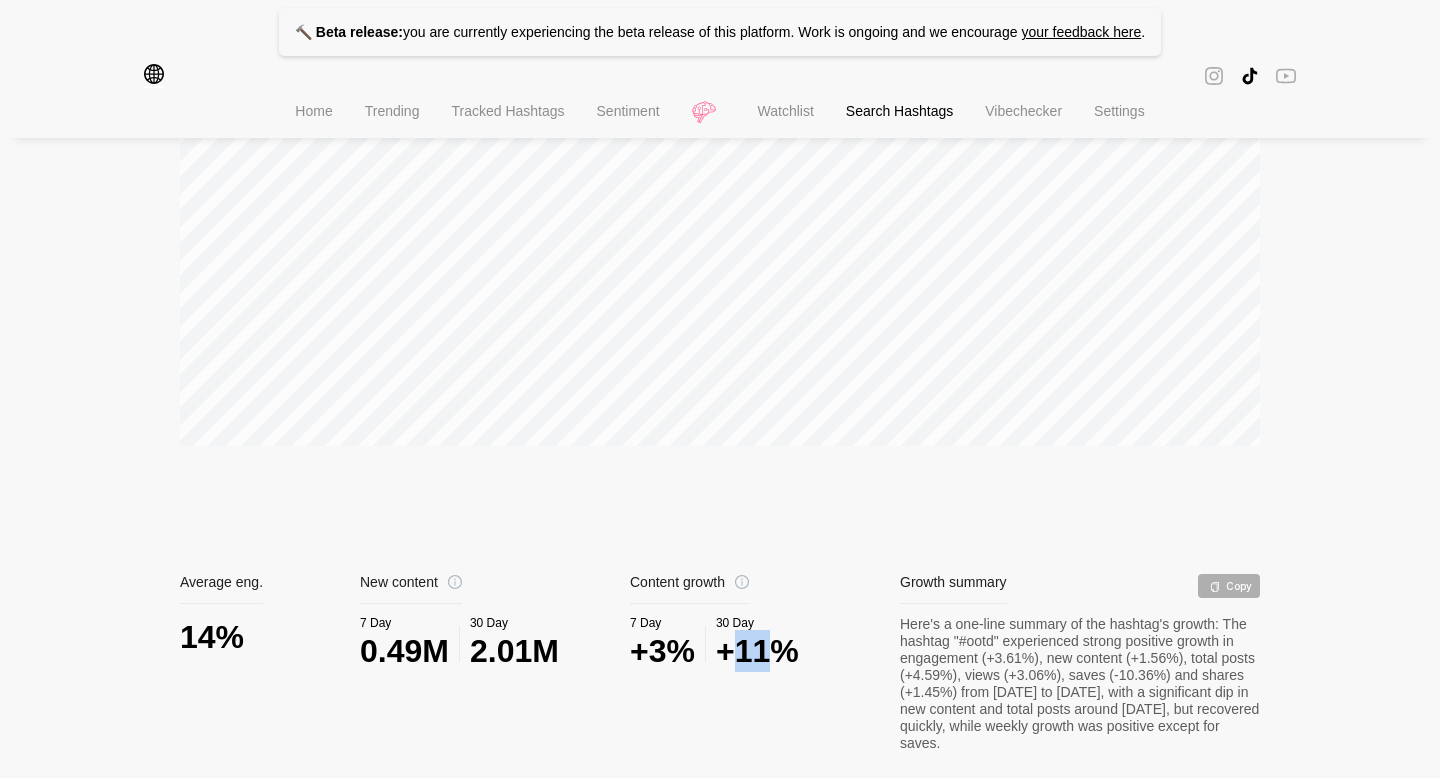 click on "+11%" at bounding box center (757, 651) 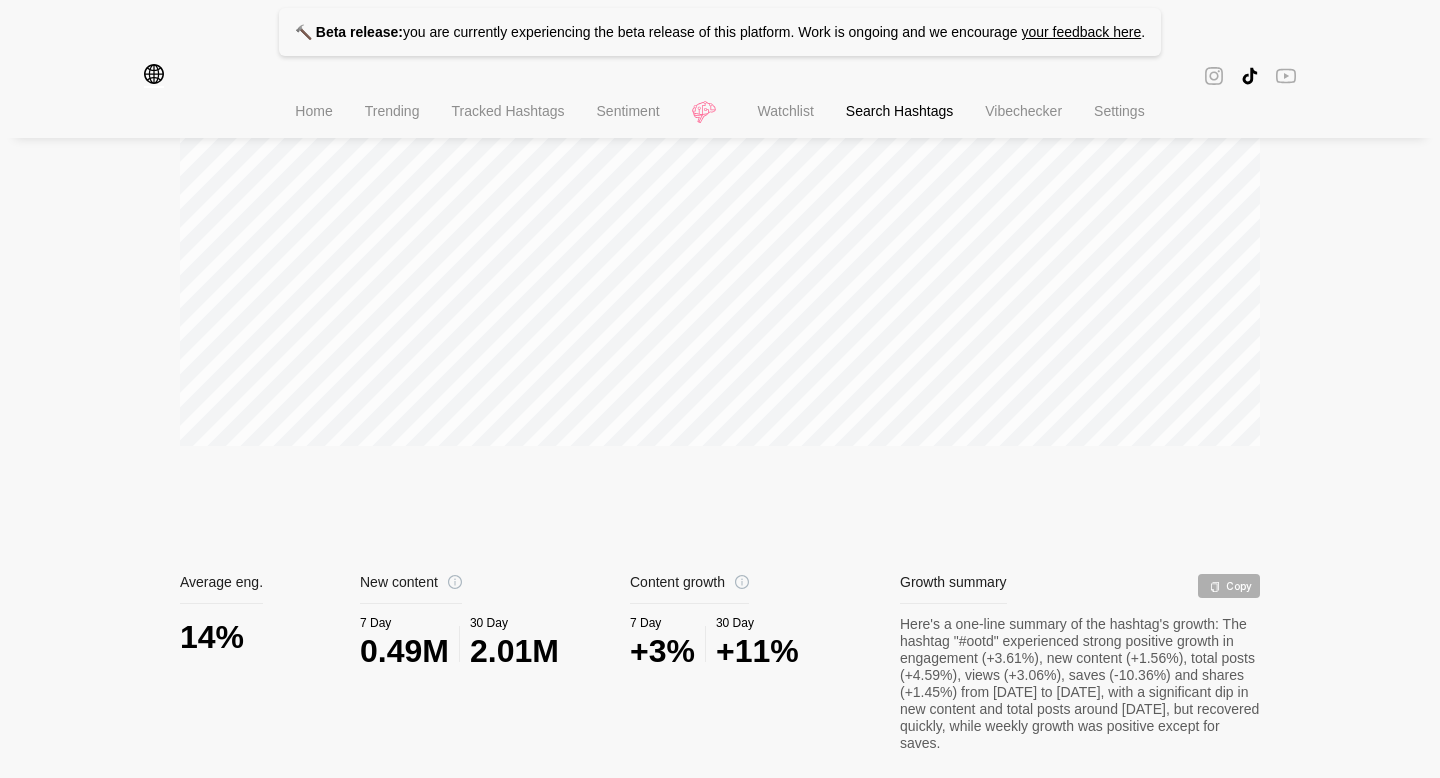 click on "+11%" at bounding box center [757, 651] 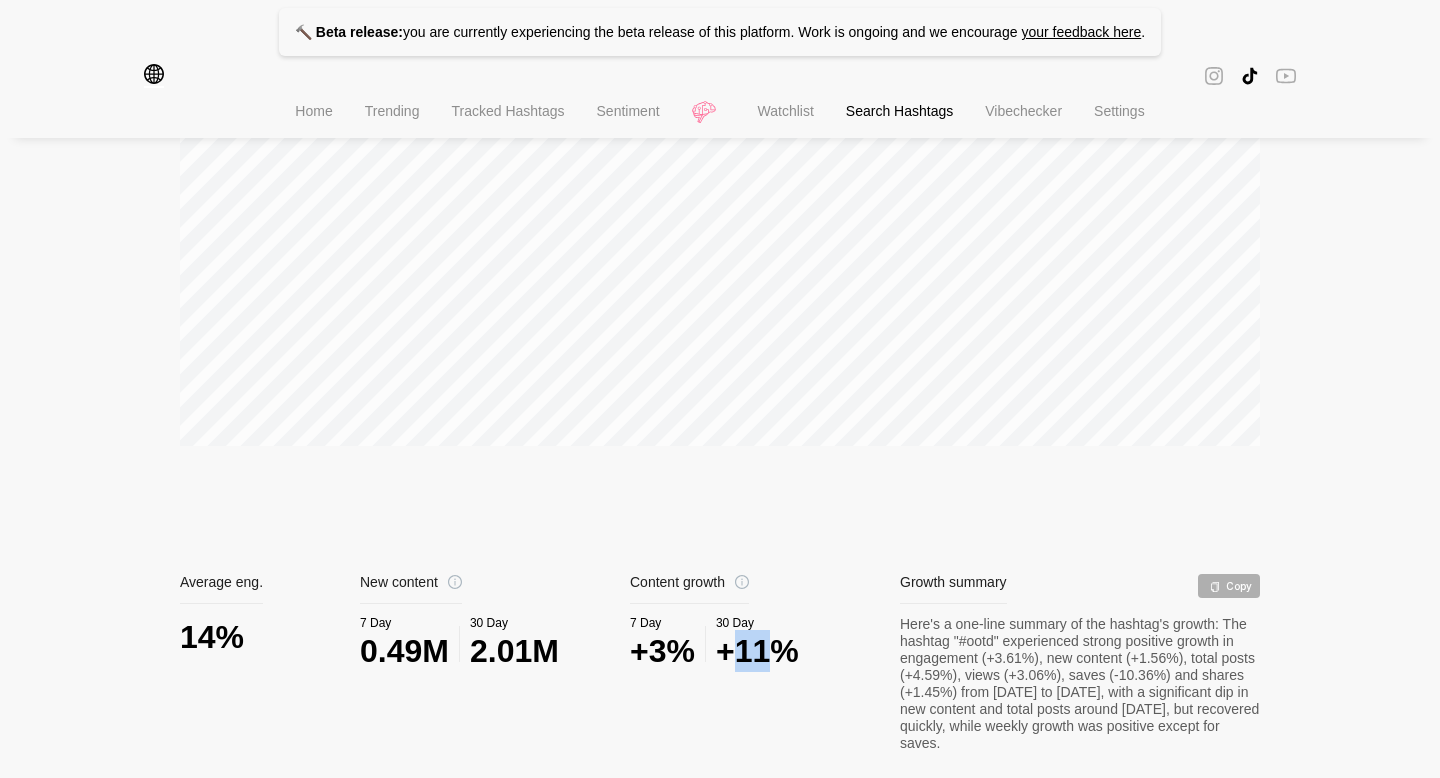 click on "+11%" at bounding box center (757, 651) 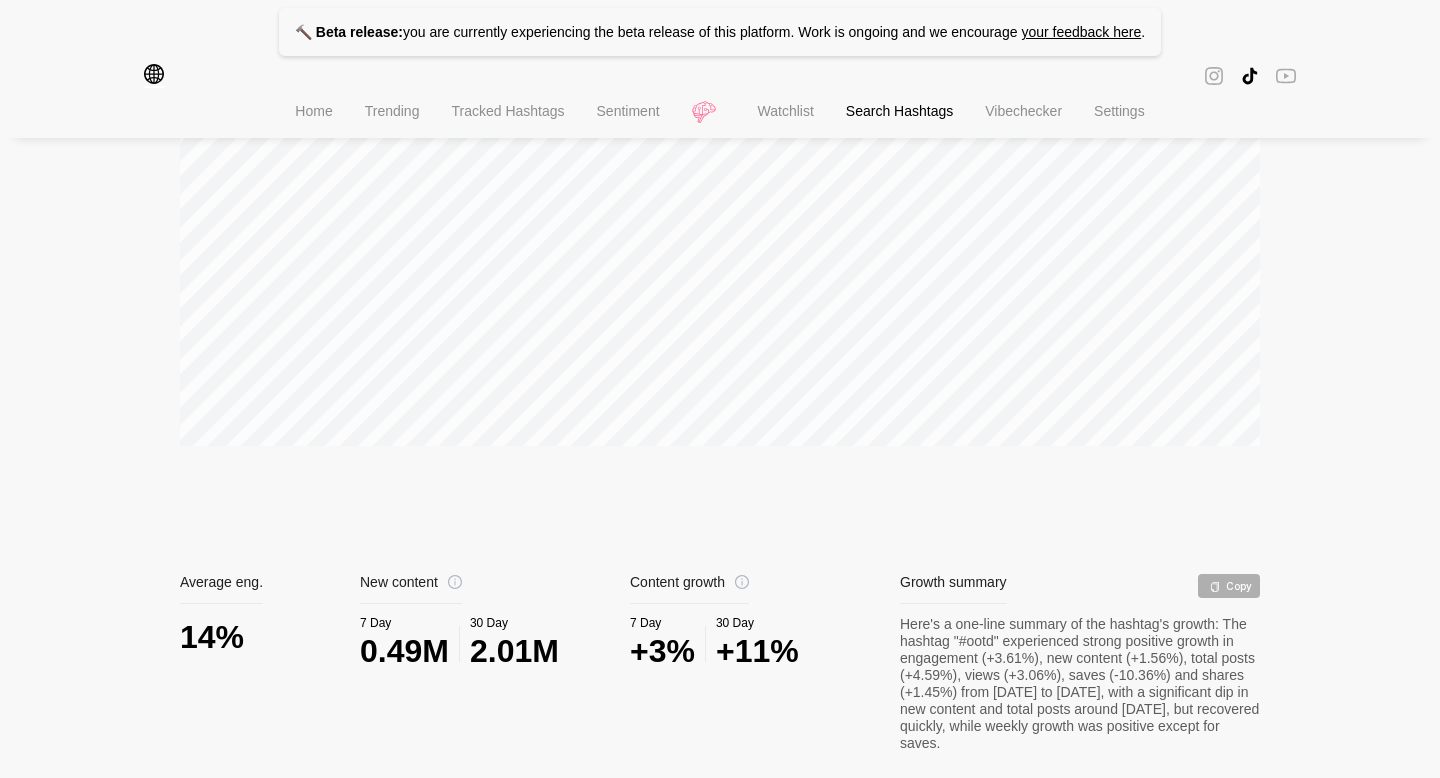 click on "2.01M" at bounding box center [514, 651] 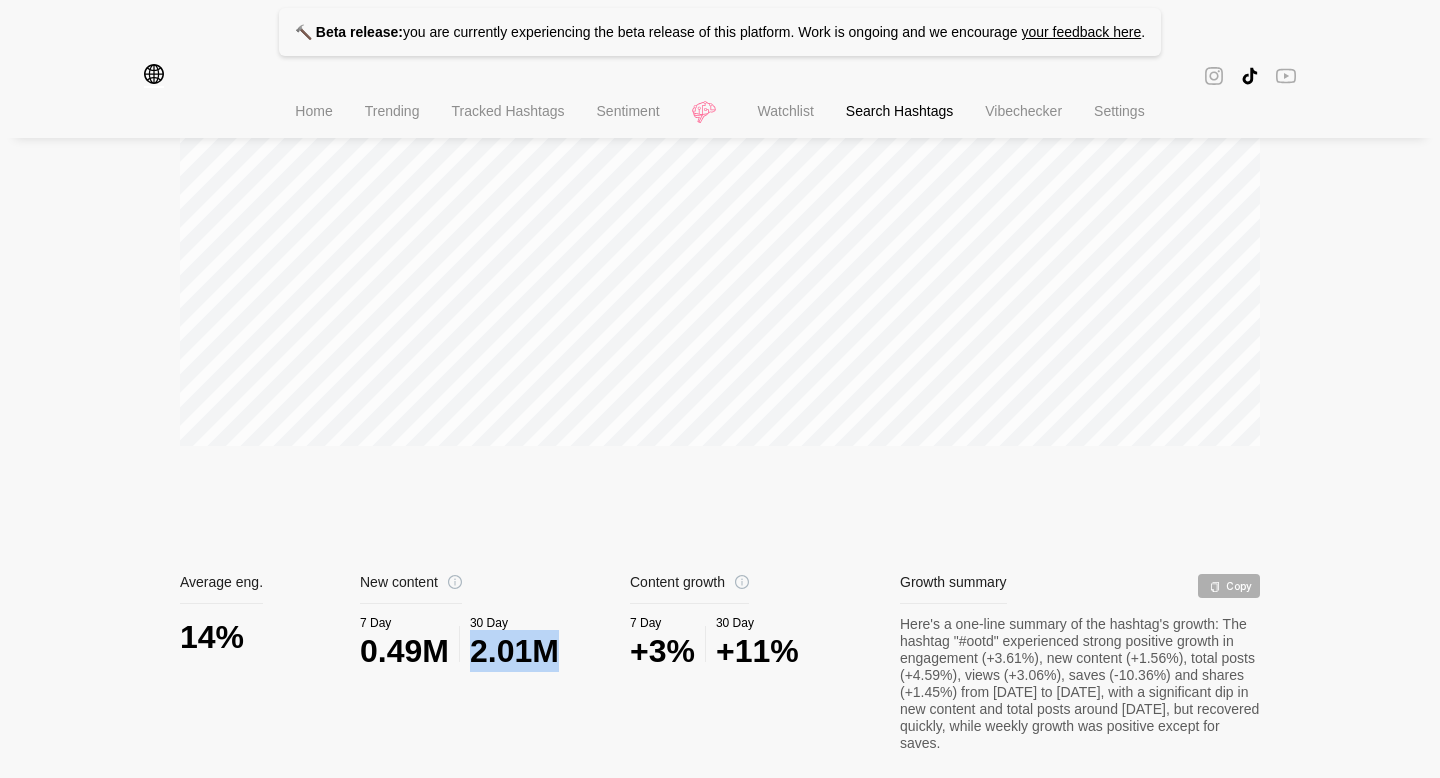 click on "2.01M" at bounding box center [514, 651] 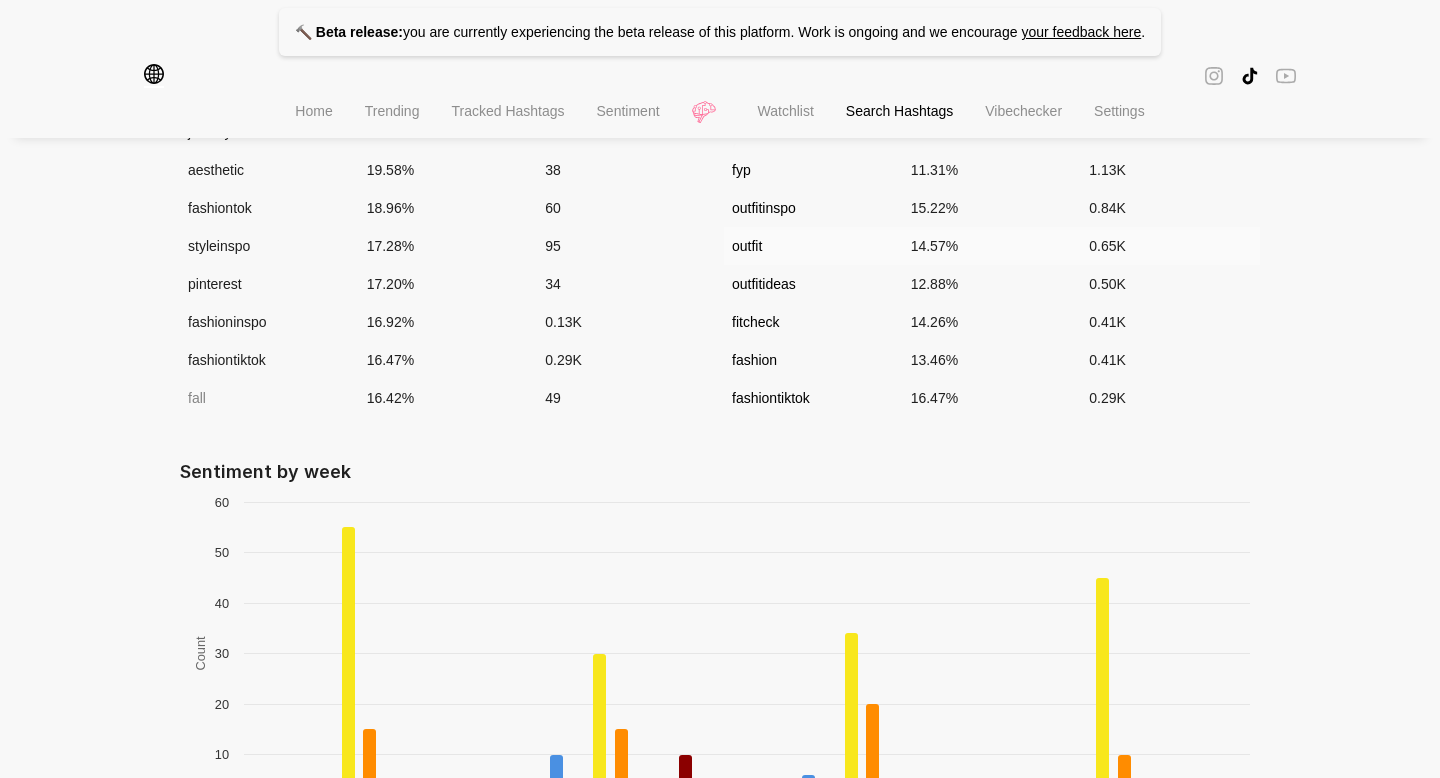 scroll, scrollTop: 1664, scrollLeft: 0, axis: vertical 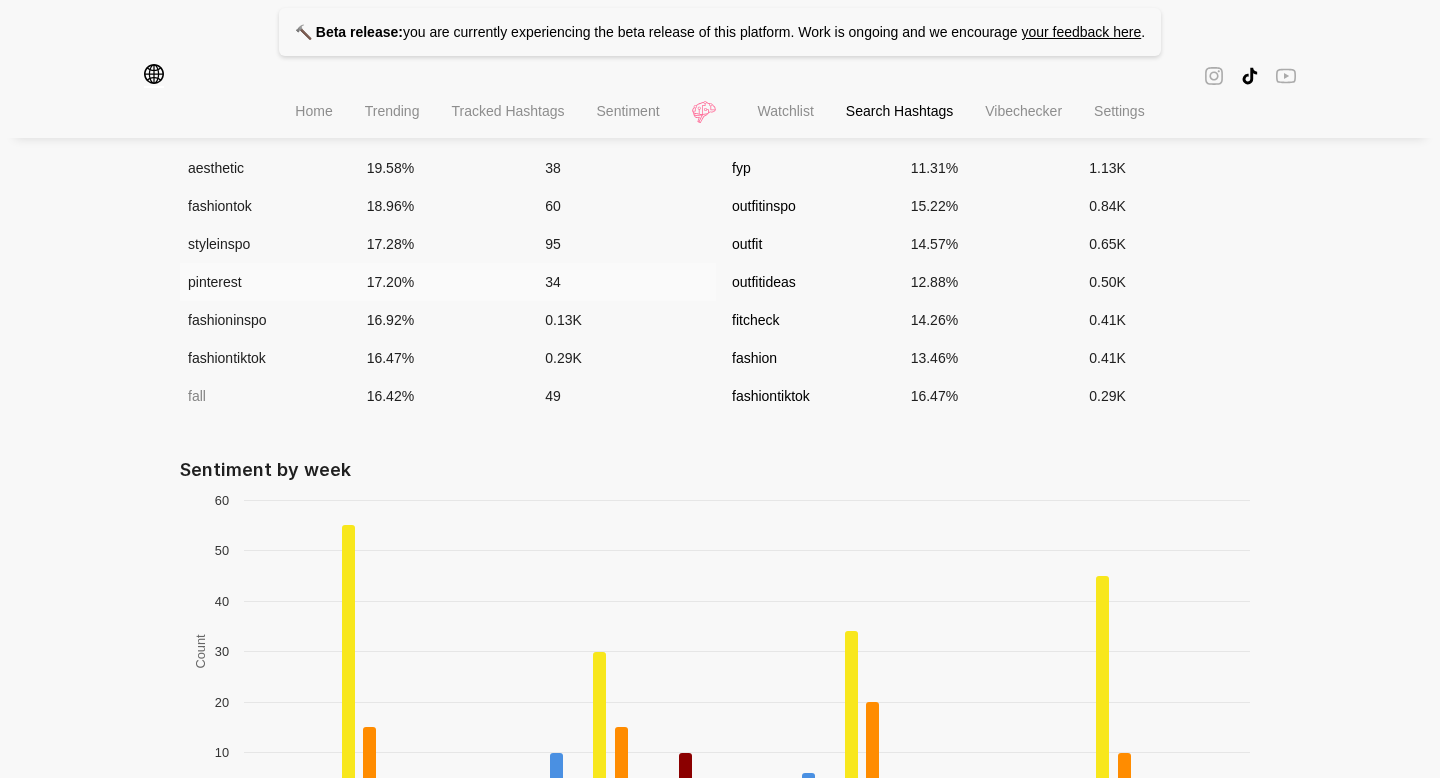 click on "pinterest" at bounding box center (269, 282) 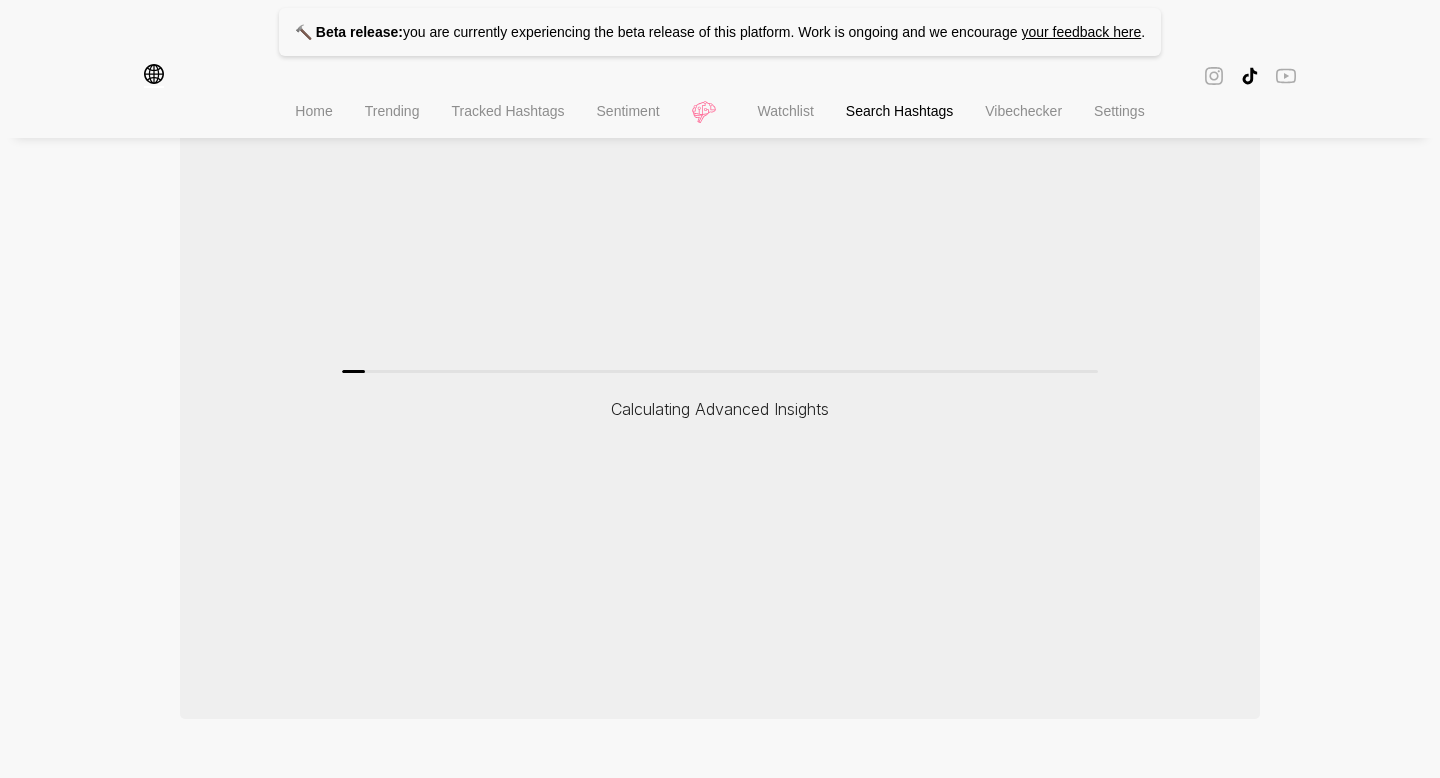 scroll, scrollTop: 1664, scrollLeft: 0, axis: vertical 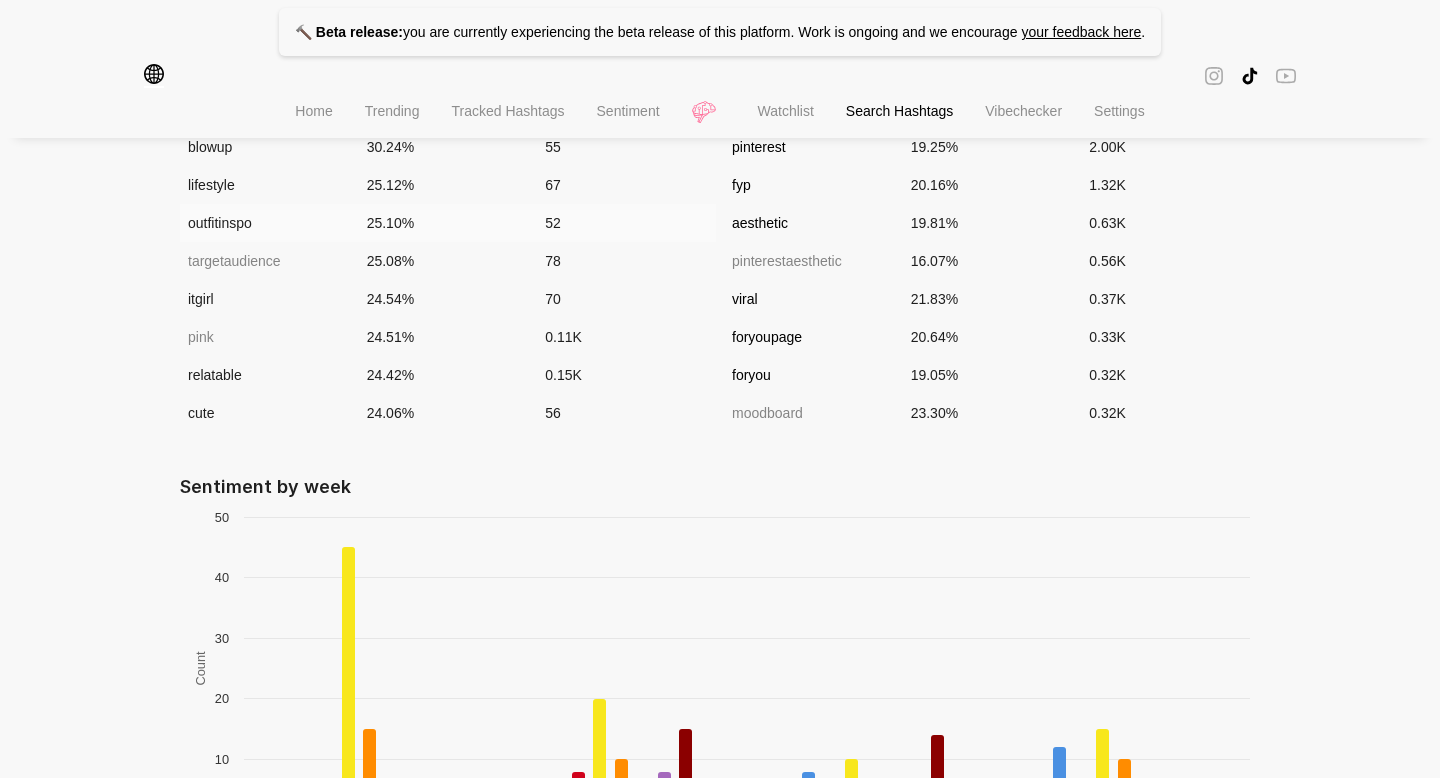 click on "outfitinspo" at bounding box center (269, 223) 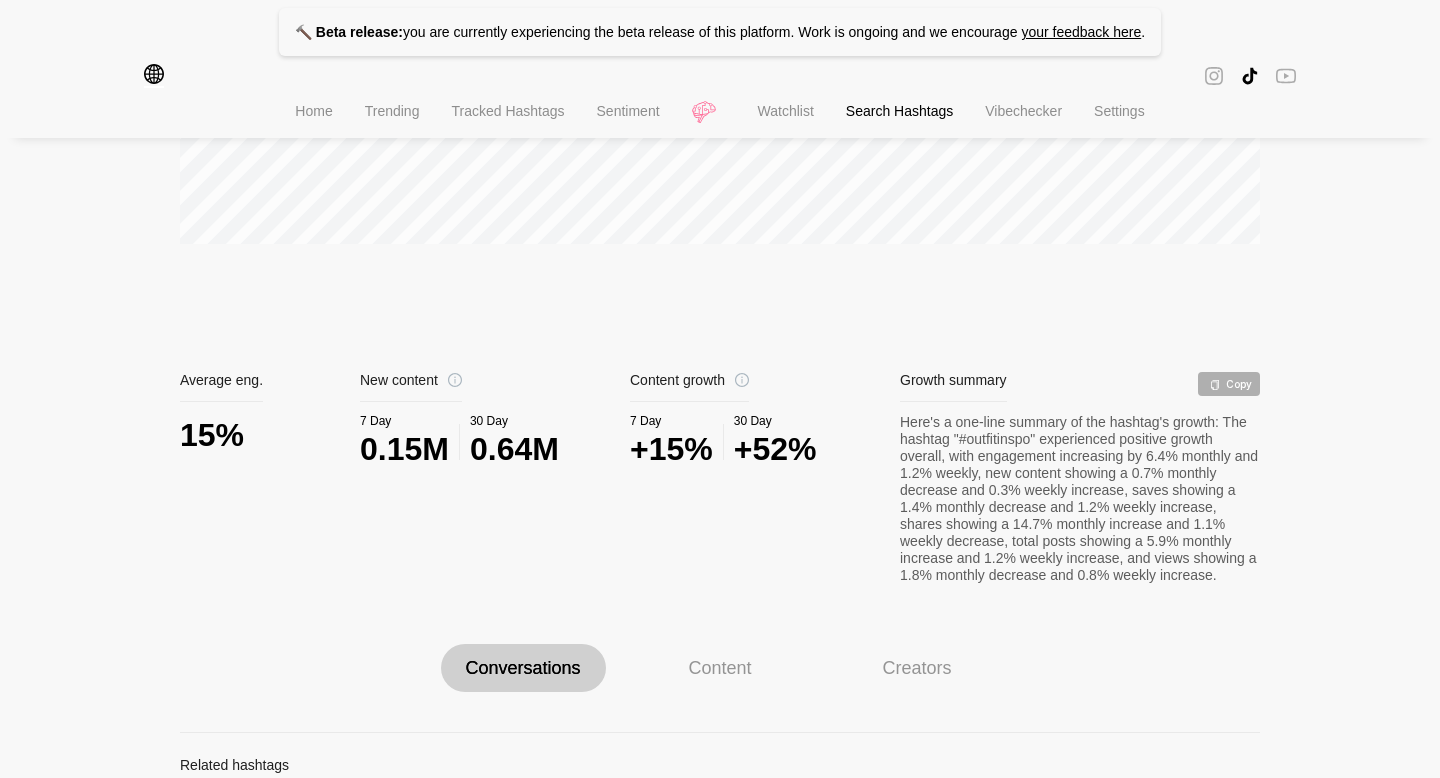 scroll, scrollTop: 735, scrollLeft: 0, axis: vertical 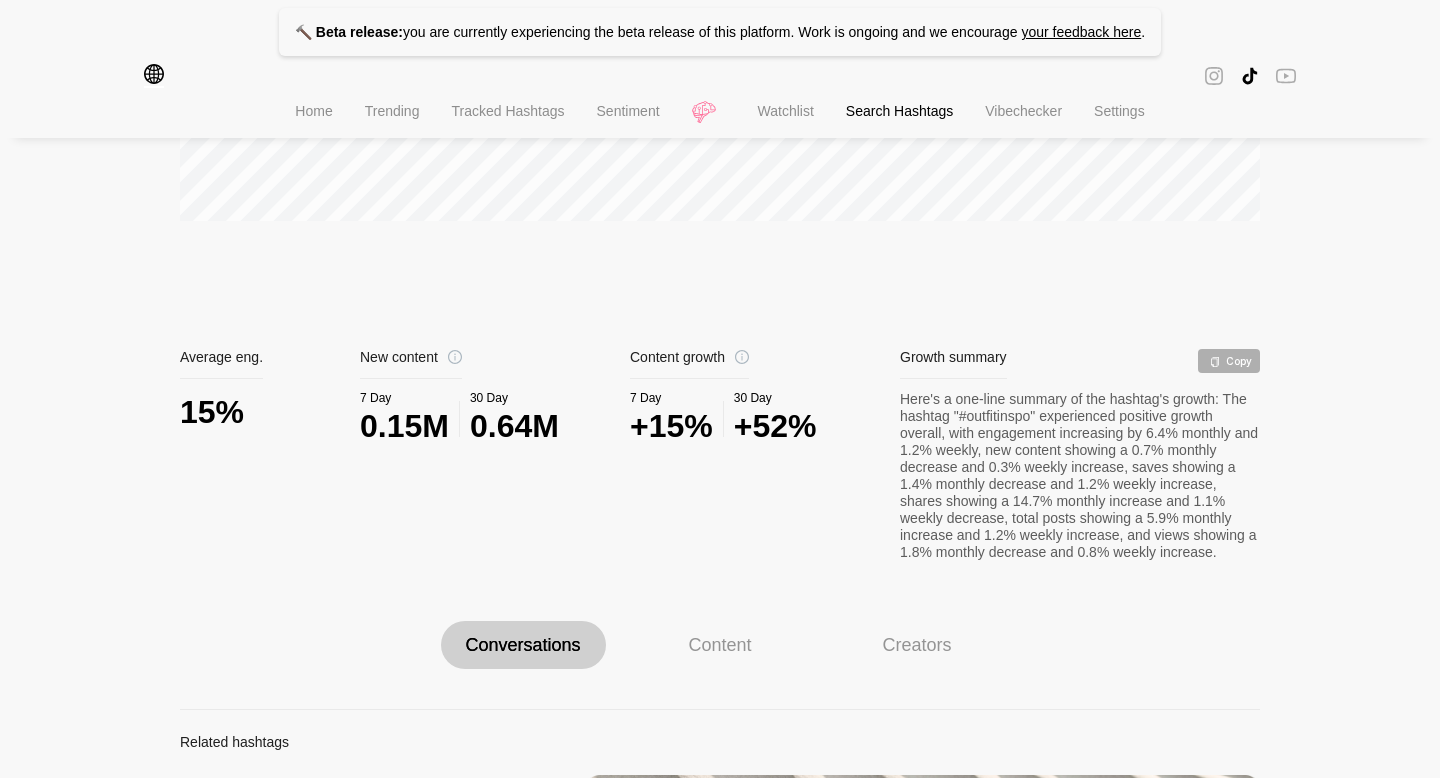 click on "15%" at bounding box center [270, 412] 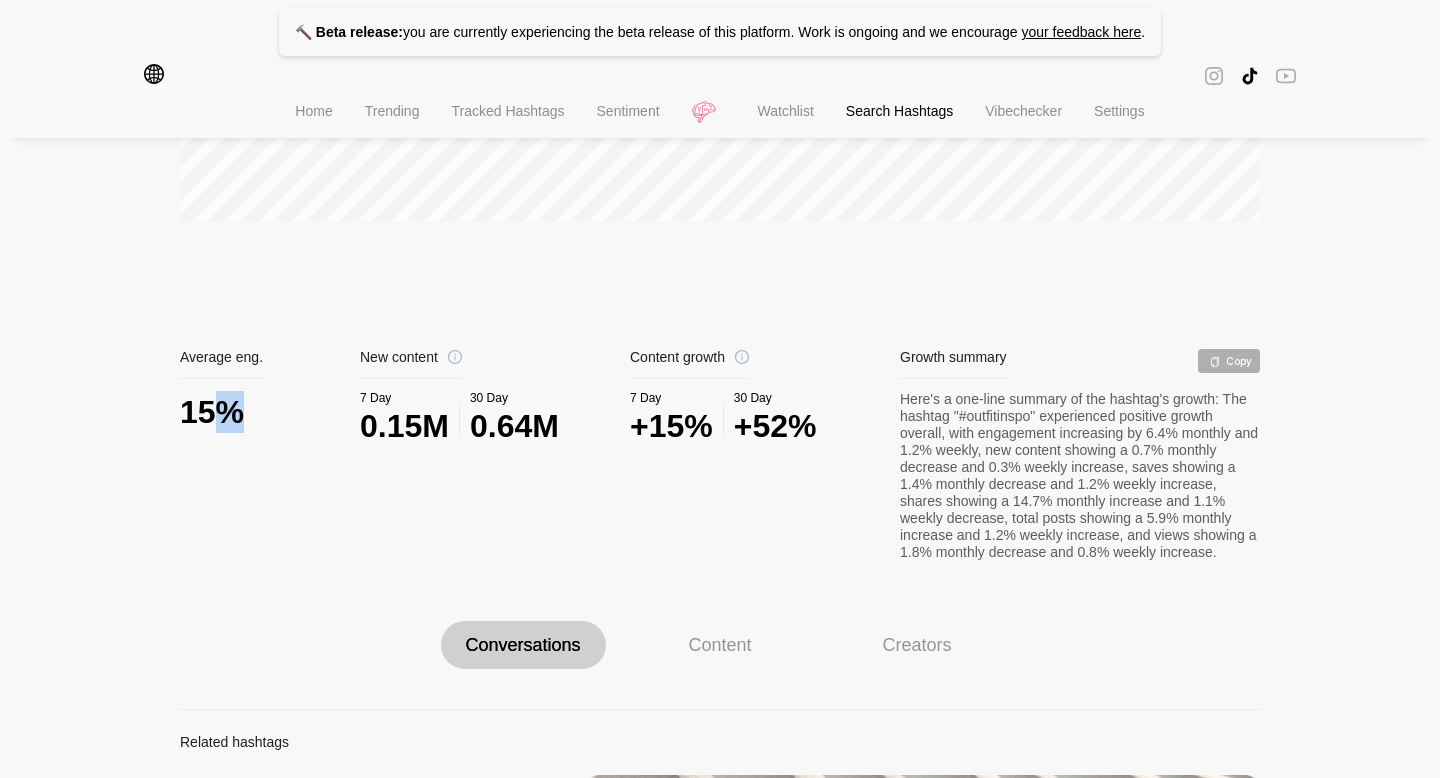 click on "15%" at bounding box center [270, 412] 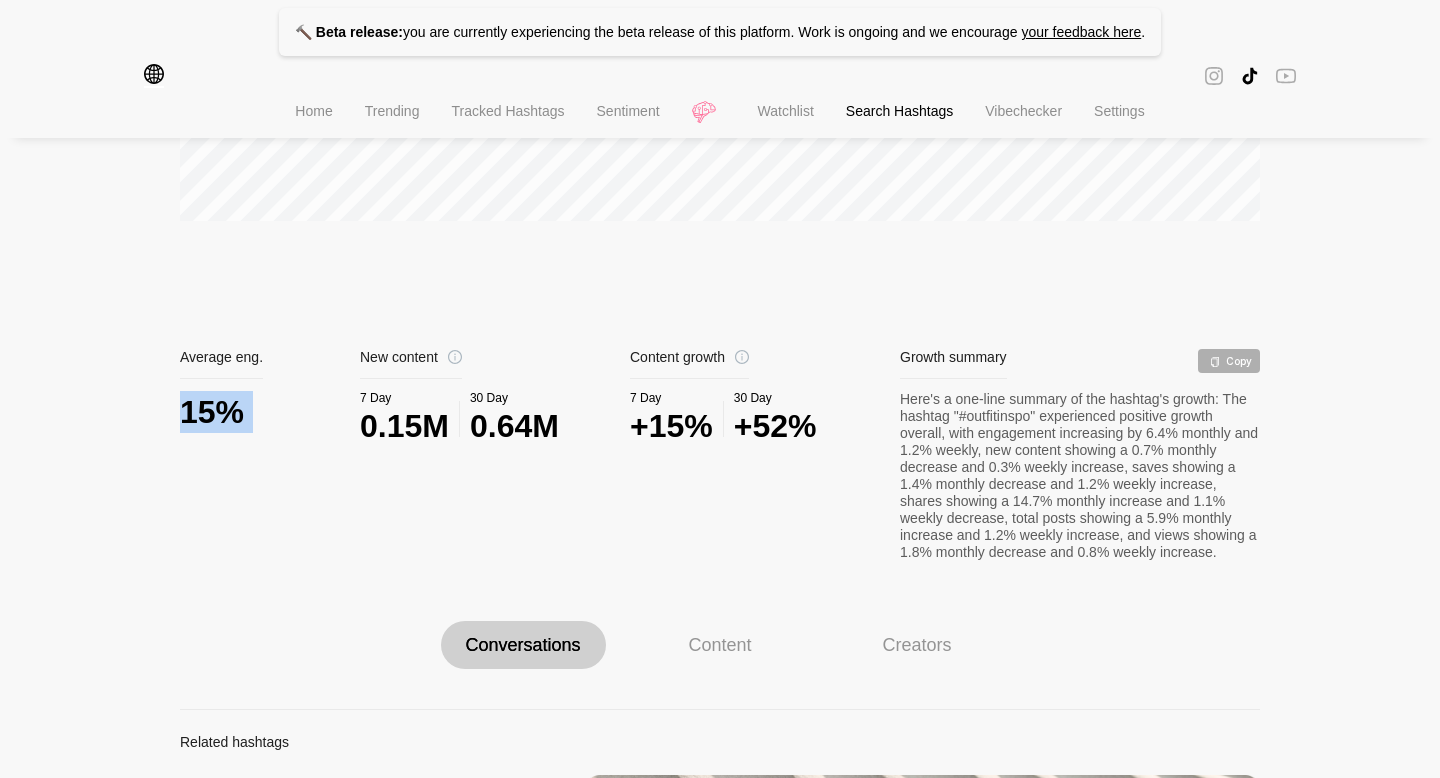 click on "15%" at bounding box center (270, 412) 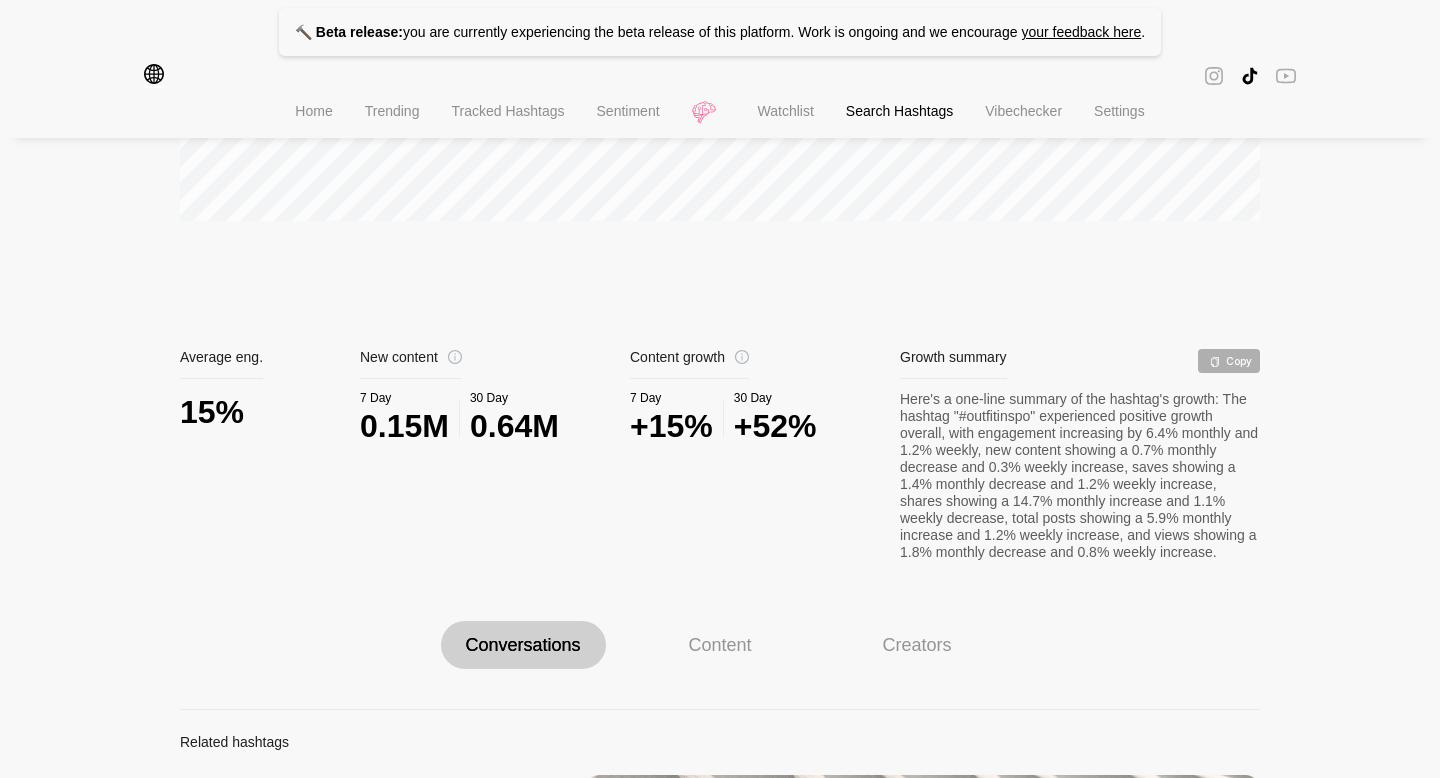 click on "0.64M" at bounding box center [514, 426] 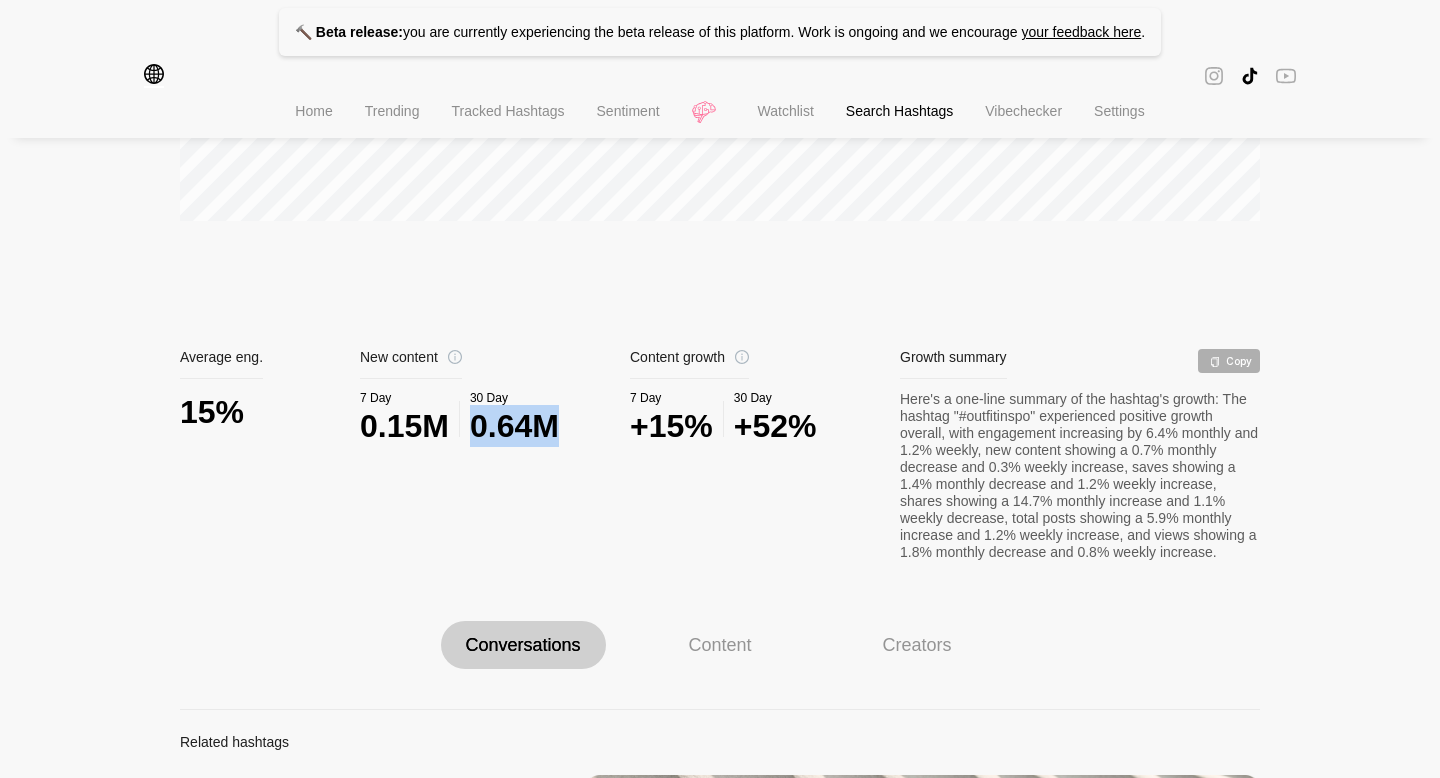 click on "0.64M" at bounding box center [514, 426] 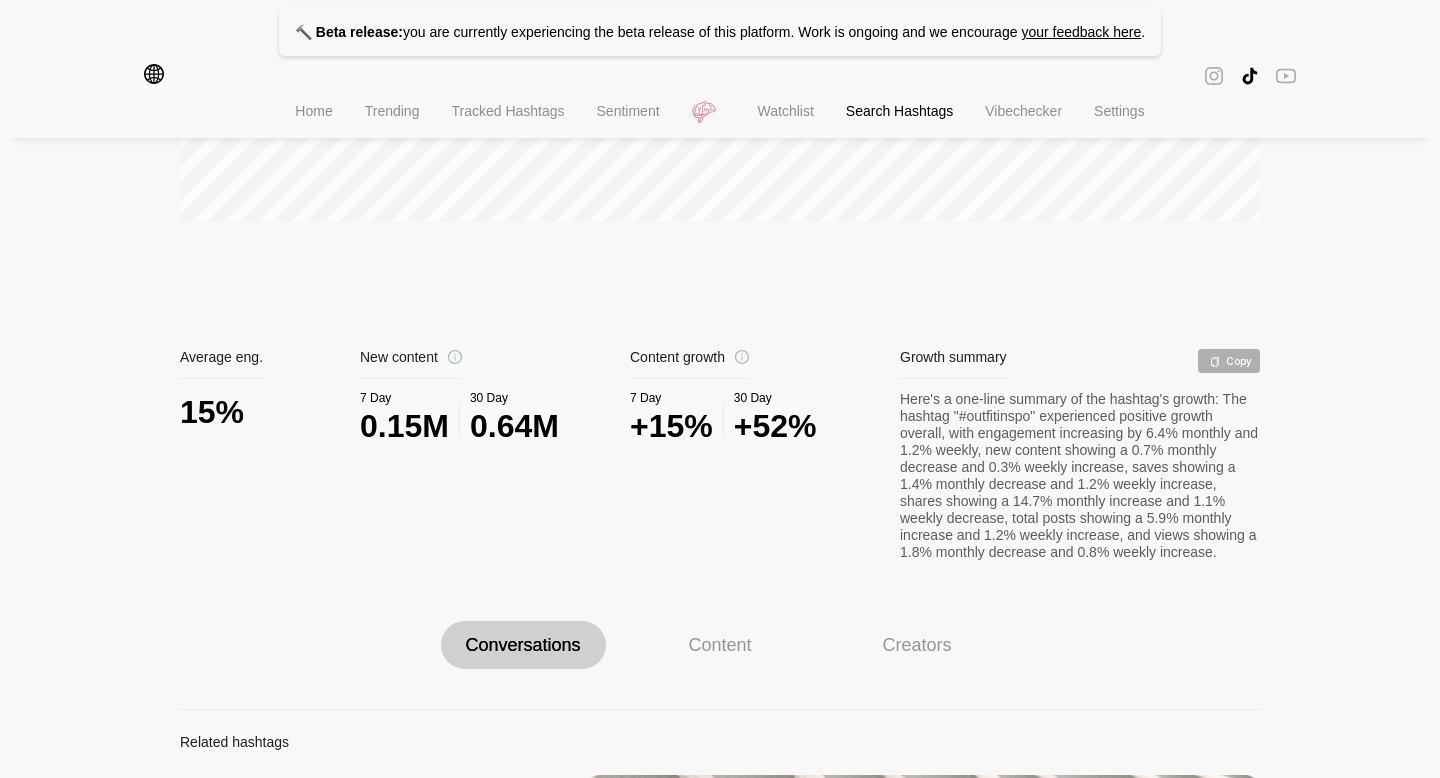 click on "🔨 Beta release:  you are currently experiencing the beta release of this platform. Work is ongoing and we encourage   your feedback here ." at bounding box center (720, 32) 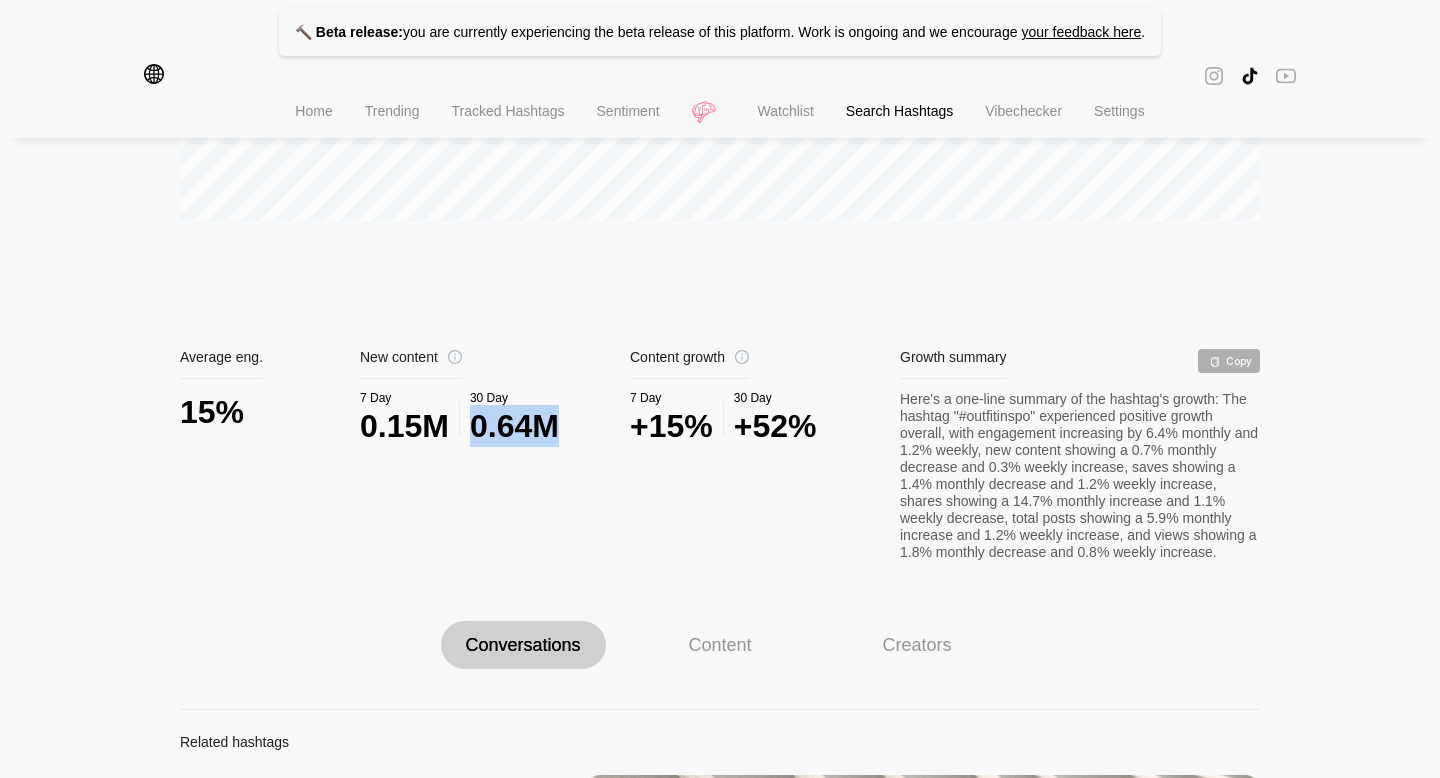 click on "0.64M" at bounding box center (514, 426) 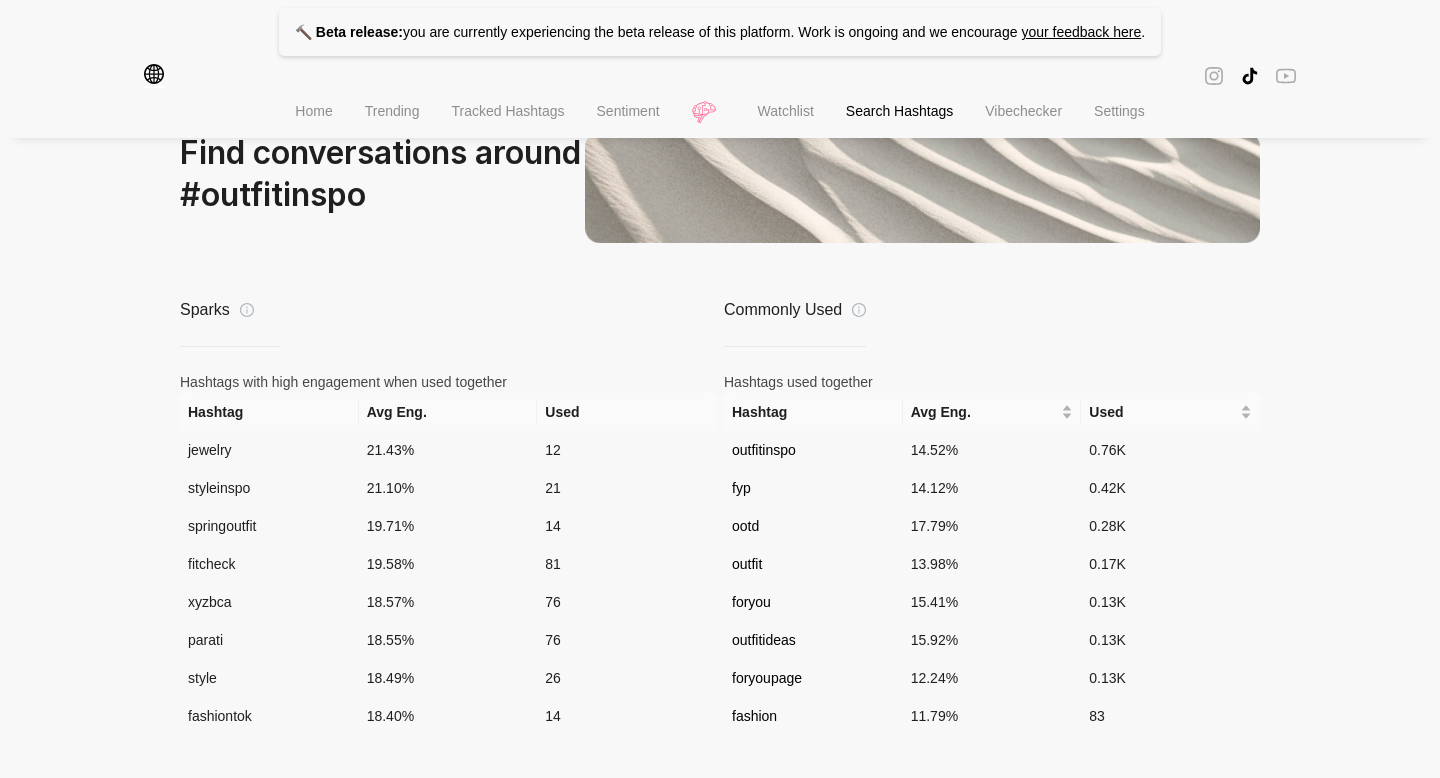 scroll, scrollTop: 1495, scrollLeft: 0, axis: vertical 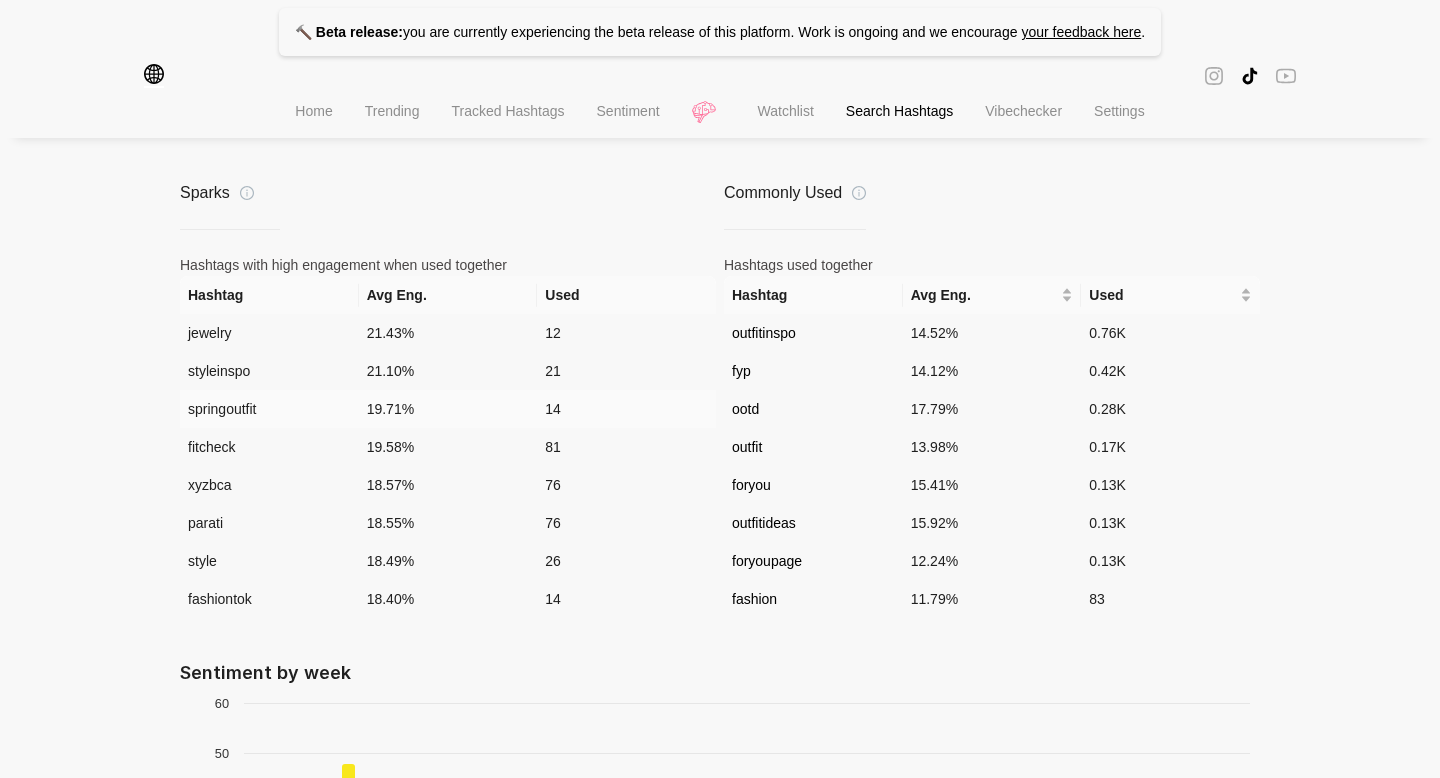 click on "springoutfit" at bounding box center [269, 409] 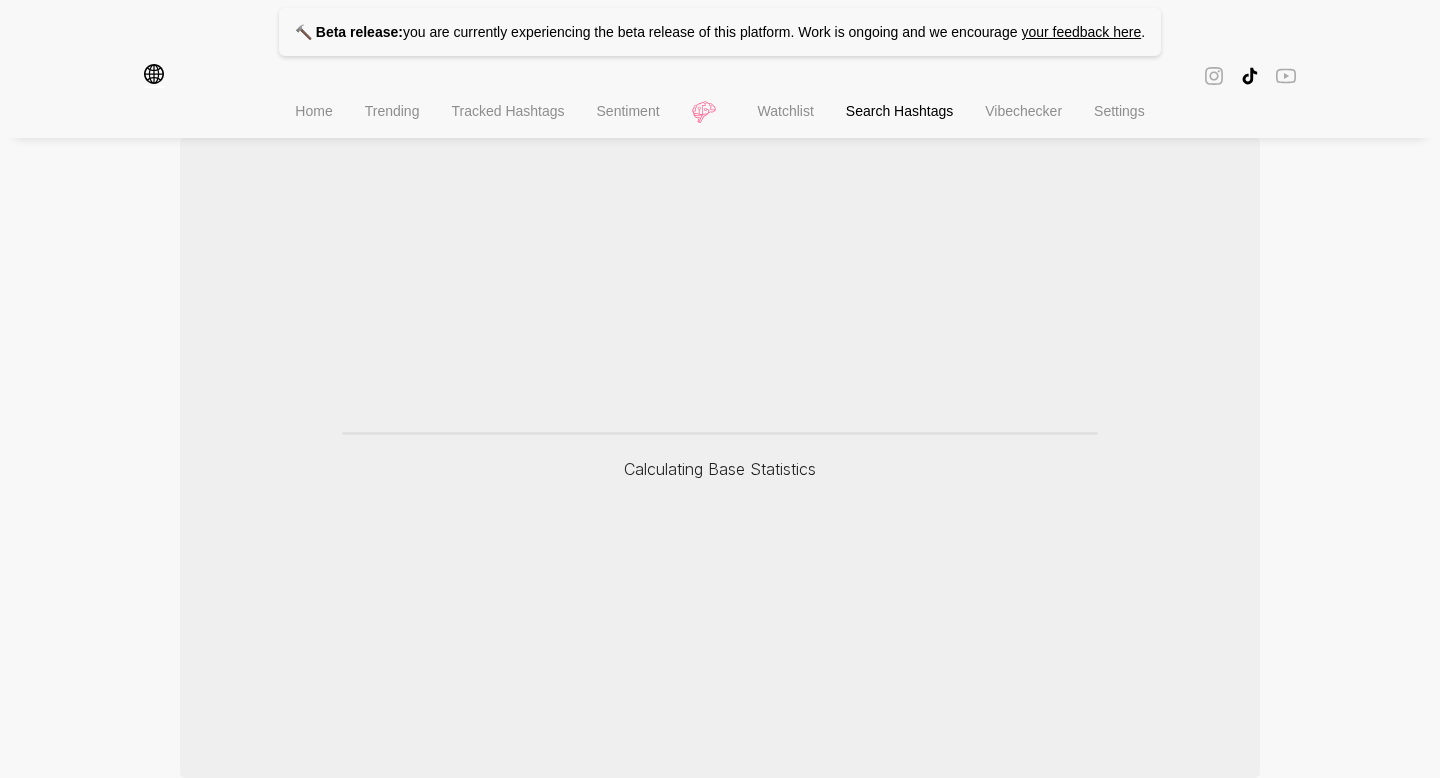 scroll, scrollTop: 128, scrollLeft: 0, axis: vertical 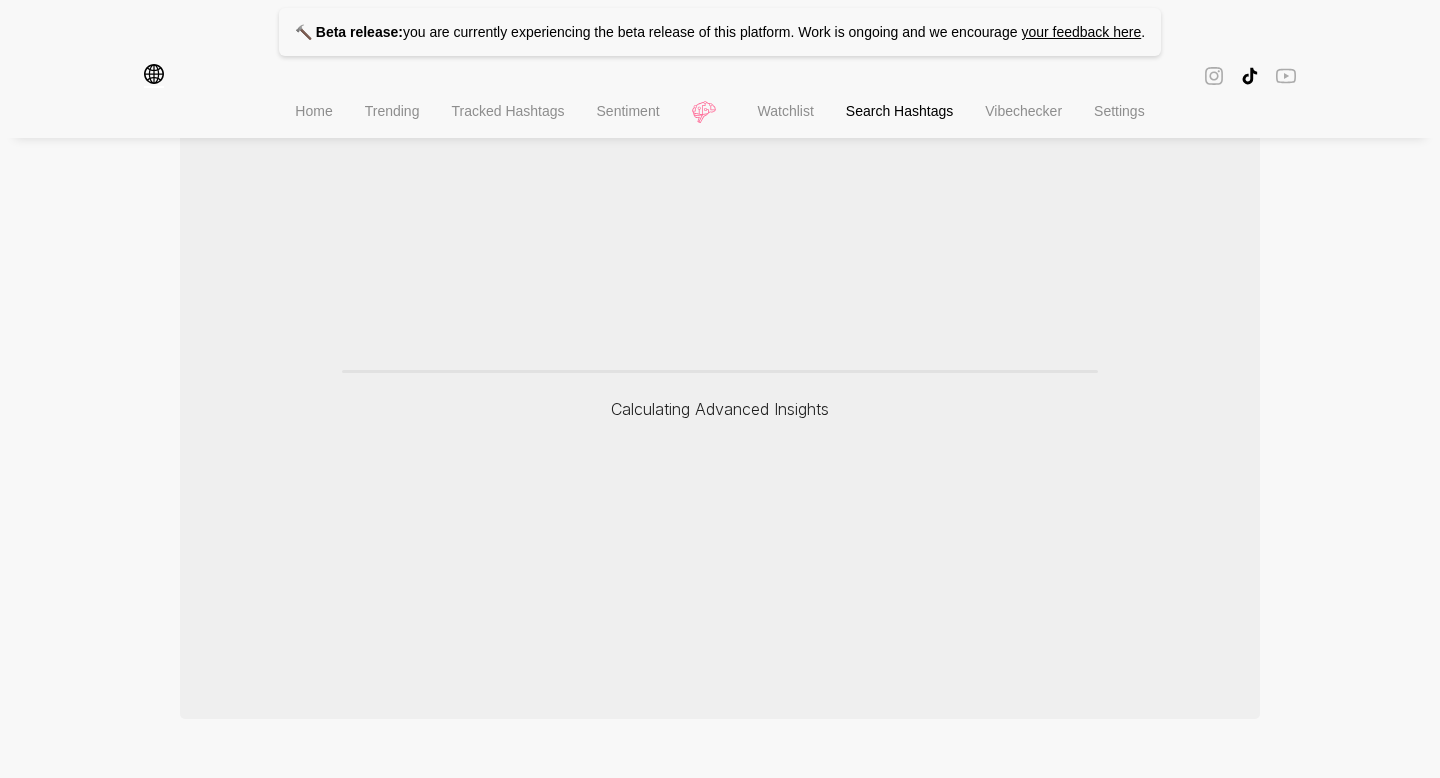 click on "Calculating Advanced Insights" at bounding box center (720, 399) 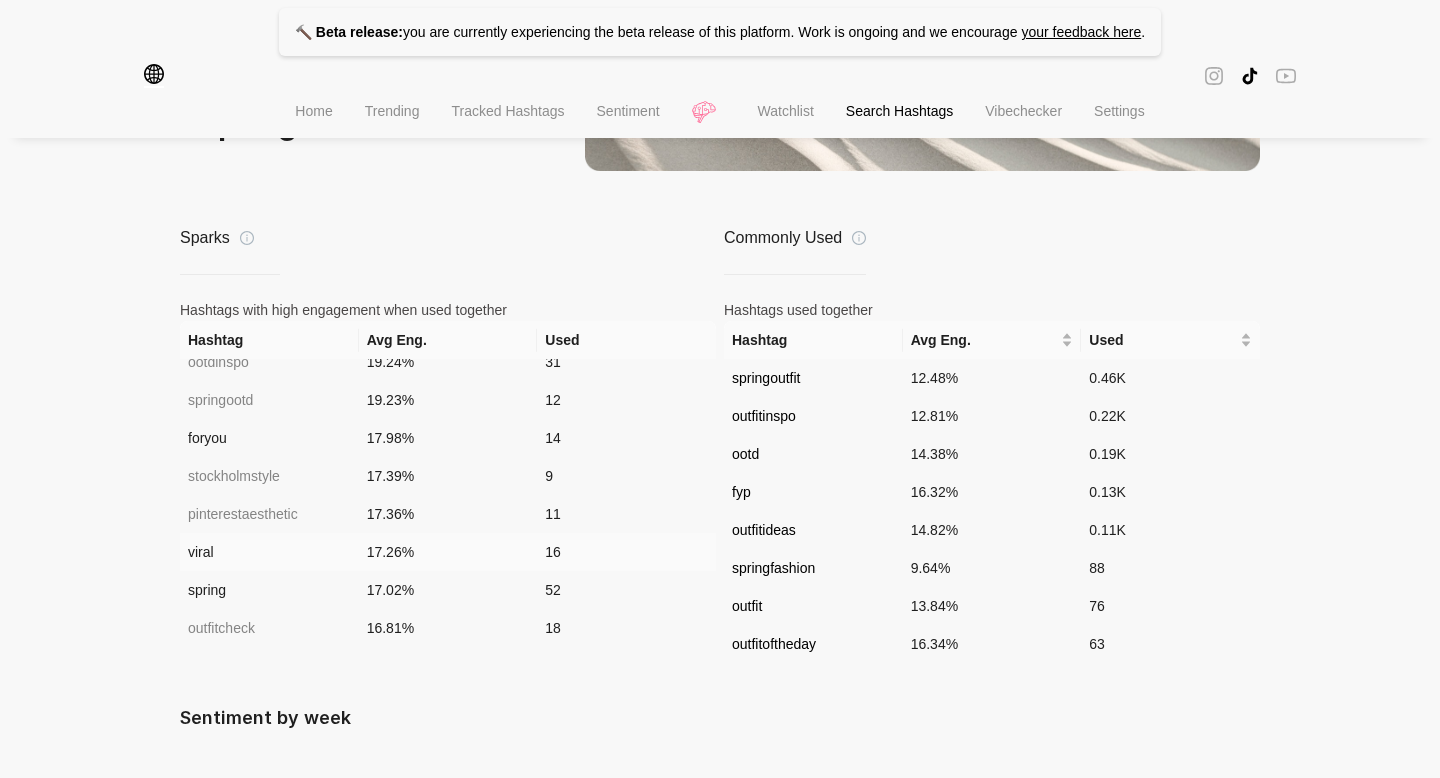 scroll, scrollTop: 0, scrollLeft: 0, axis: both 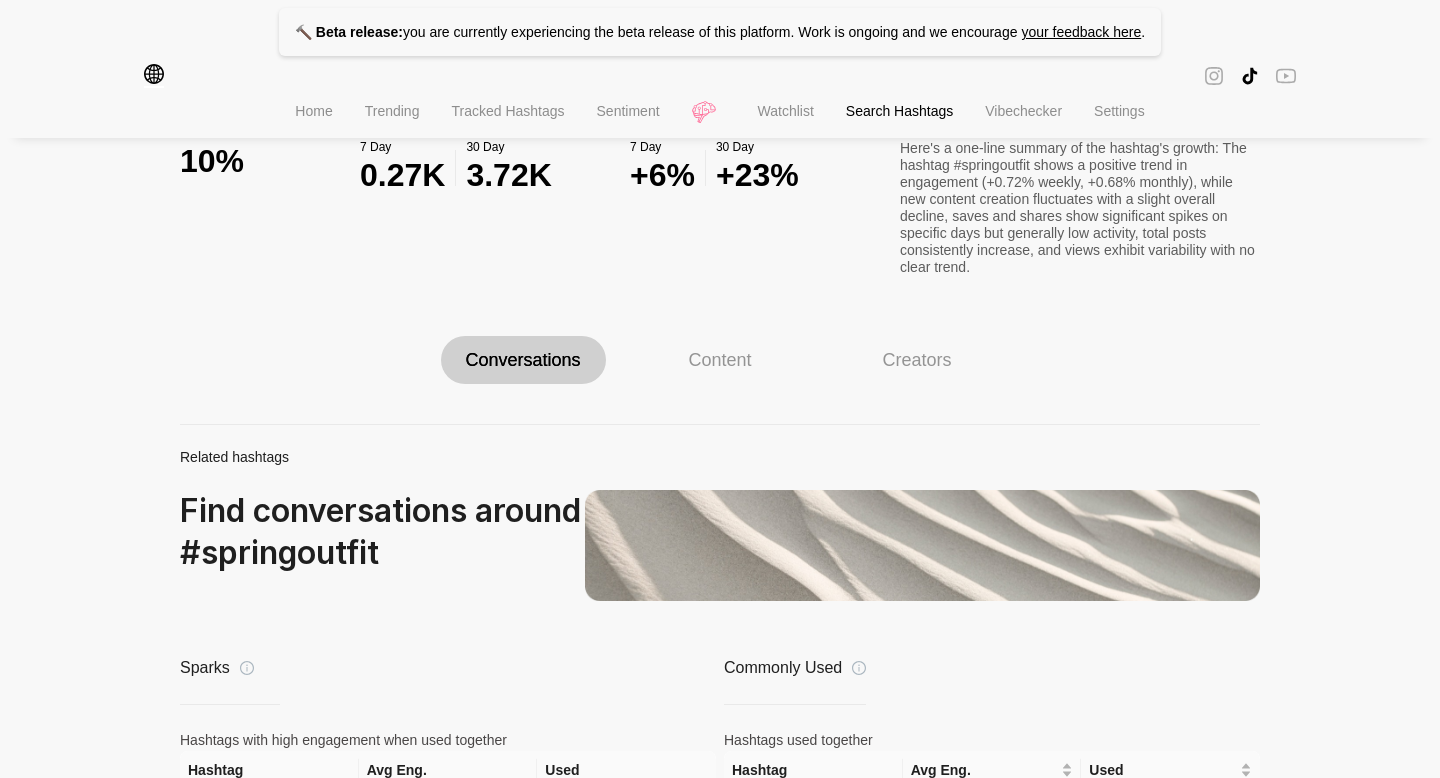click on "10%" at bounding box center [270, 161] 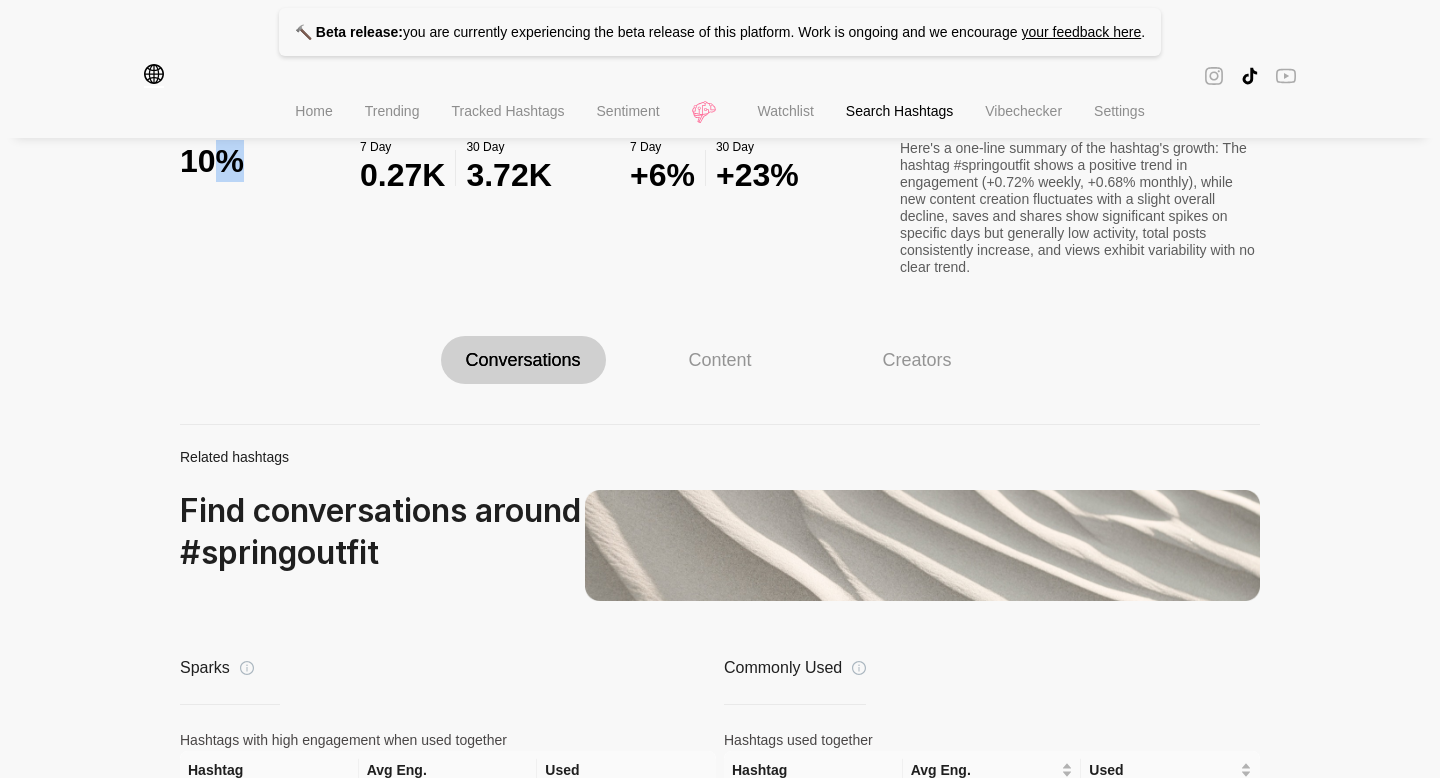 click on "10%" at bounding box center (270, 161) 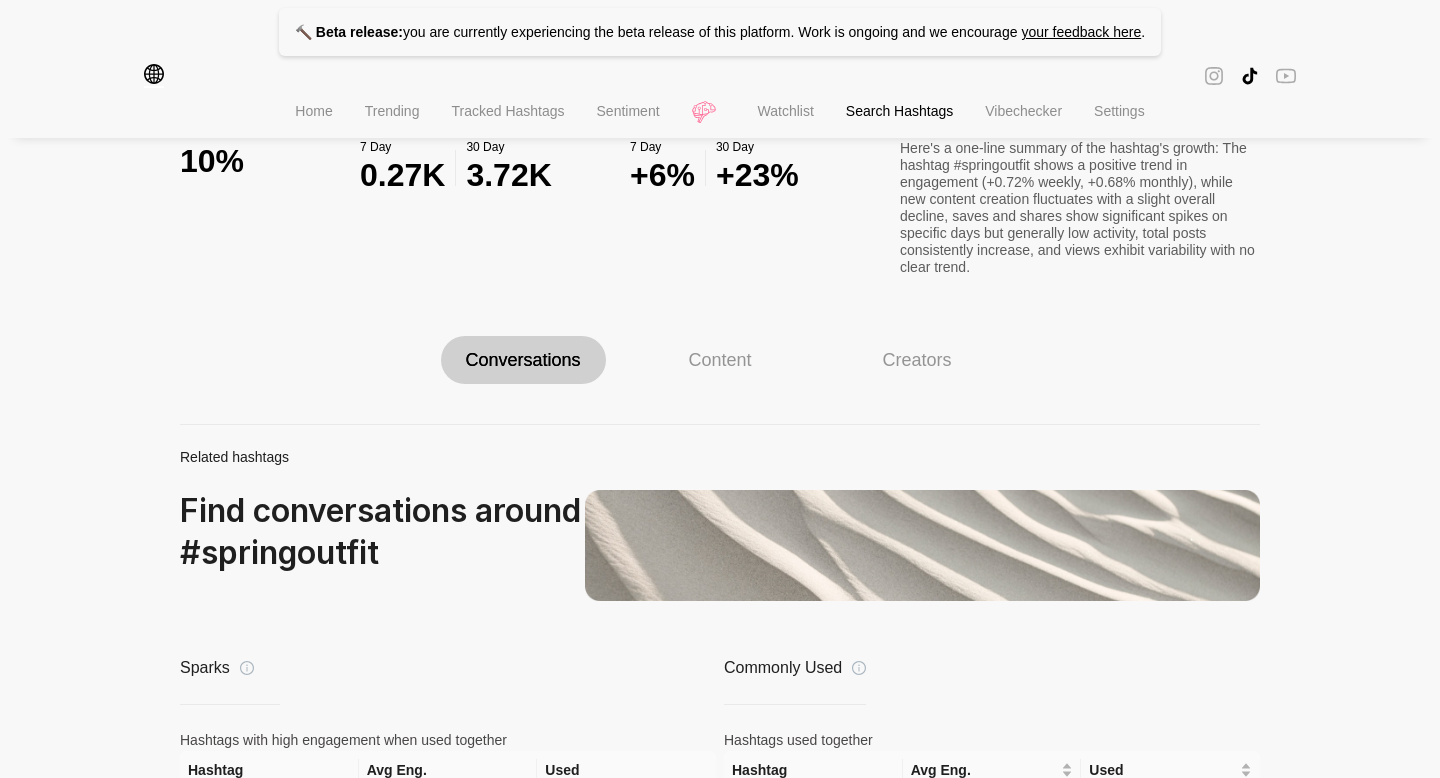 click on "3.72K" at bounding box center [508, 175] 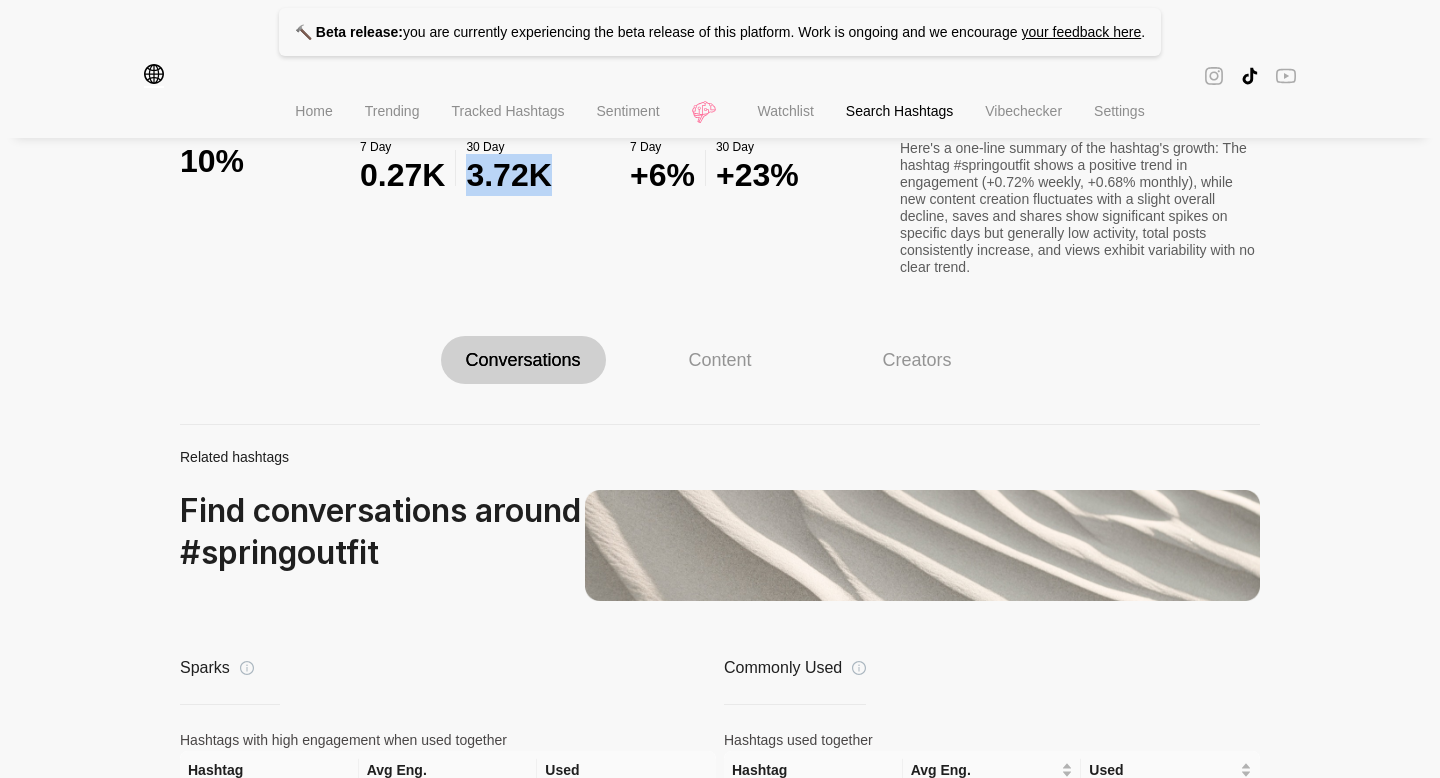 click on "3.72K" at bounding box center [508, 175] 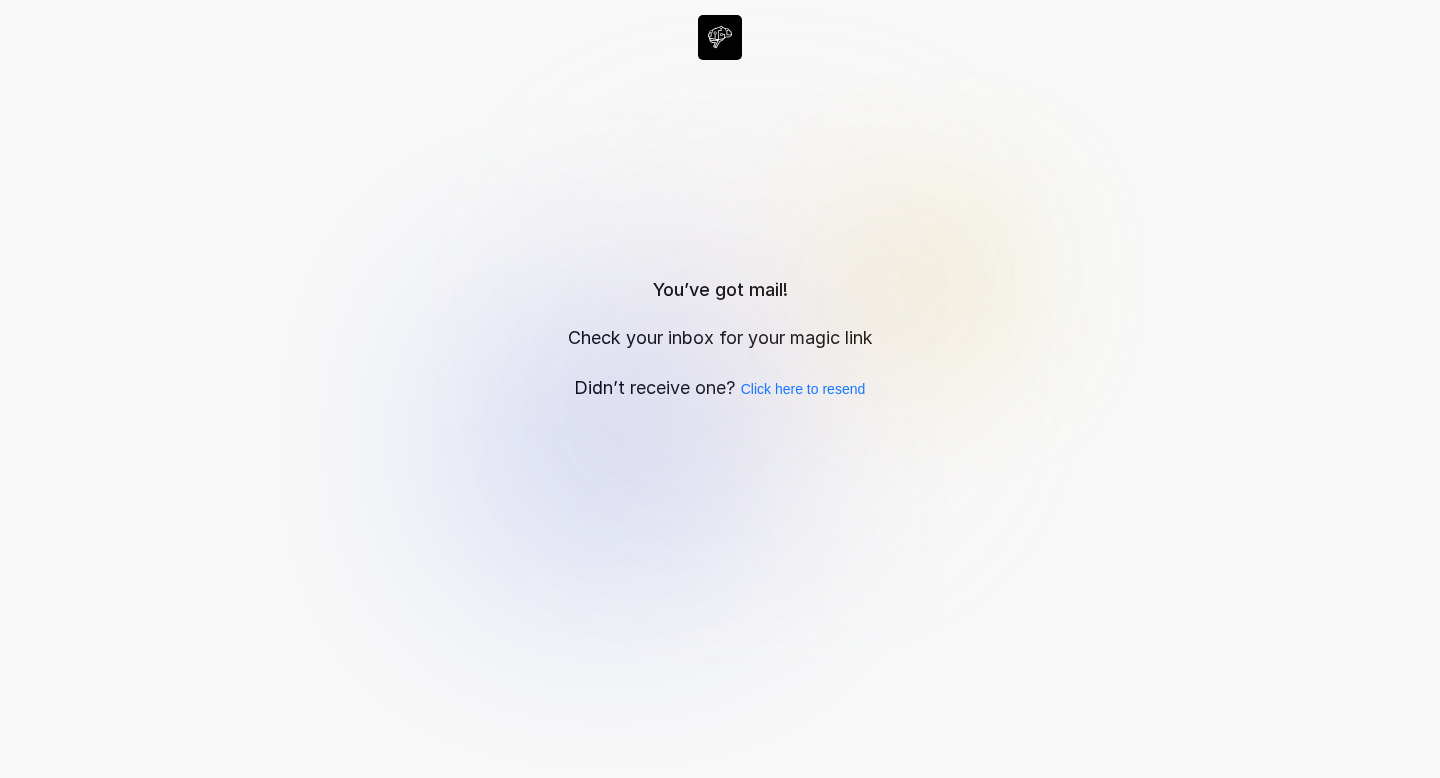 scroll, scrollTop: 0, scrollLeft: 0, axis: both 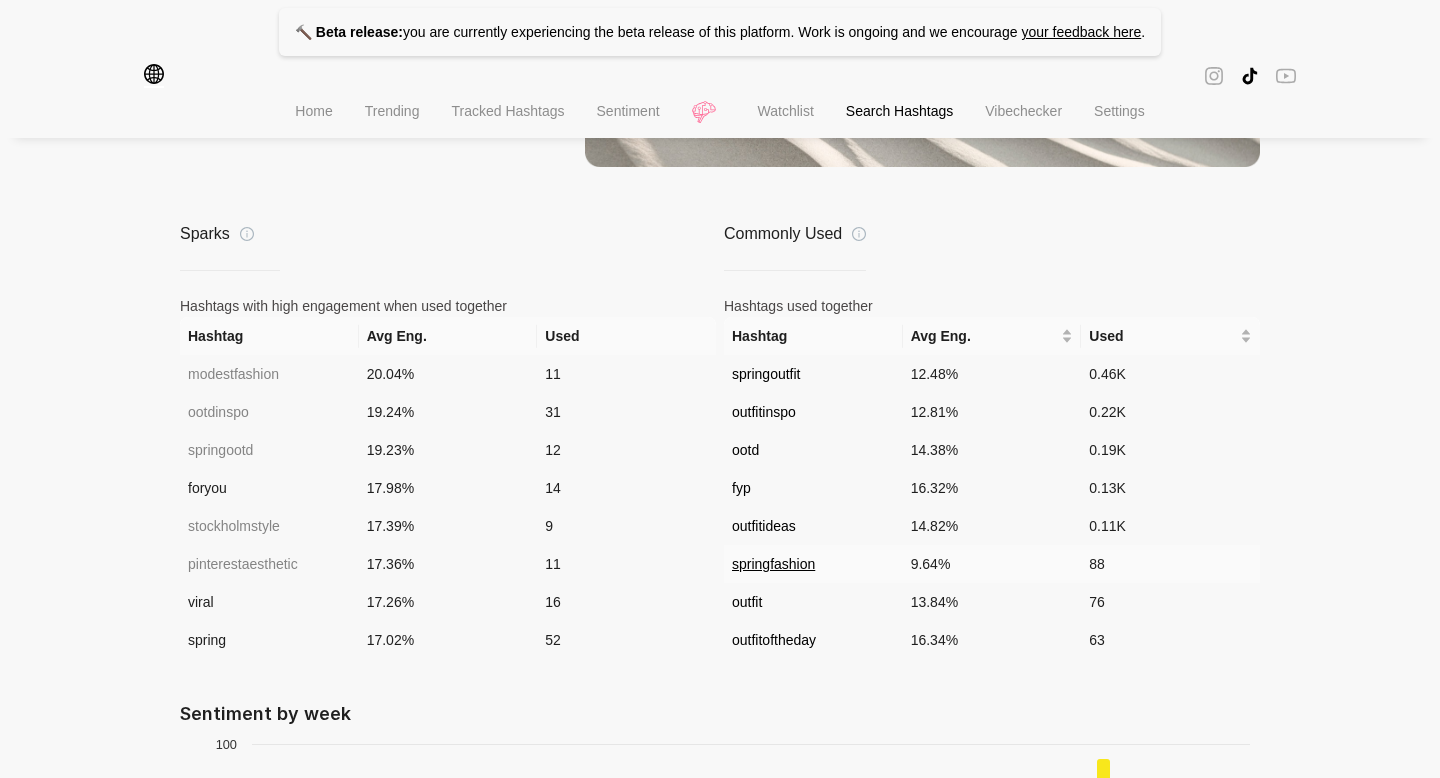click on "springfashion" at bounding box center (773, 564) 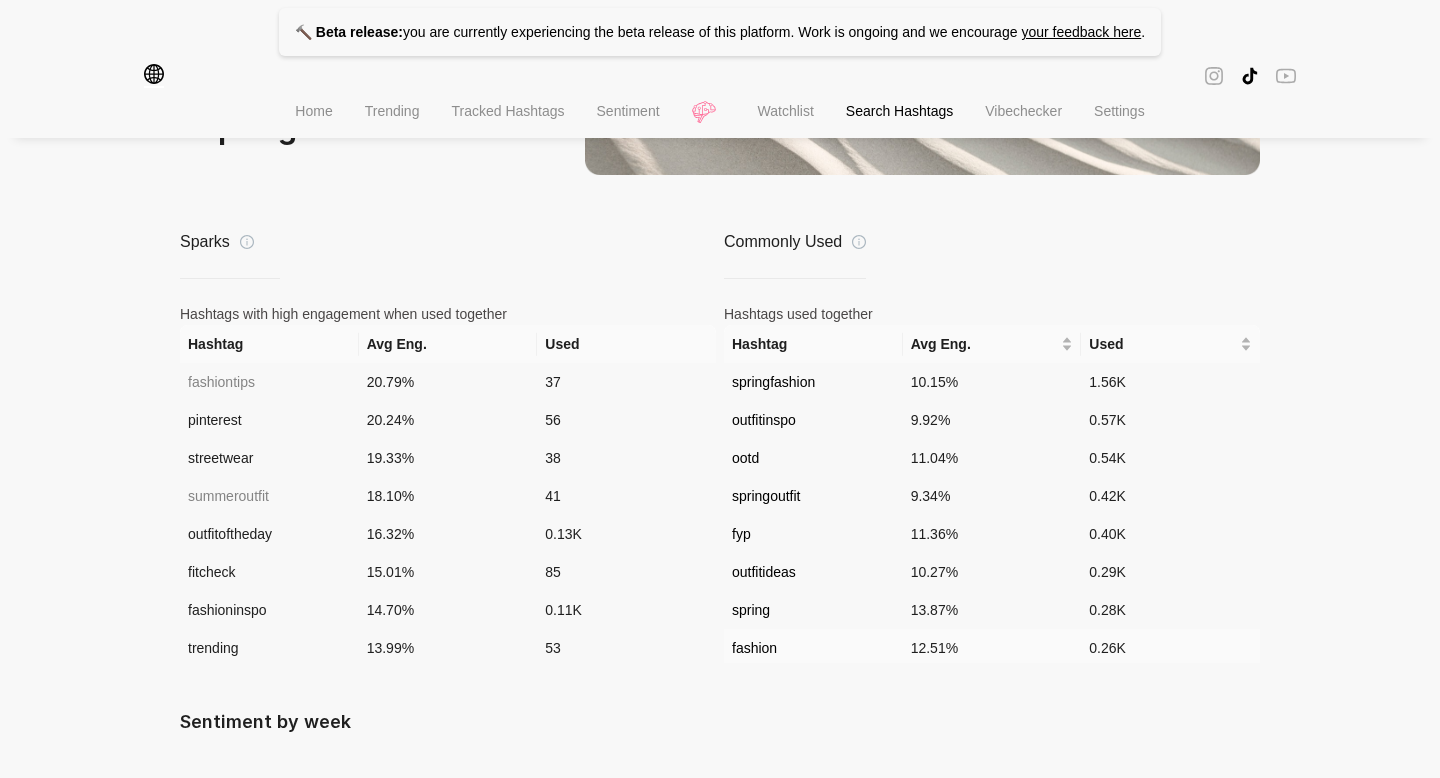 scroll, scrollTop: 1420, scrollLeft: 0, axis: vertical 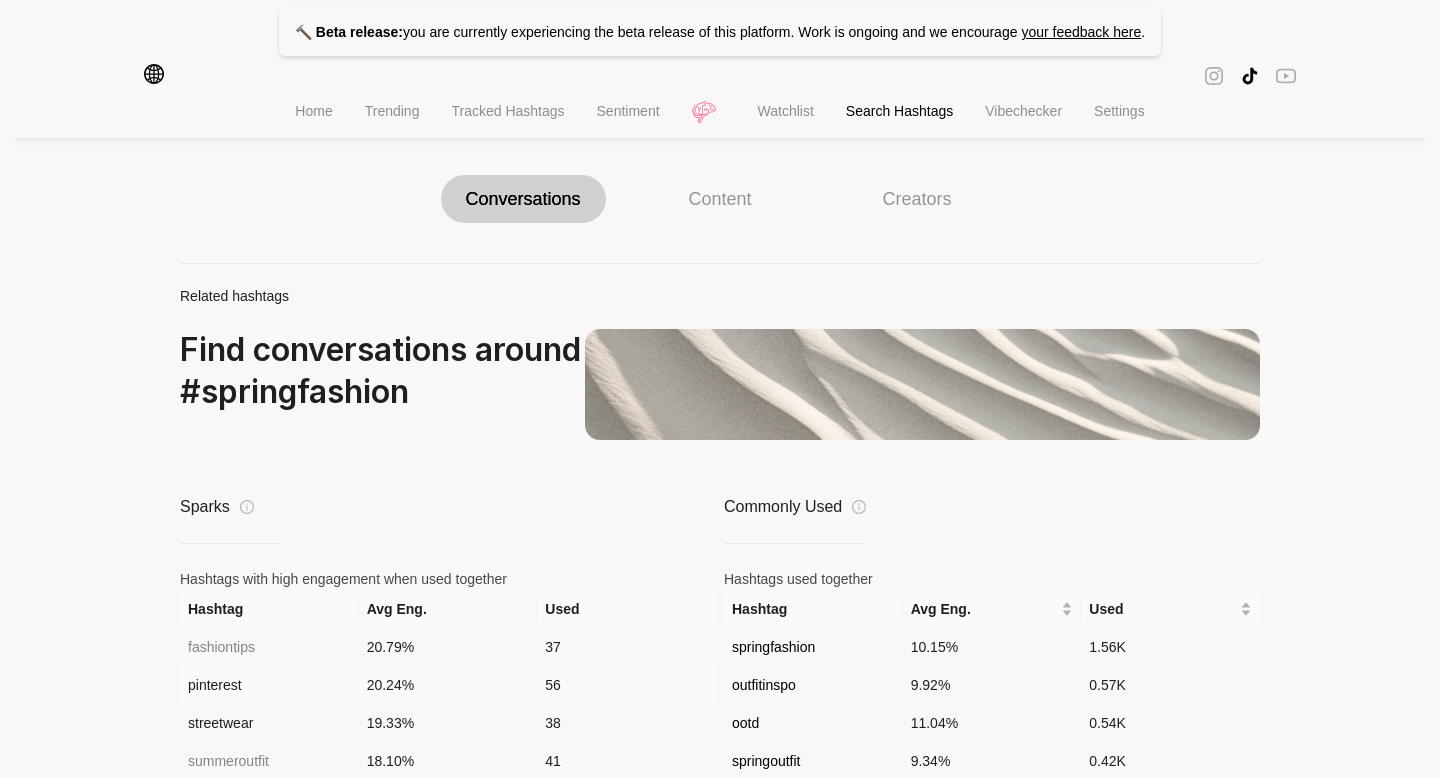 click on "pinterest" at bounding box center [269, 685] 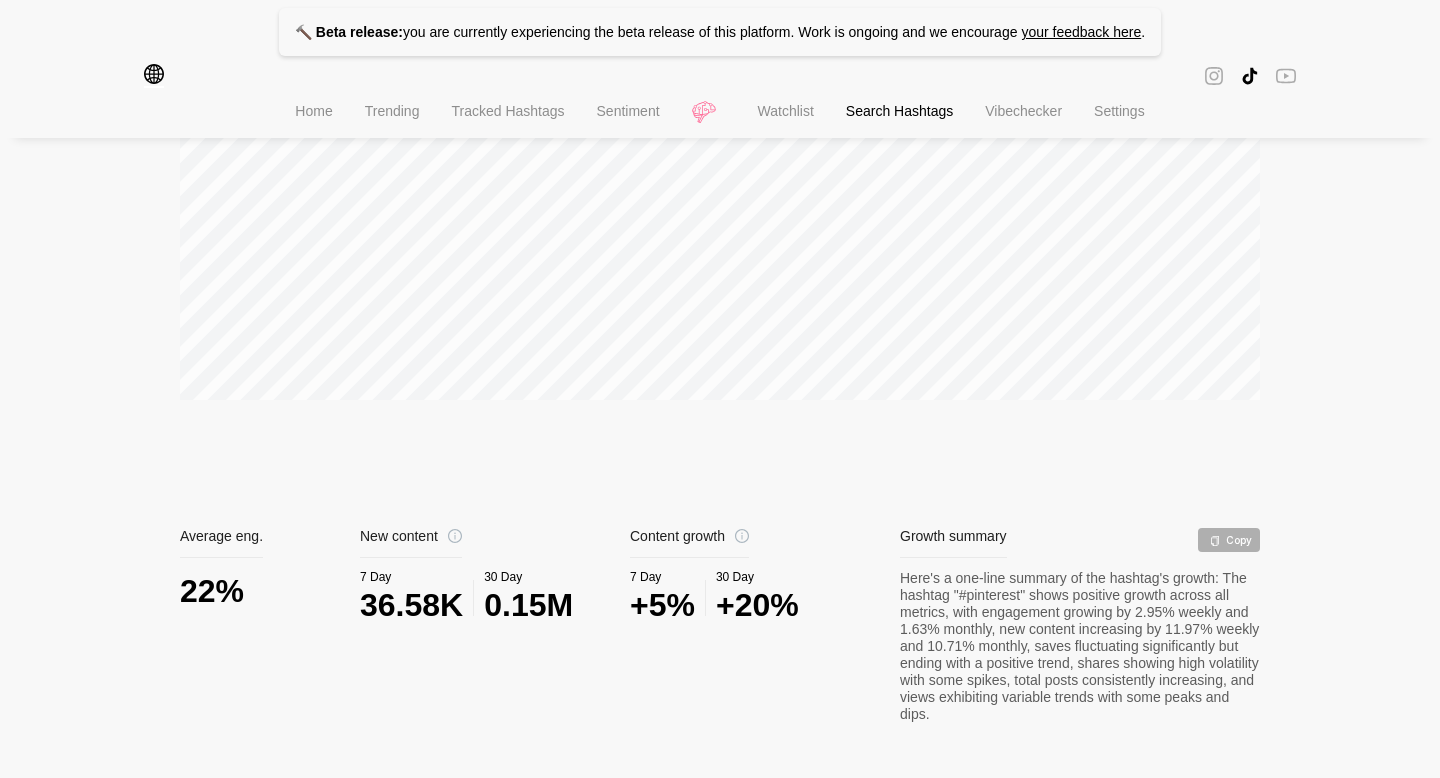 scroll, scrollTop: 557, scrollLeft: 0, axis: vertical 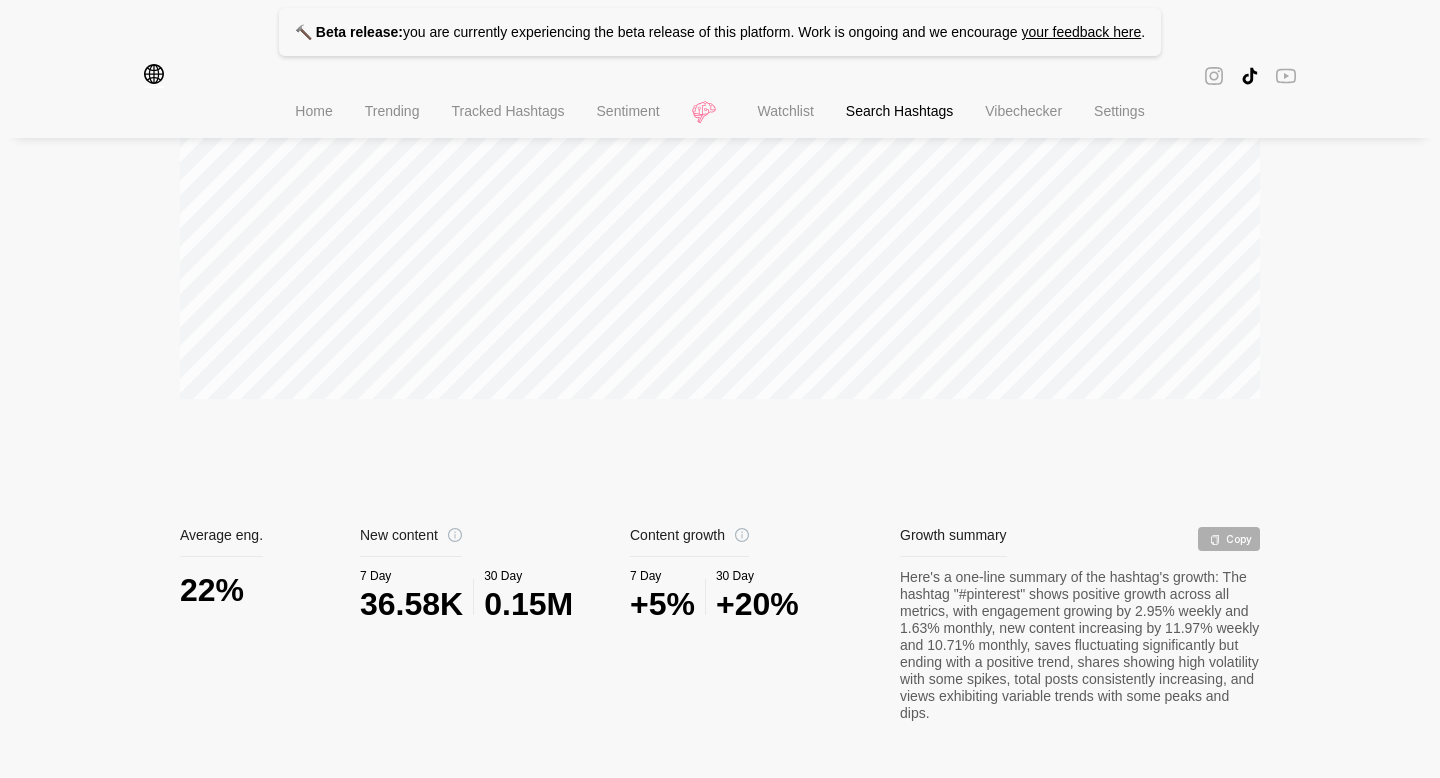 click on "22%" at bounding box center (270, 590) 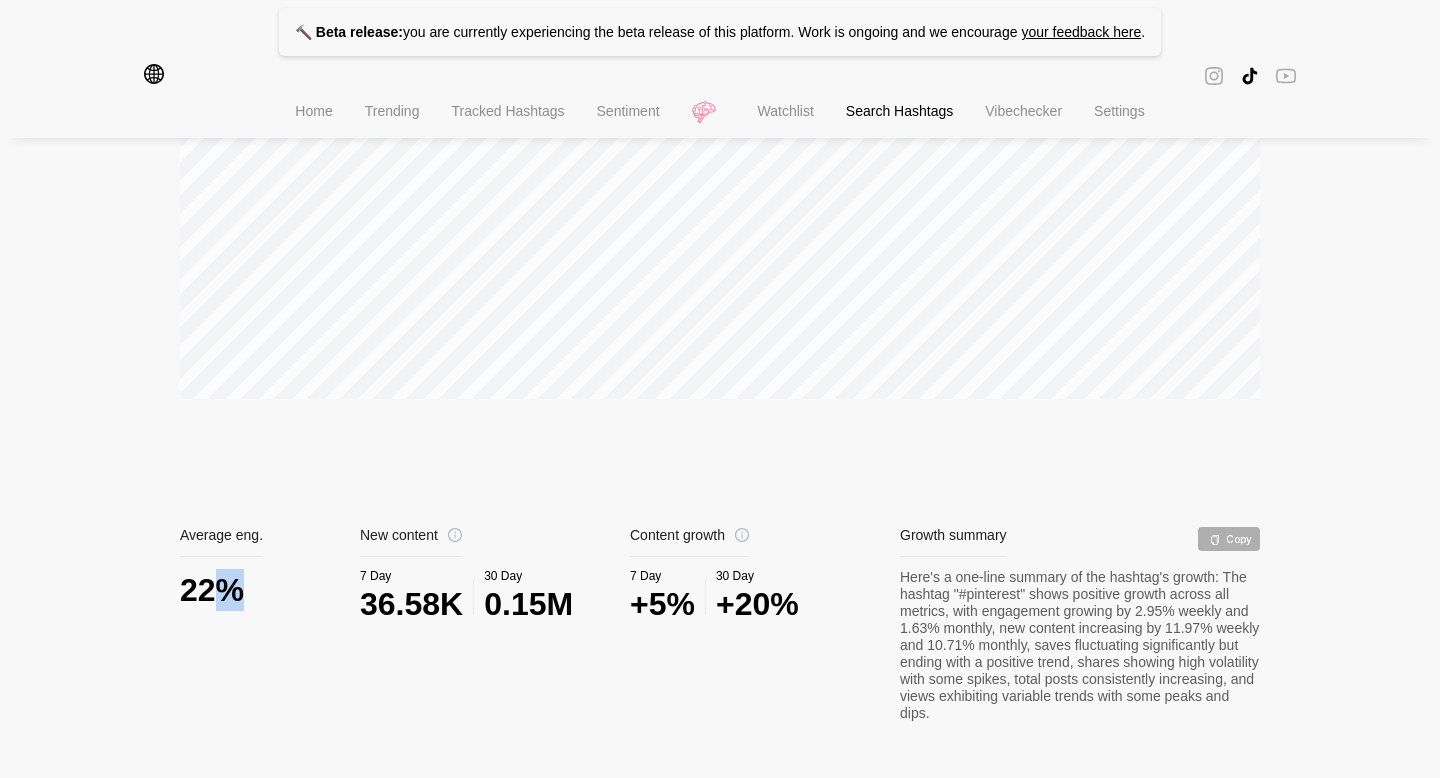 click on "22%" at bounding box center [270, 590] 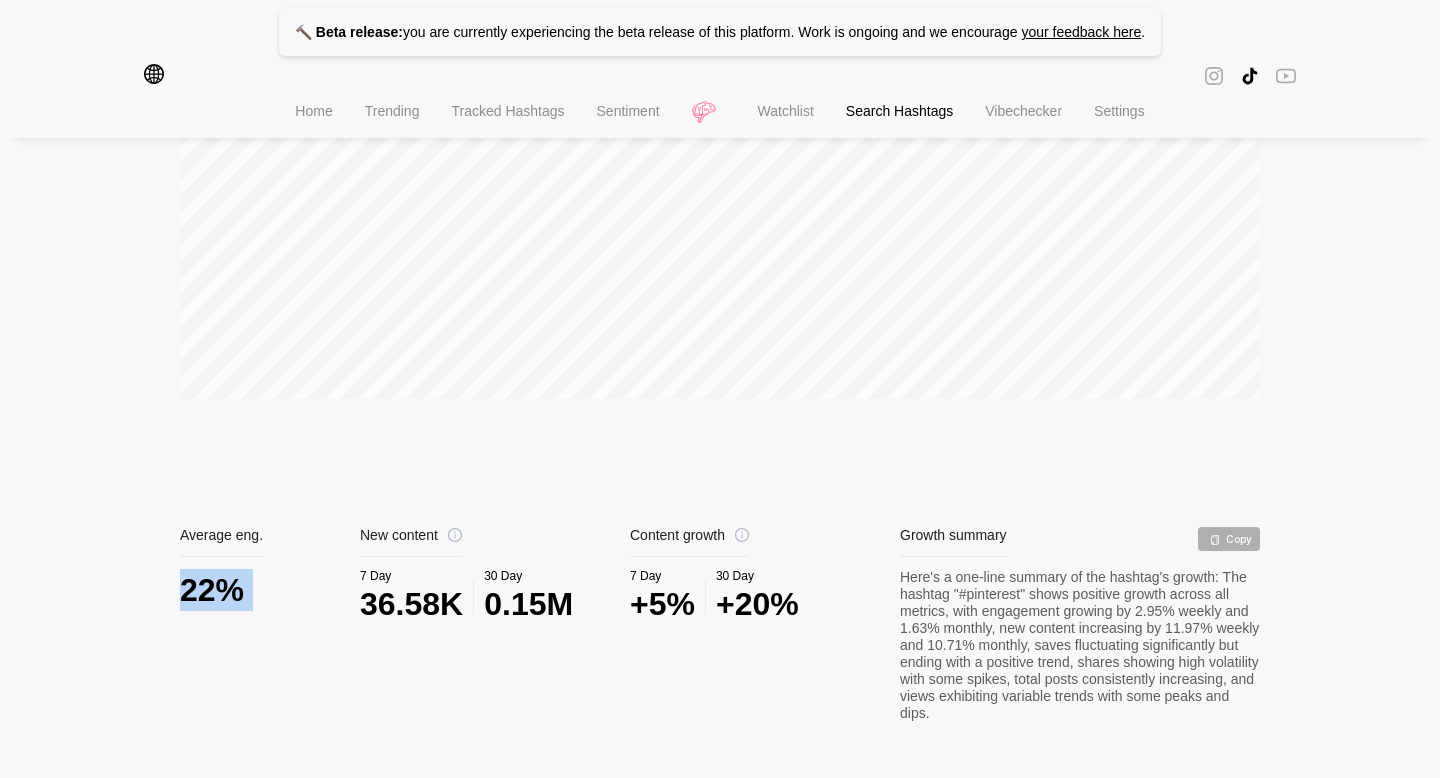 click on "22%" at bounding box center (270, 590) 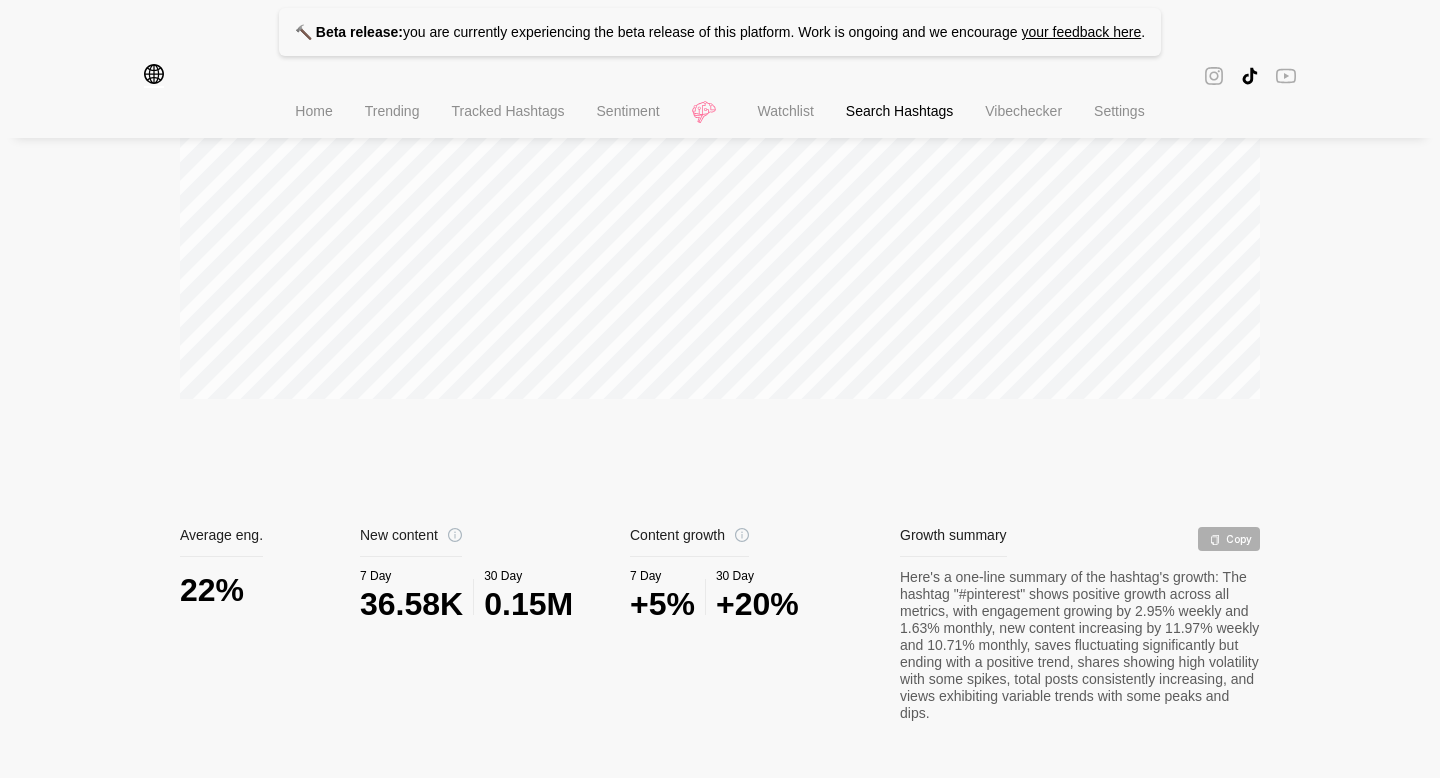 click on "0.15M" at bounding box center [528, 604] 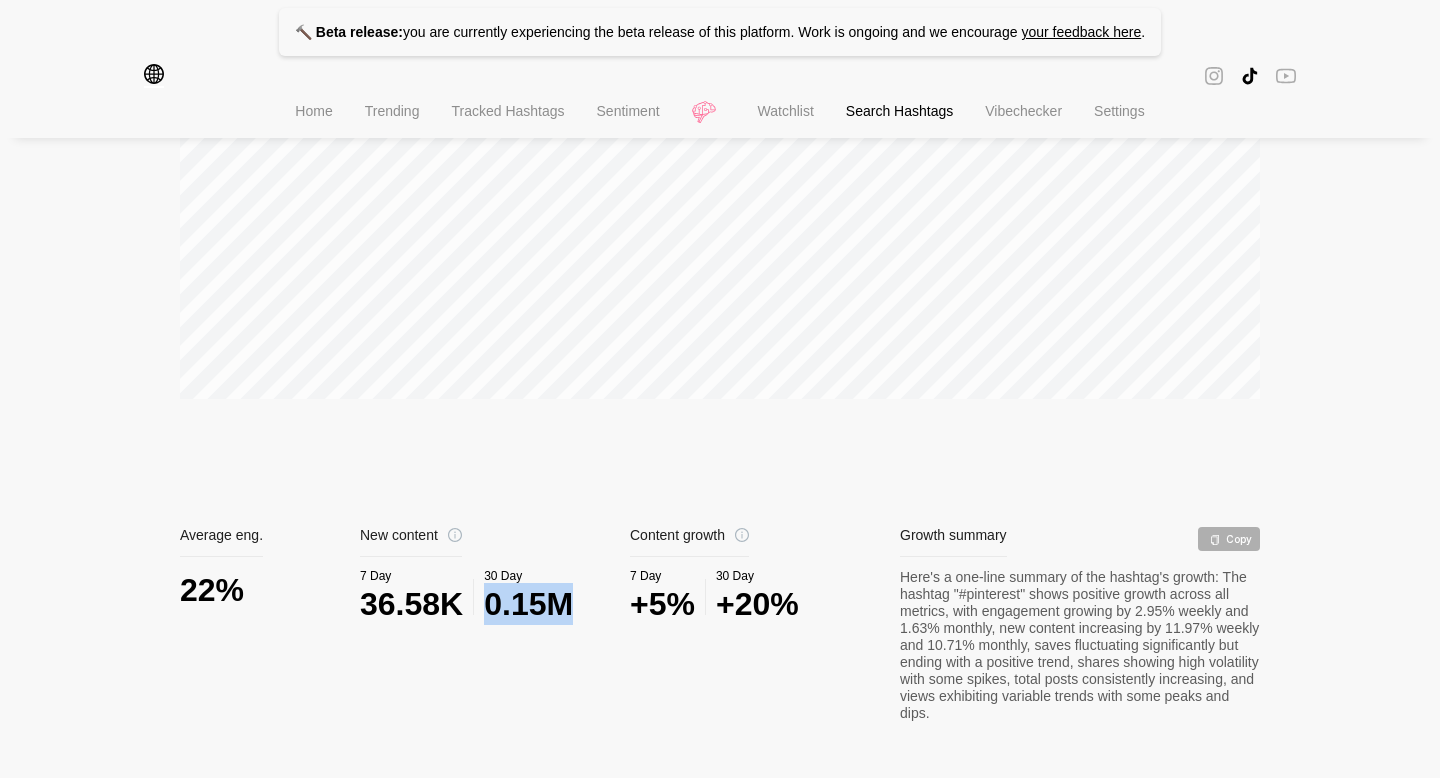 click on "0.15M" at bounding box center (528, 604) 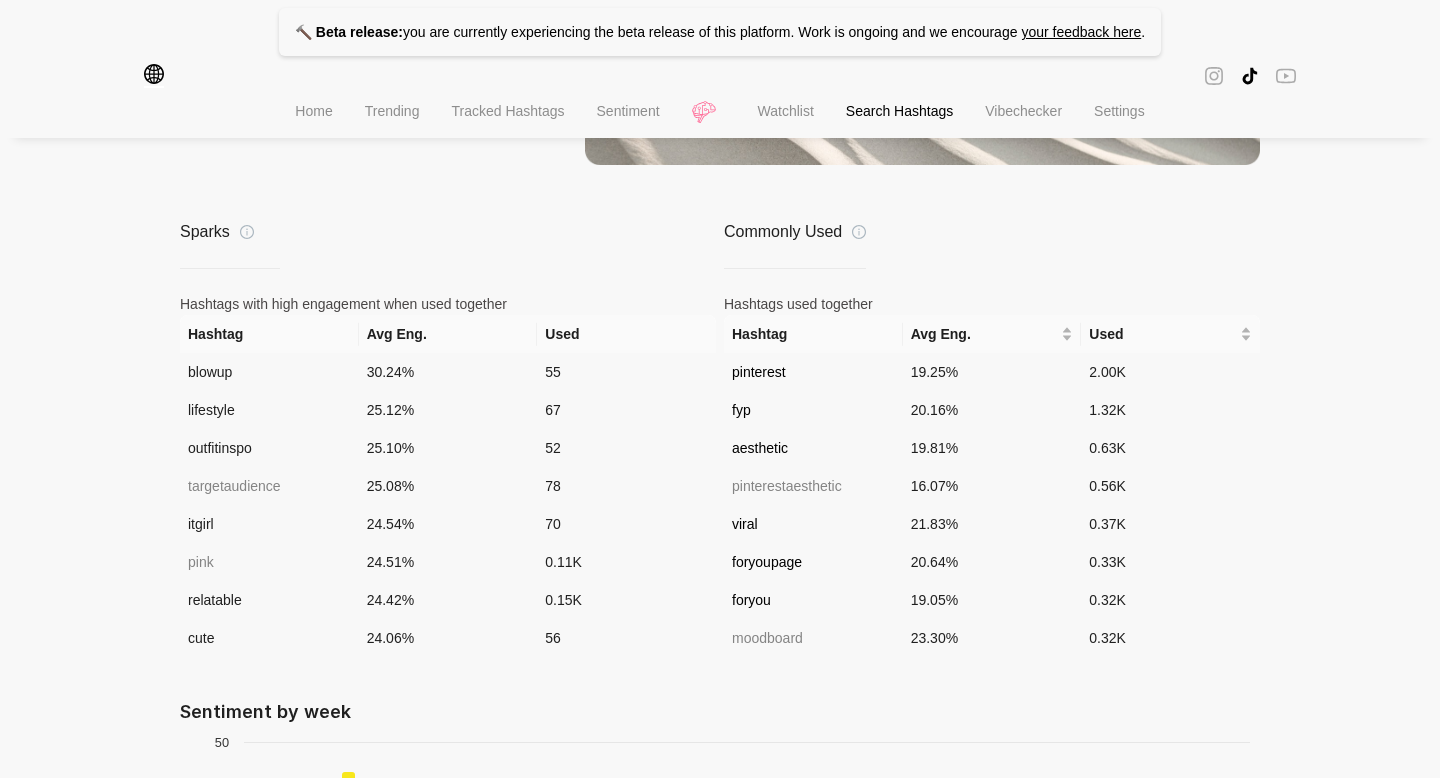 scroll, scrollTop: 1438, scrollLeft: 0, axis: vertical 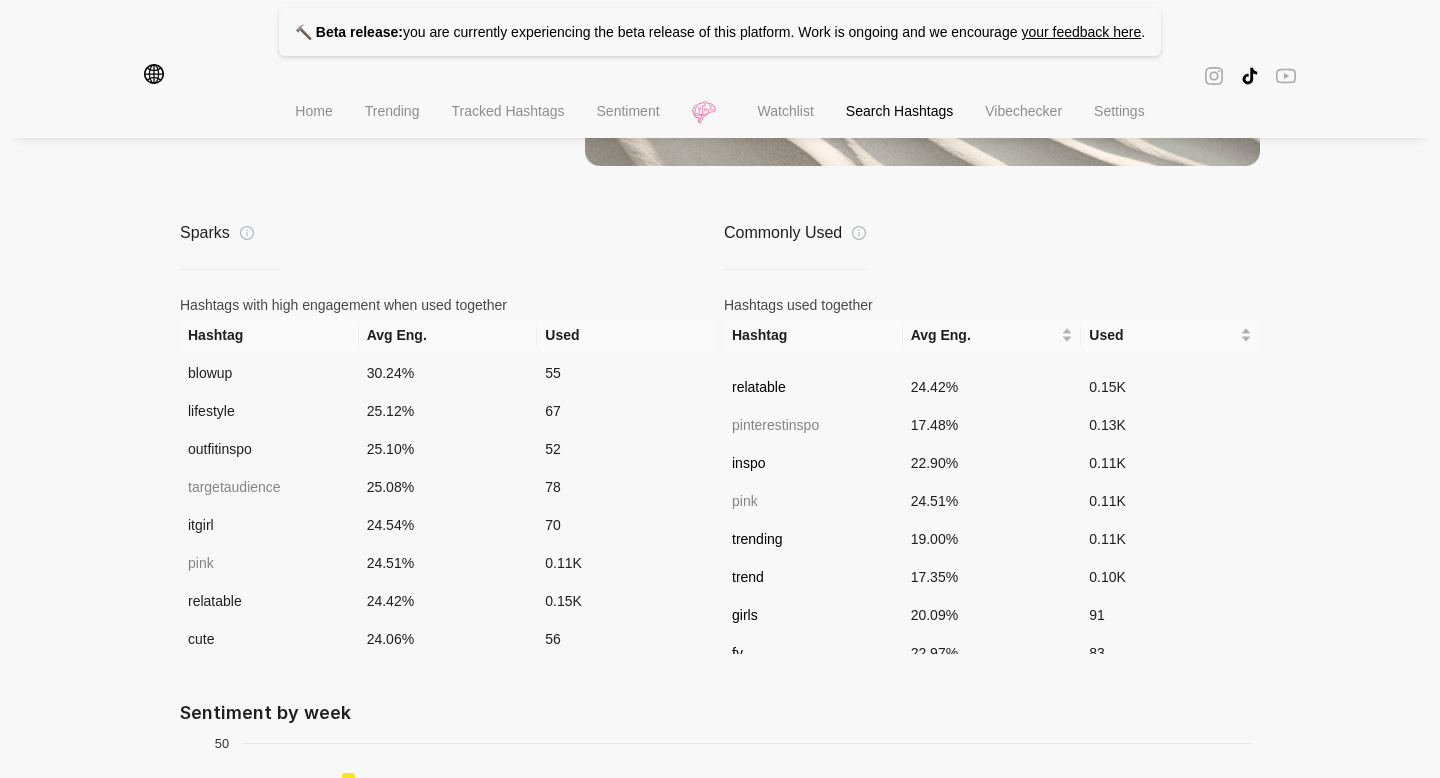 click on "Home" at bounding box center [313, 111] 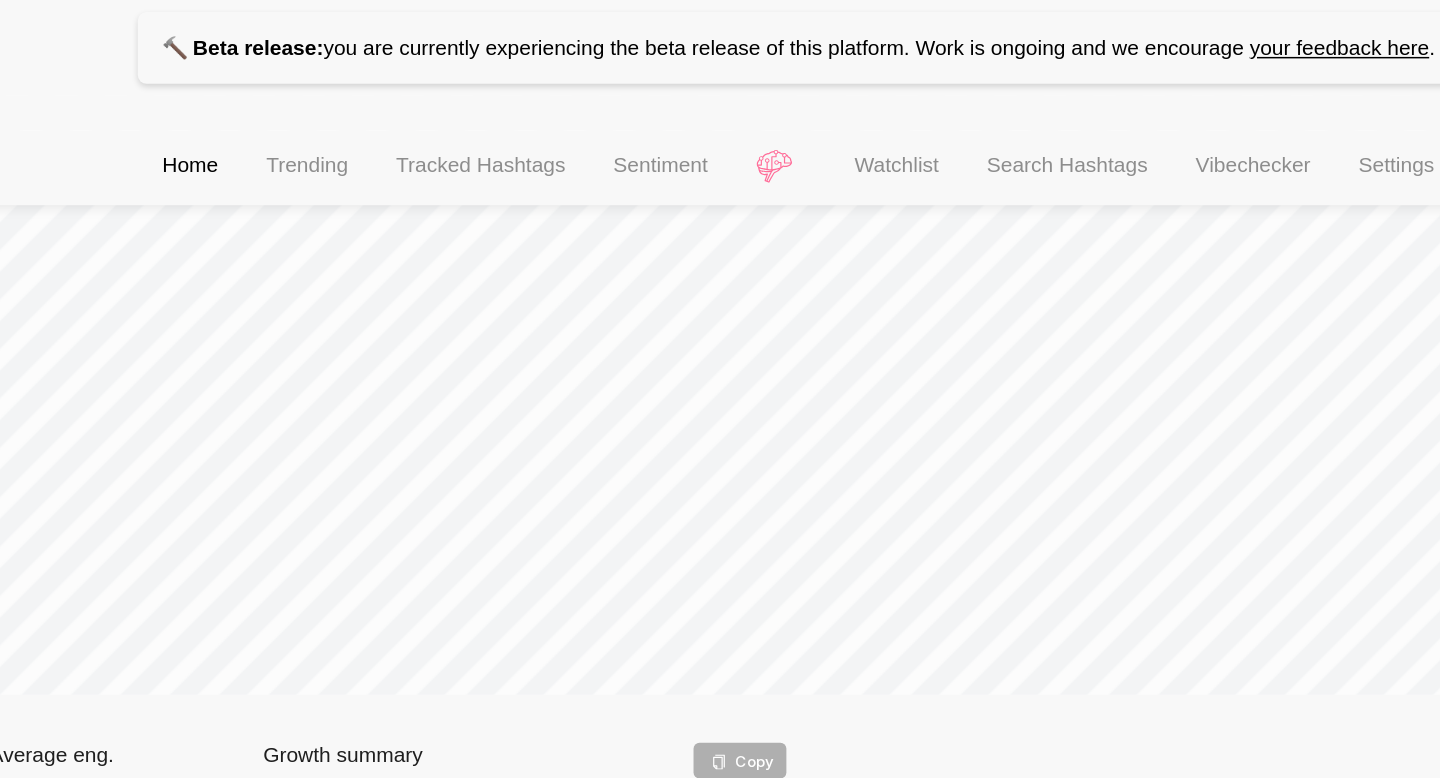 scroll, scrollTop: 472, scrollLeft: 0, axis: vertical 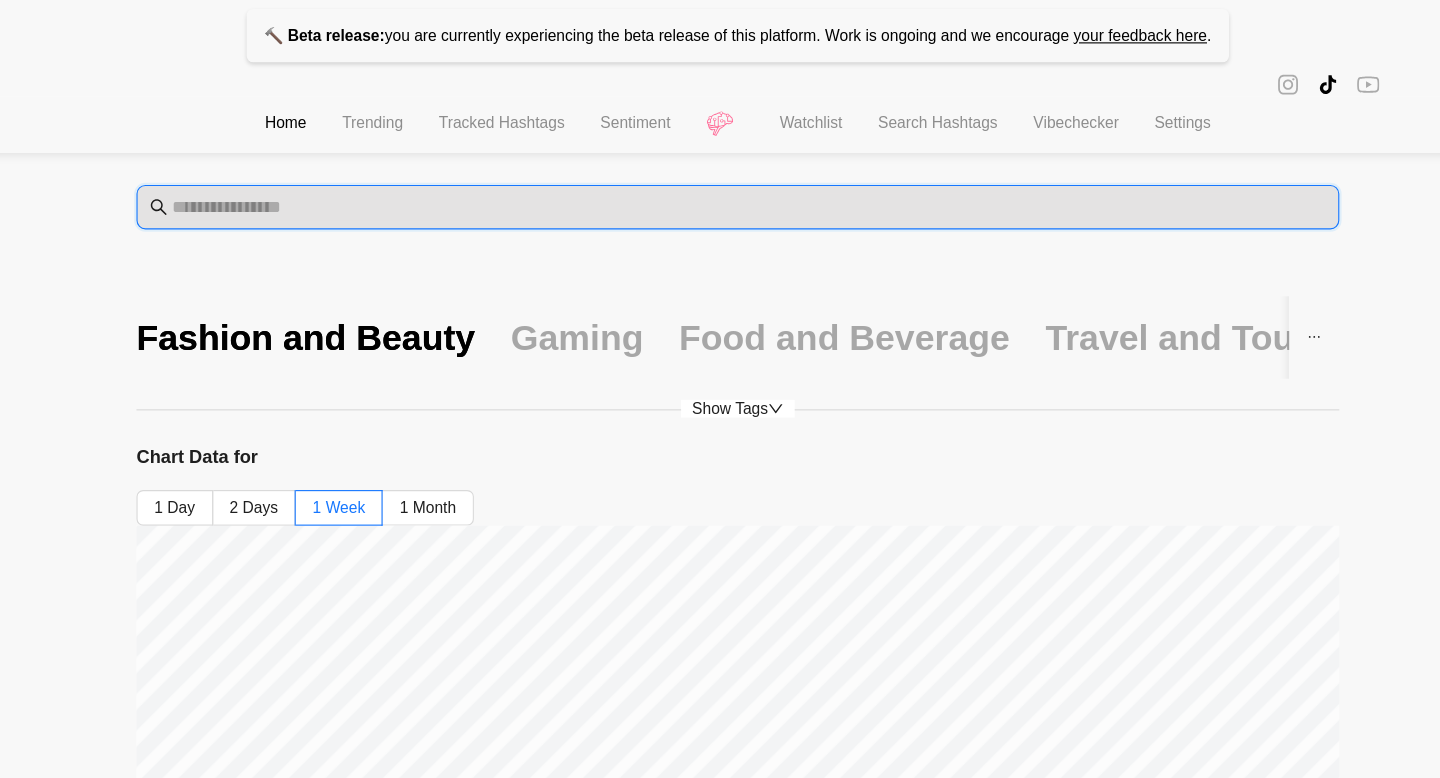 click at bounding box center [730, 186] 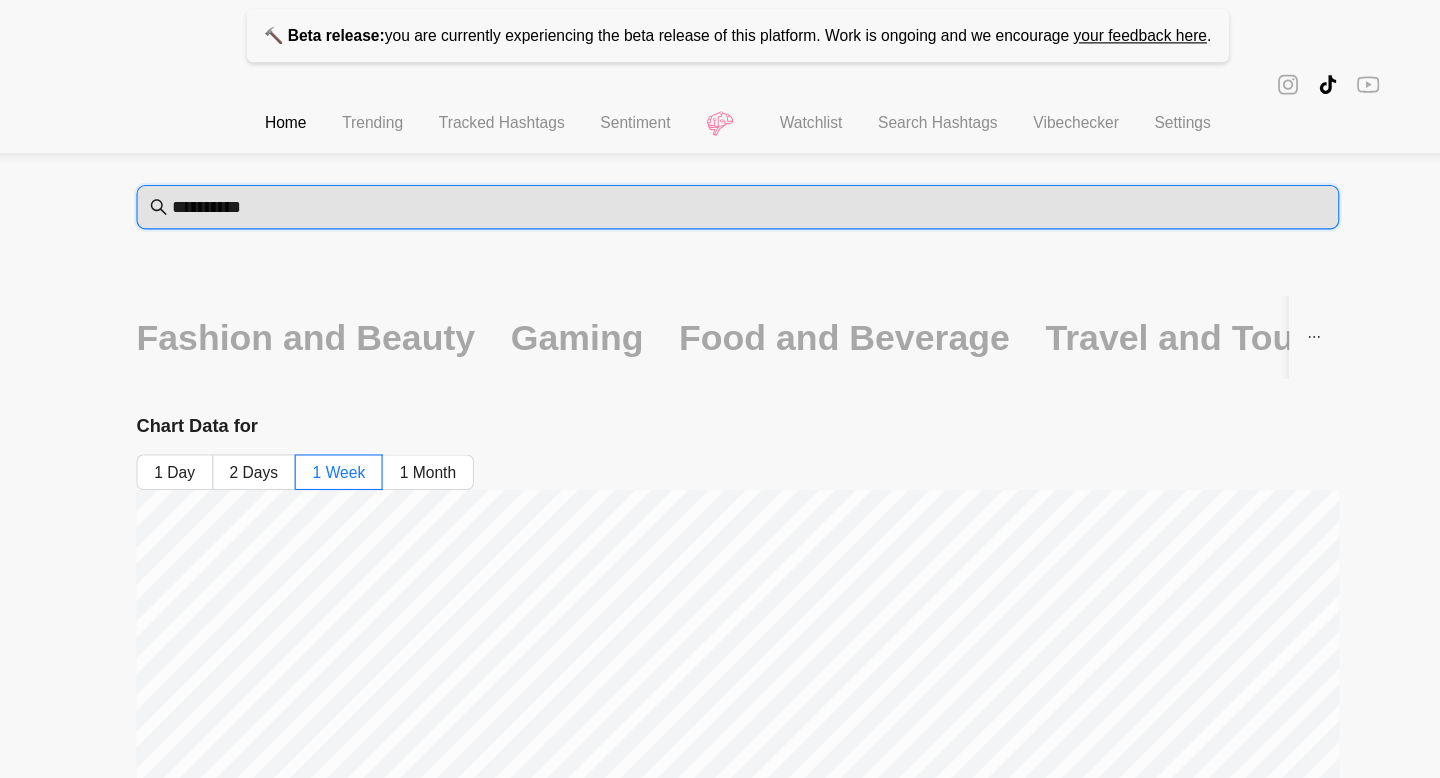 type on "**********" 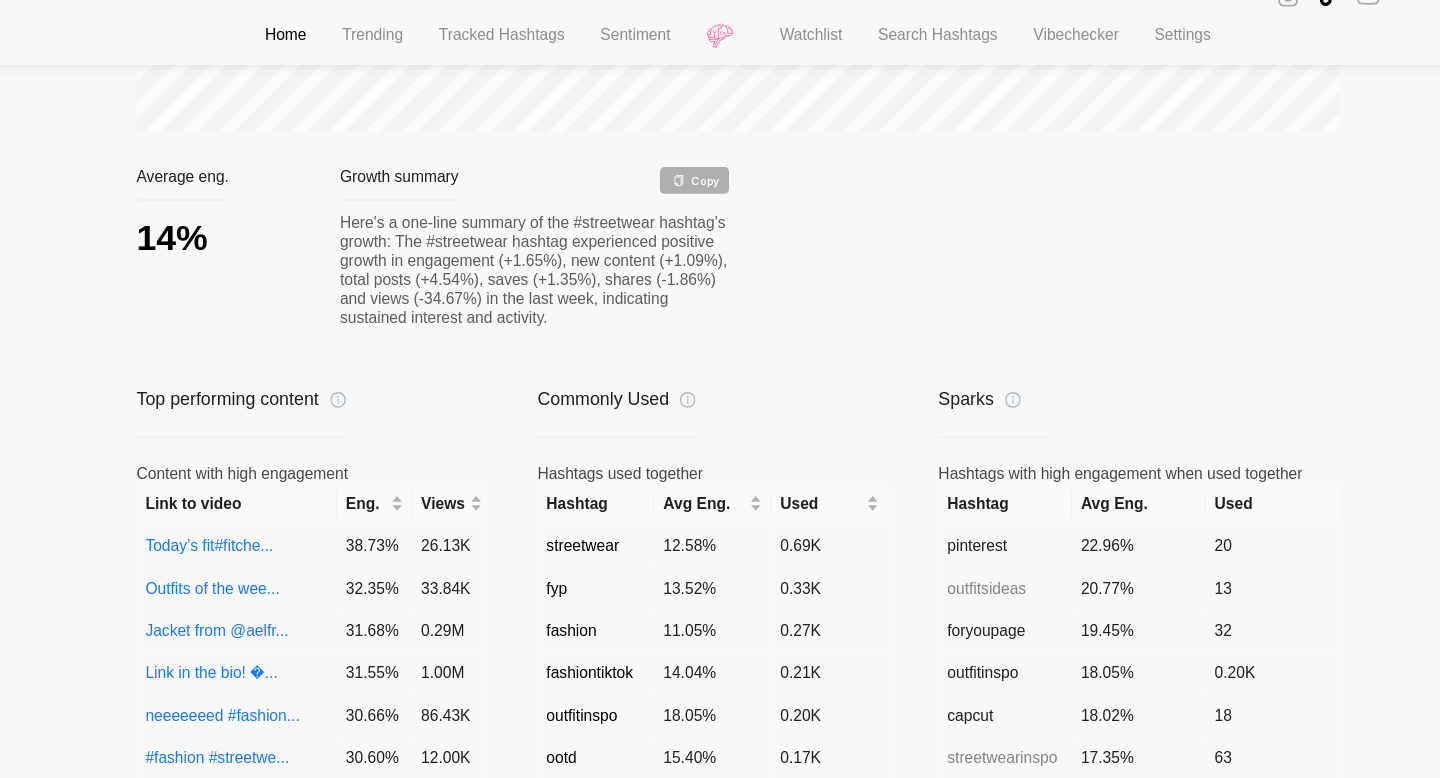 scroll, scrollTop: 791, scrollLeft: 0, axis: vertical 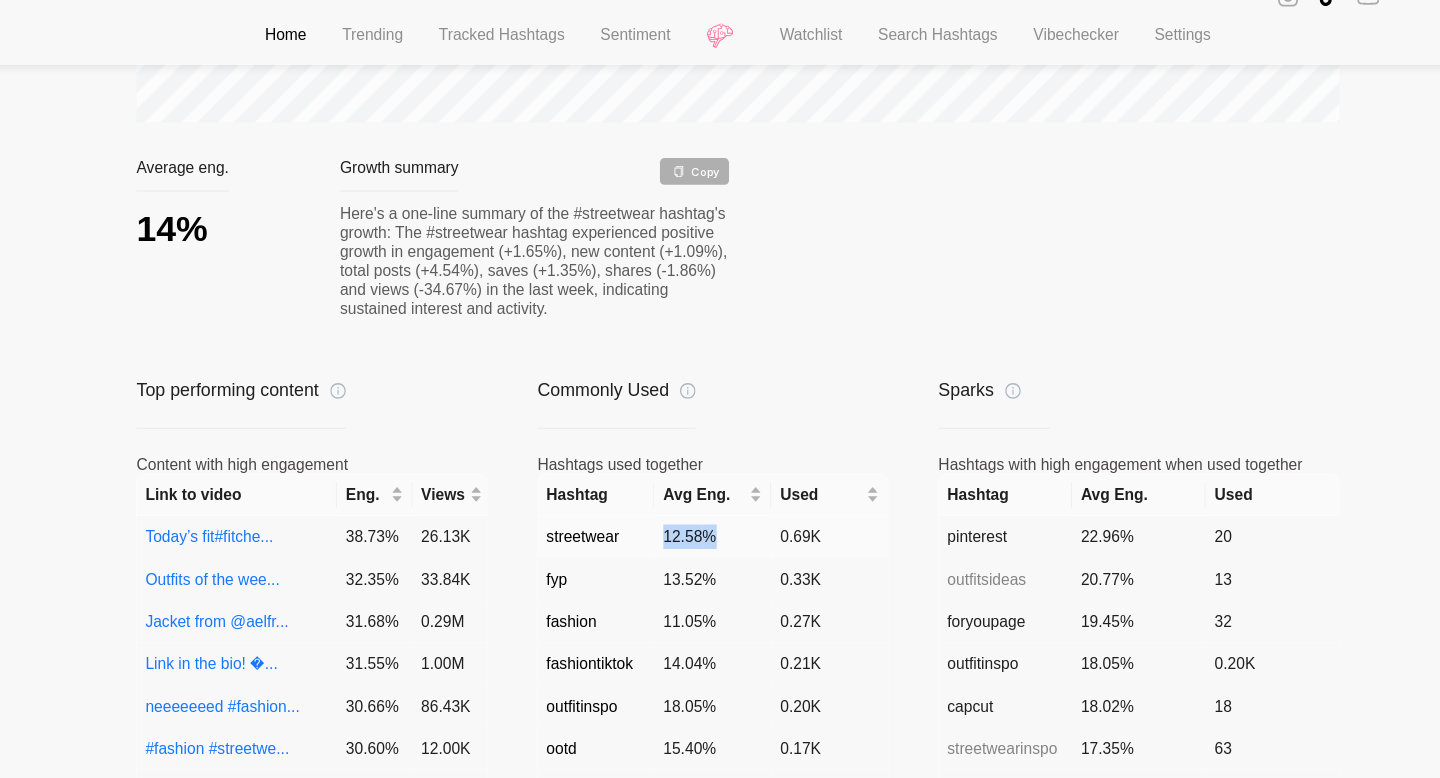 drag, startPoint x: 710, startPoint y: 615, endPoint x: 655, endPoint y: 613, distance: 55.03635 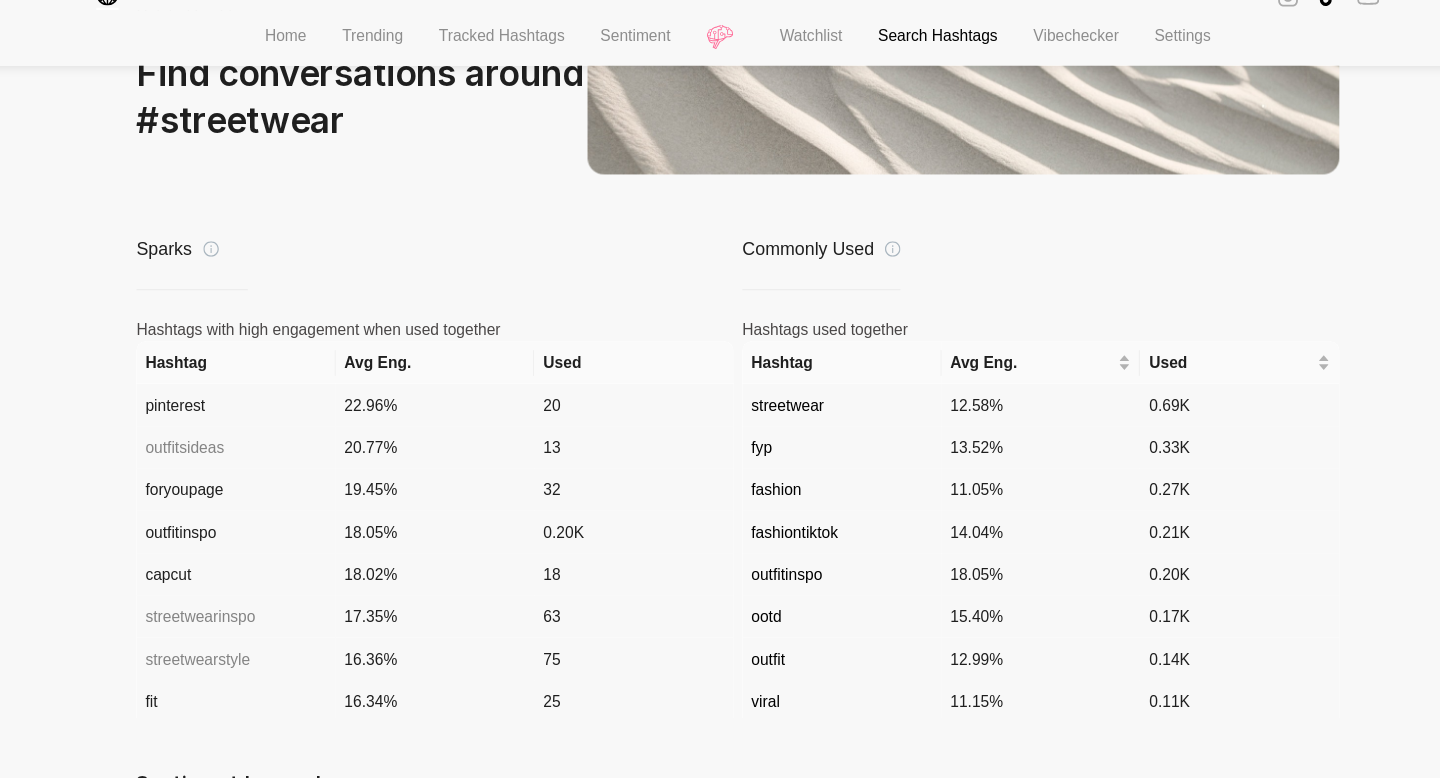 scroll, scrollTop: 1371, scrollLeft: 0, axis: vertical 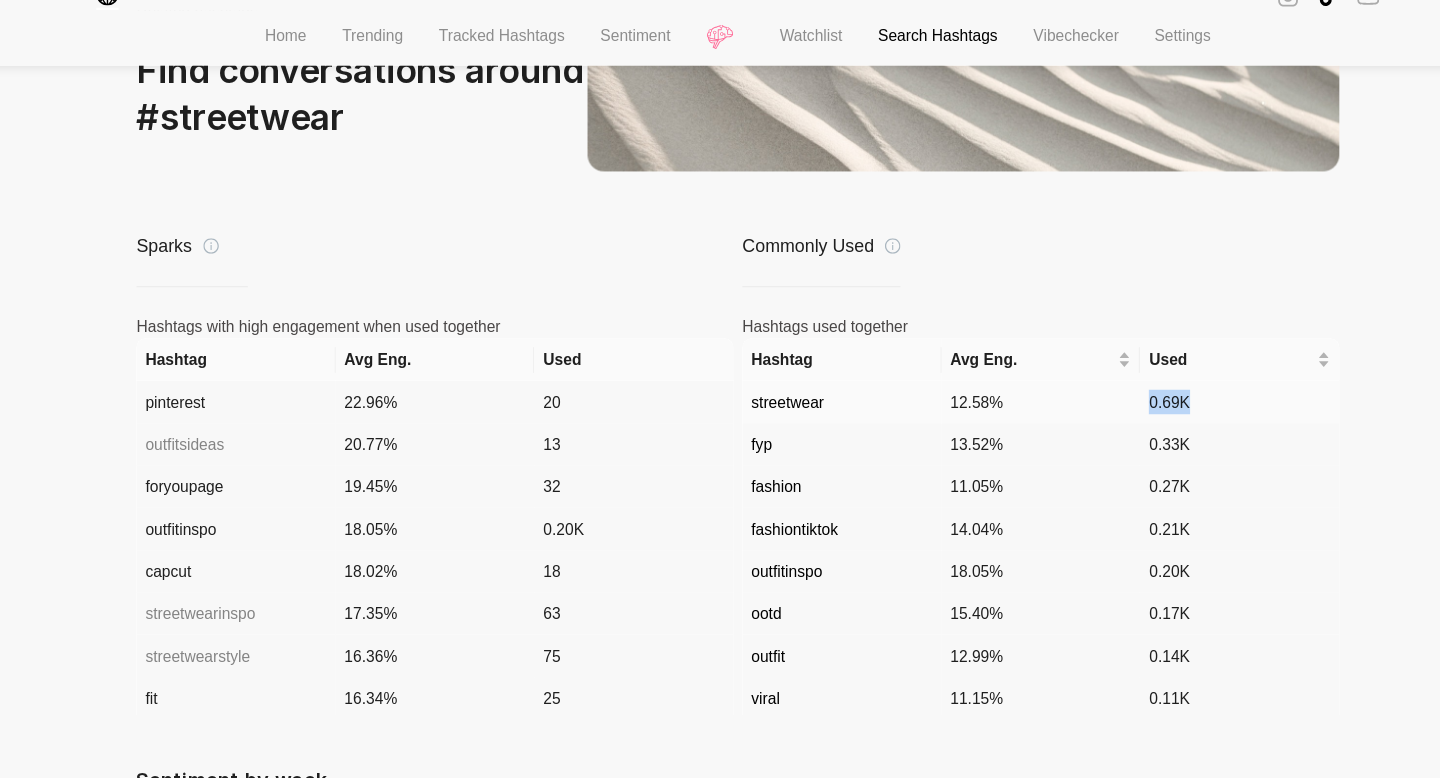 drag, startPoint x: 1087, startPoint y: 457, endPoint x: 1143, endPoint y: 457, distance: 56 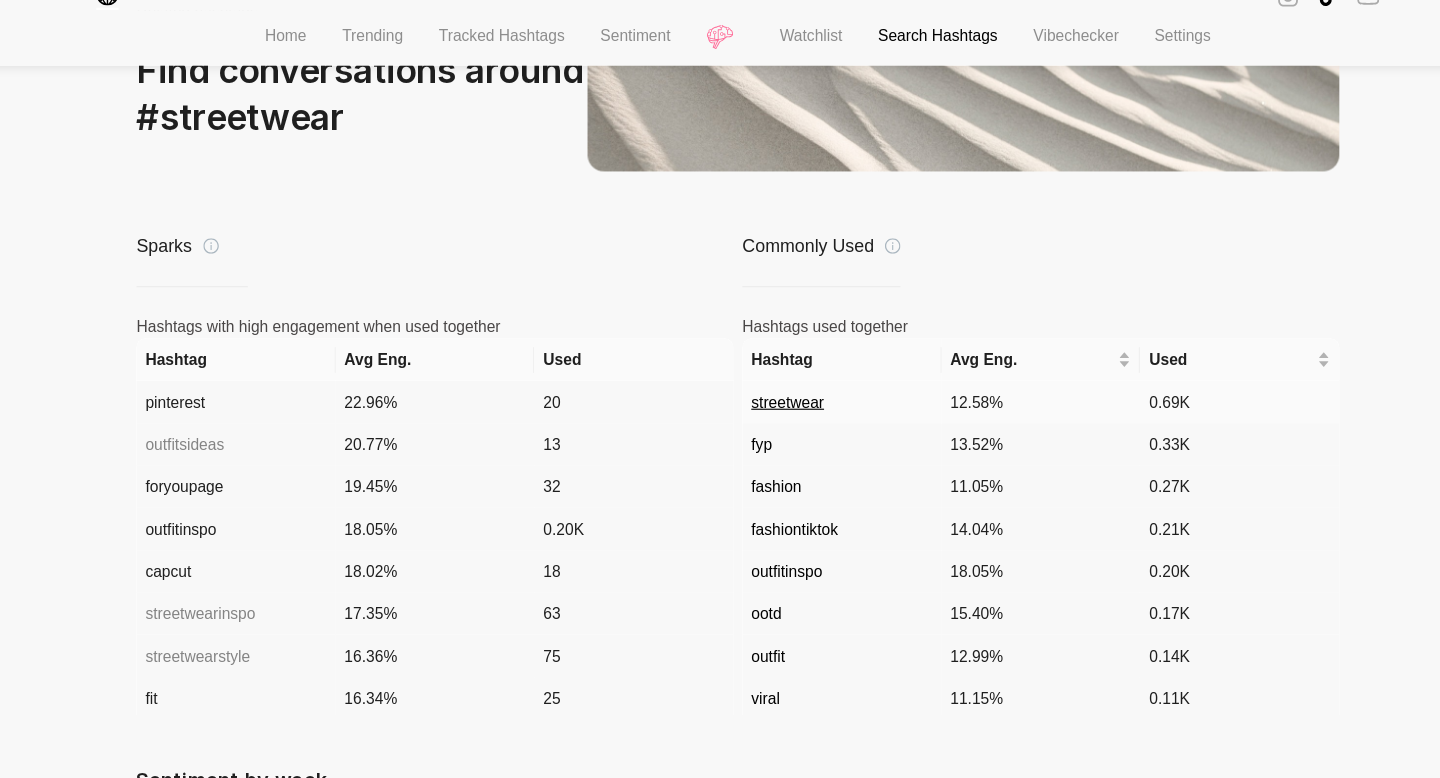 click on "streetwear" at bounding box center (764, 440) 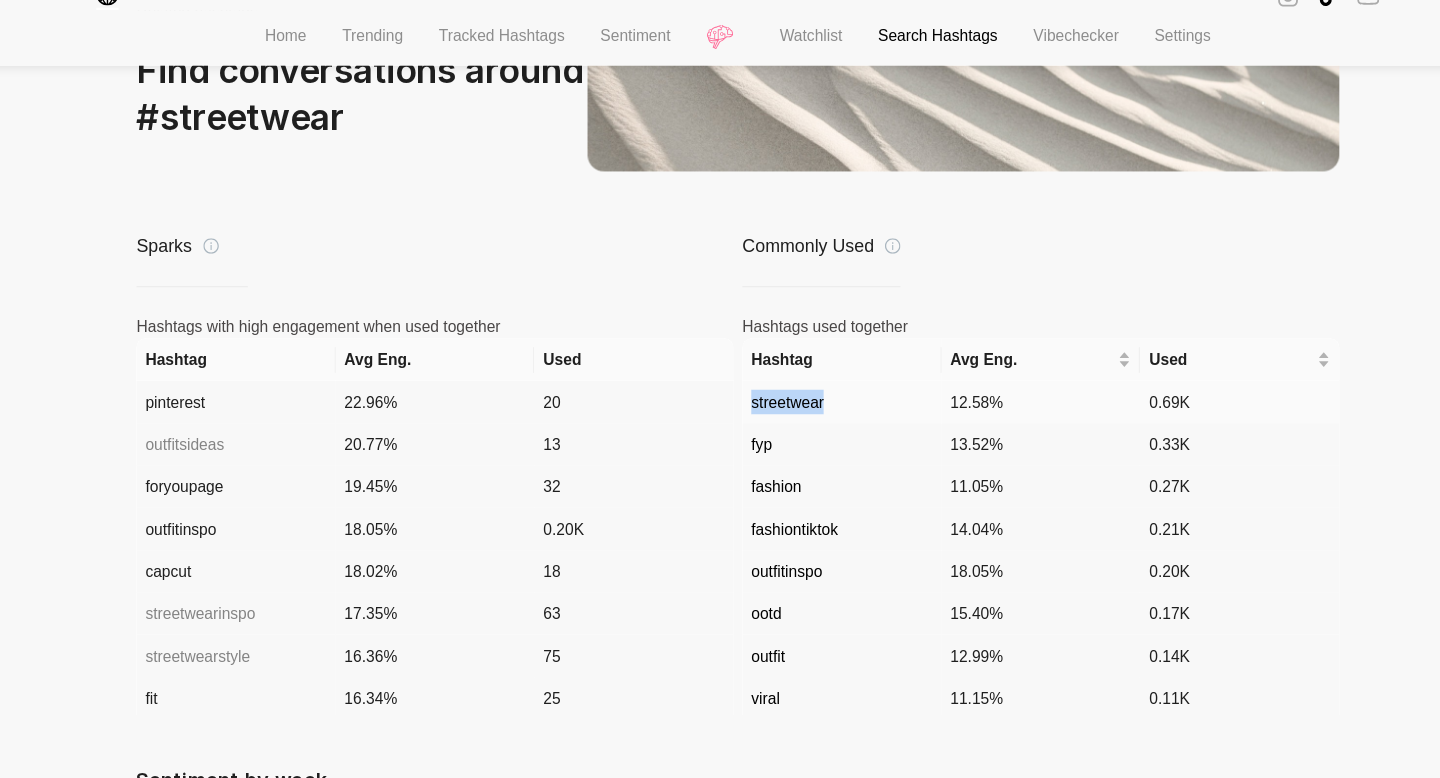 drag, startPoint x: 726, startPoint y: 450, endPoint x: 815, endPoint y: 448, distance: 89.02247 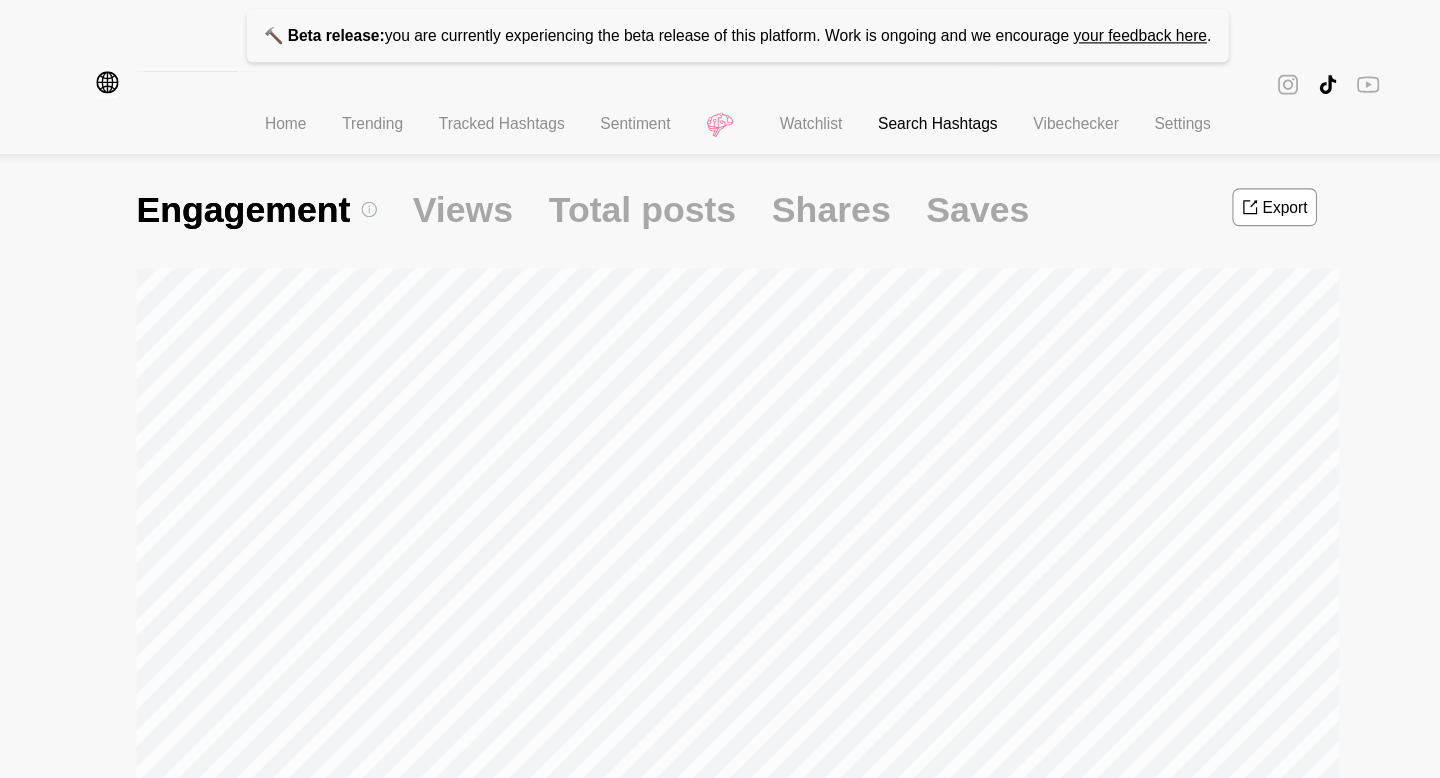 scroll, scrollTop: 0, scrollLeft: 0, axis: both 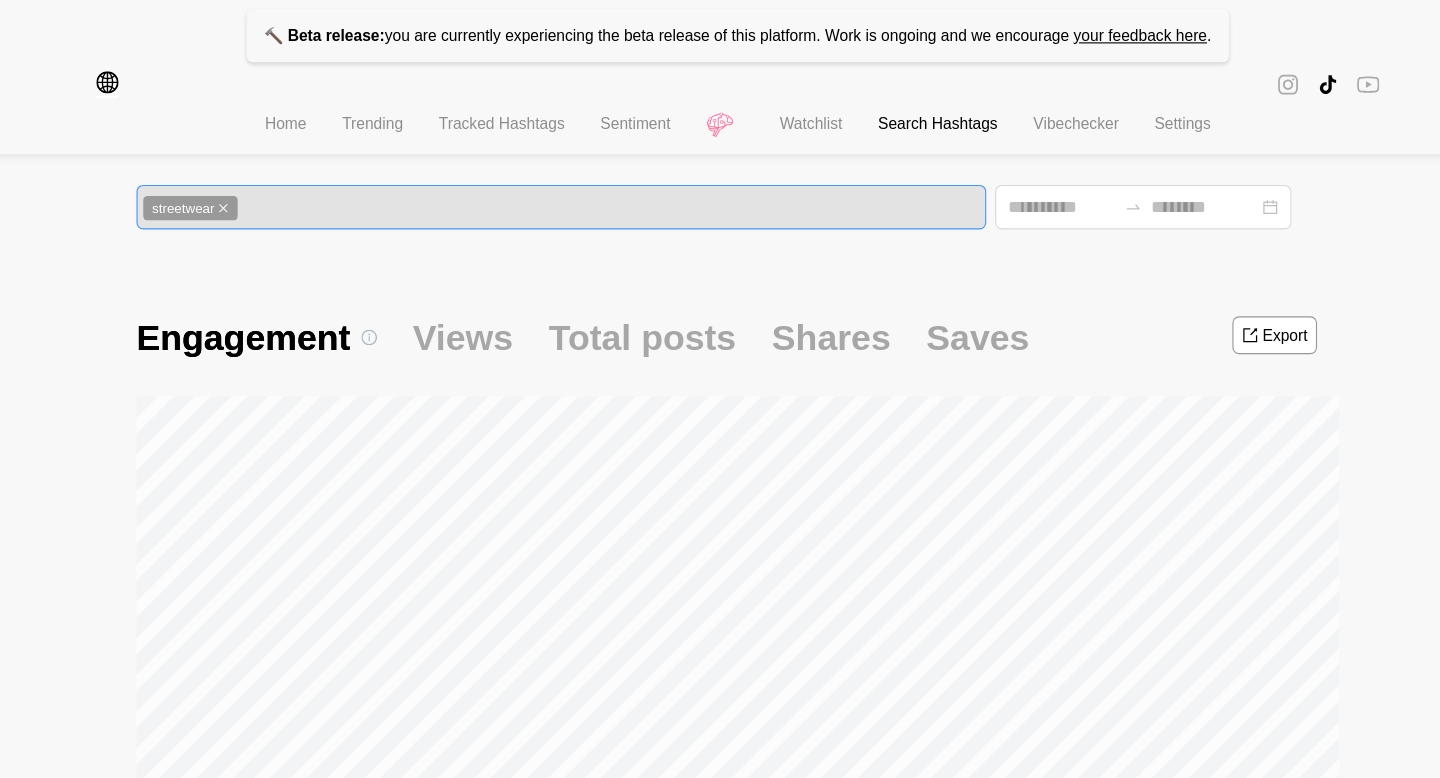 click on "streetwear" at bounding box center [561, 186] 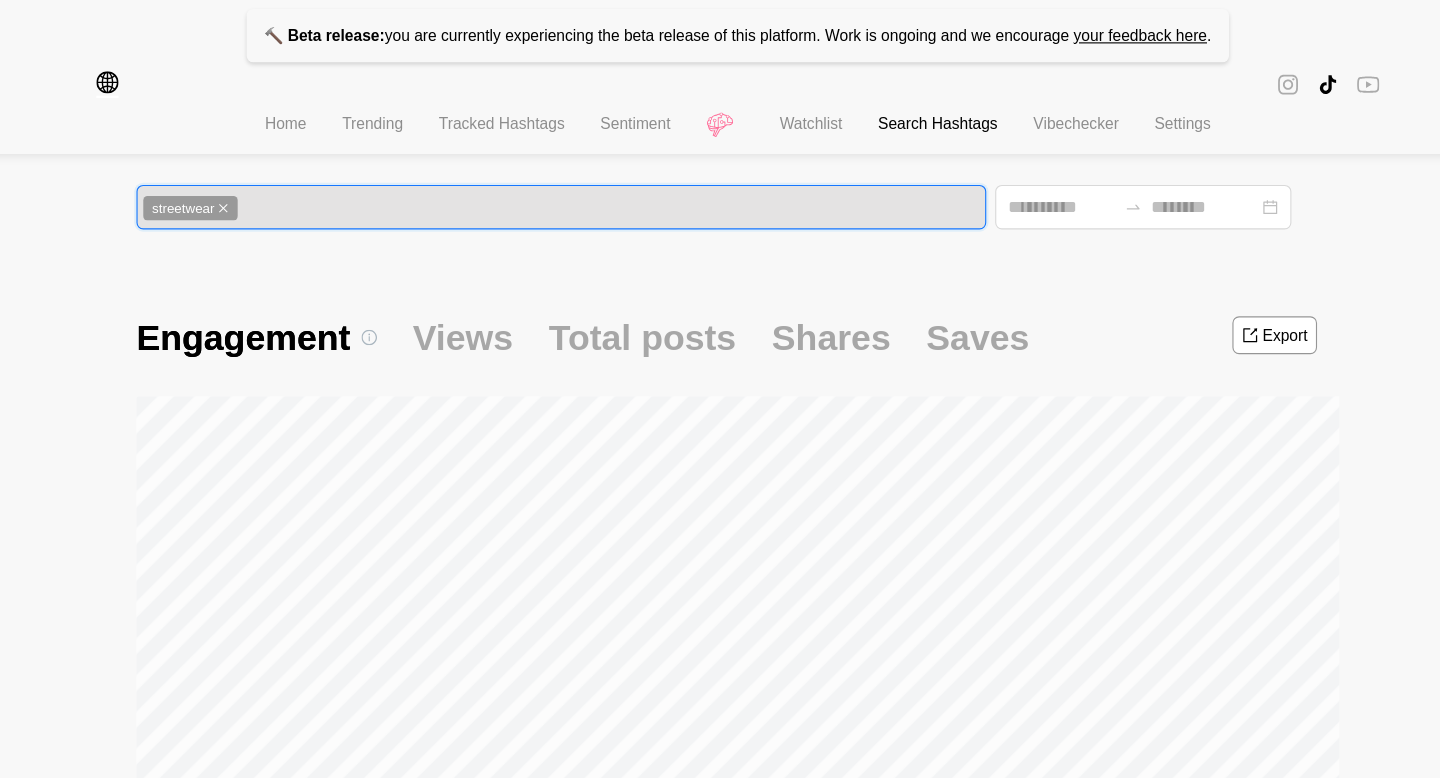 click on "streetwear" at bounding box center [561, 186] 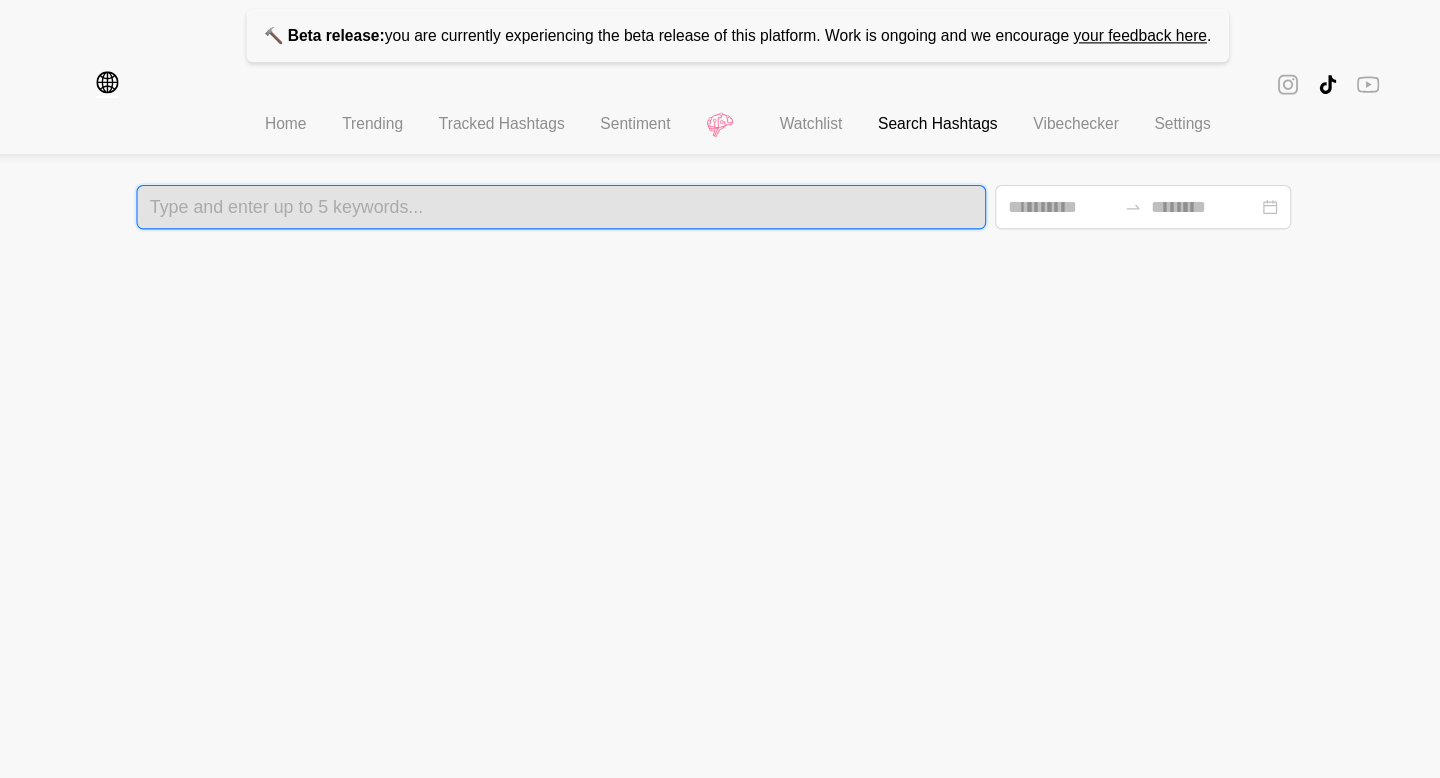 type on "**********" 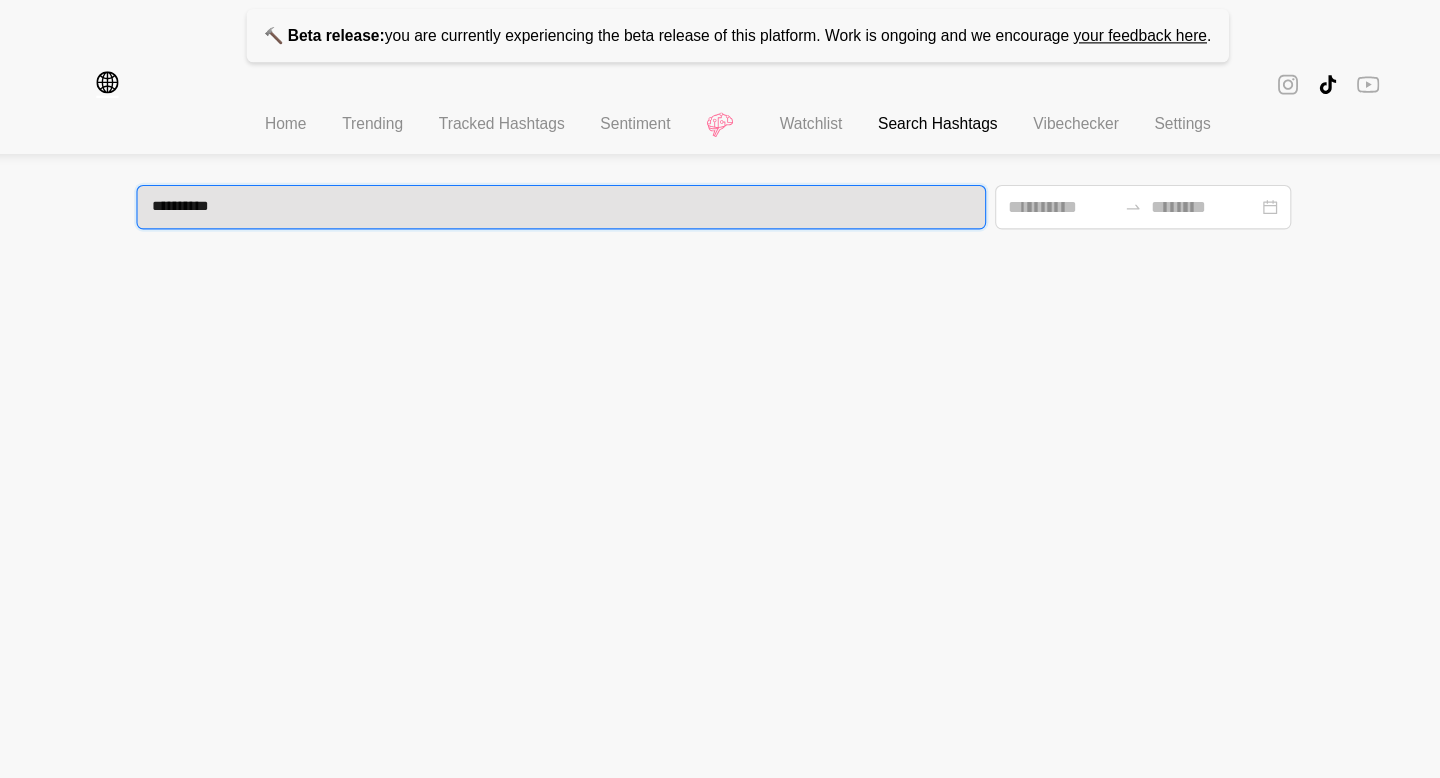 type 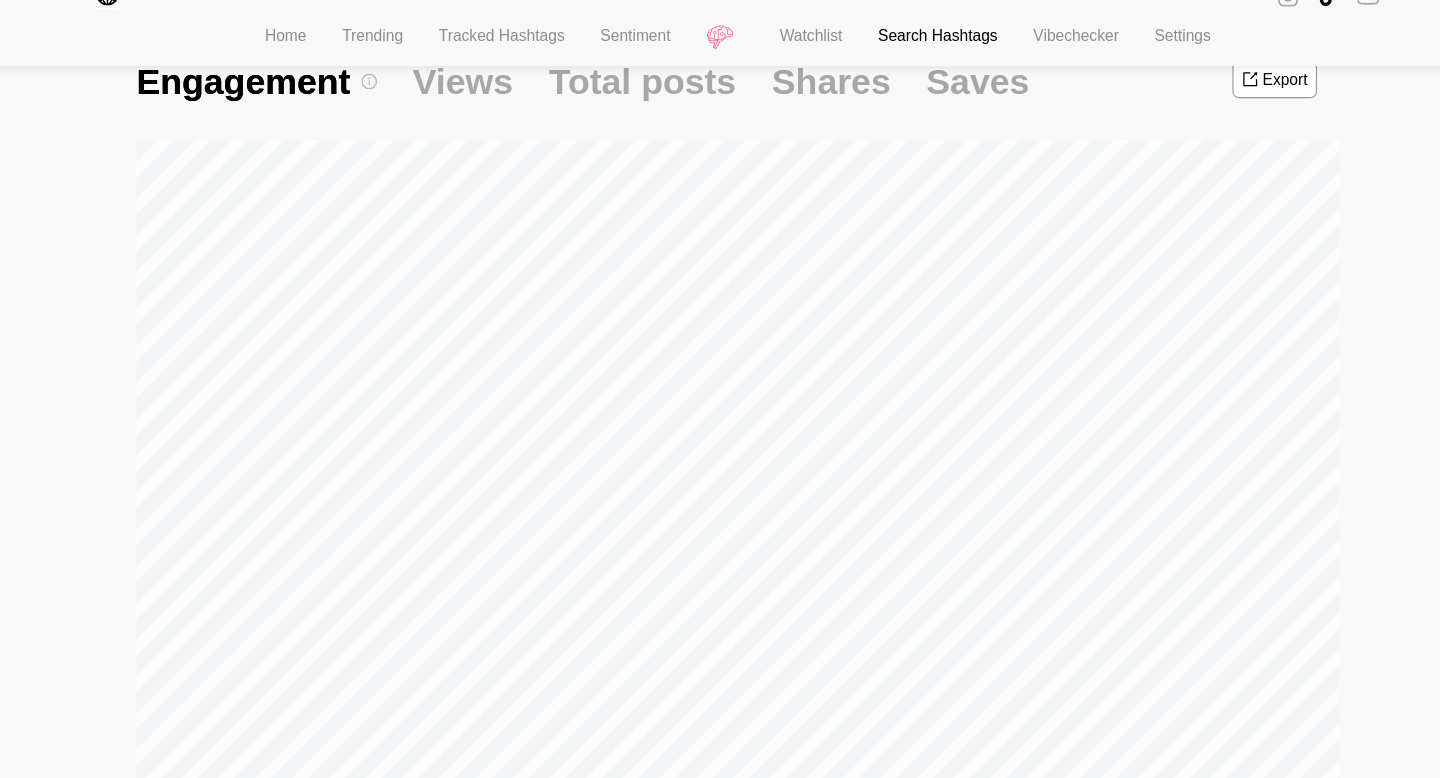 scroll, scrollTop: 616, scrollLeft: 0, axis: vertical 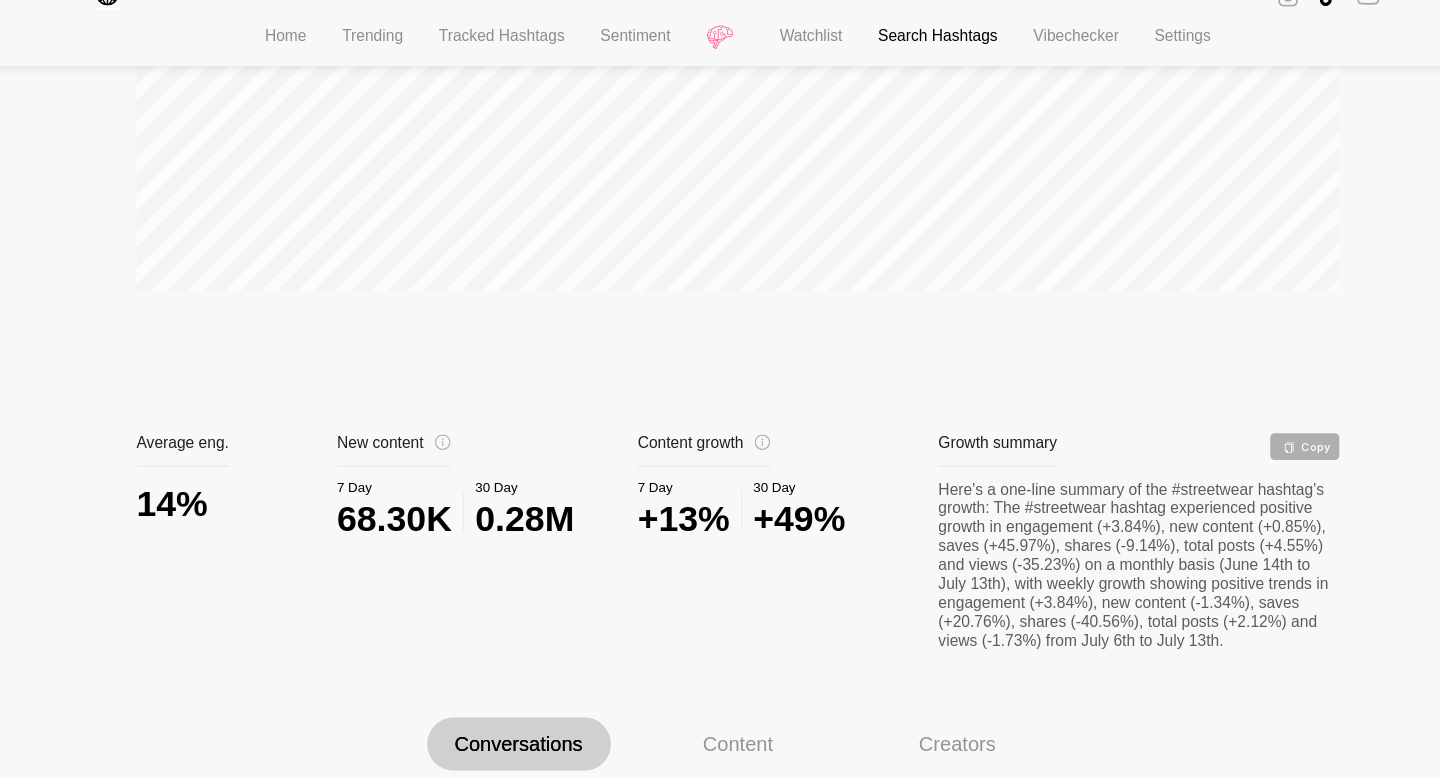 click on "0.28M" at bounding box center [528, 545] 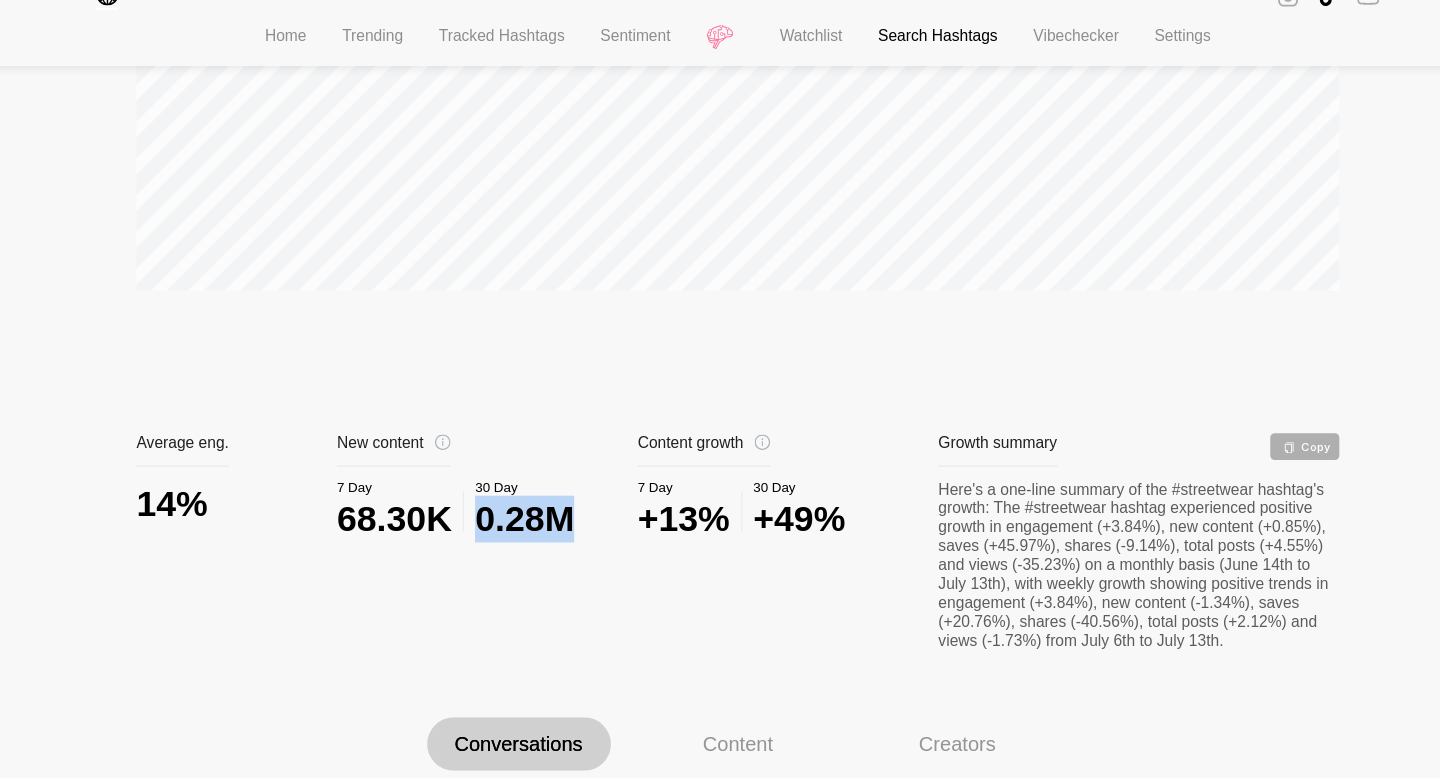 click on "0.28M" at bounding box center (528, 545) 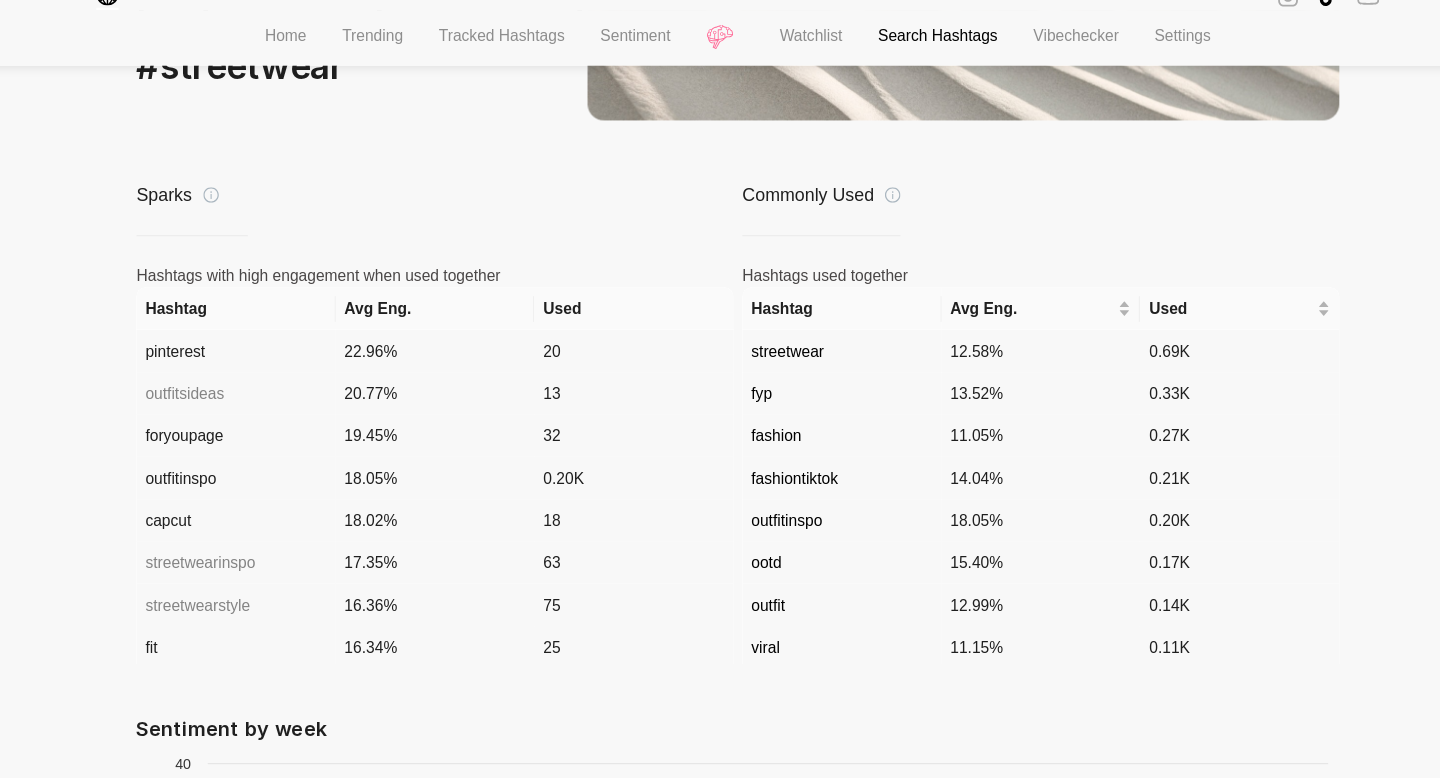 scroll, scrollTop: 1458, scrollLeft: 0, axis: vertical 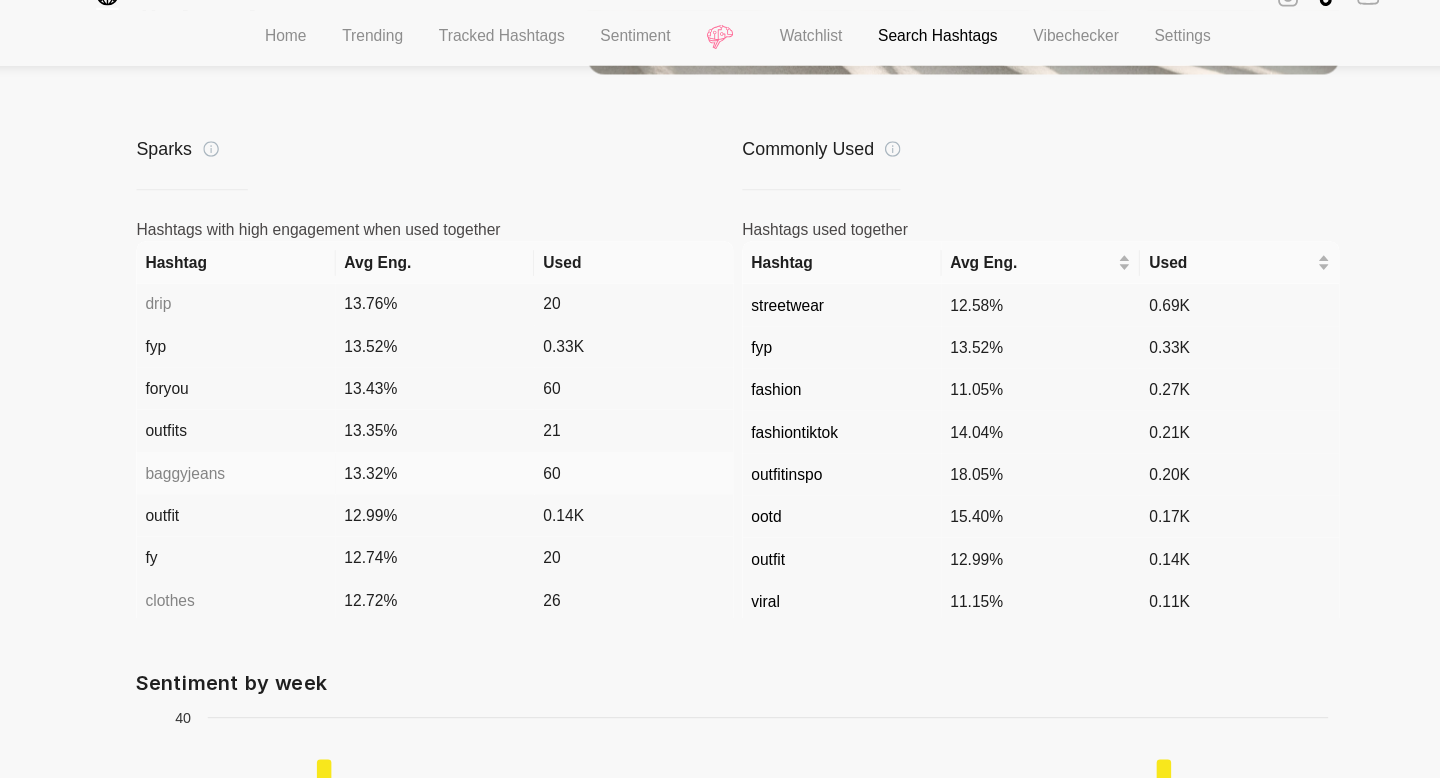 click on "baggyjeans" at bounding box center (269, 504) 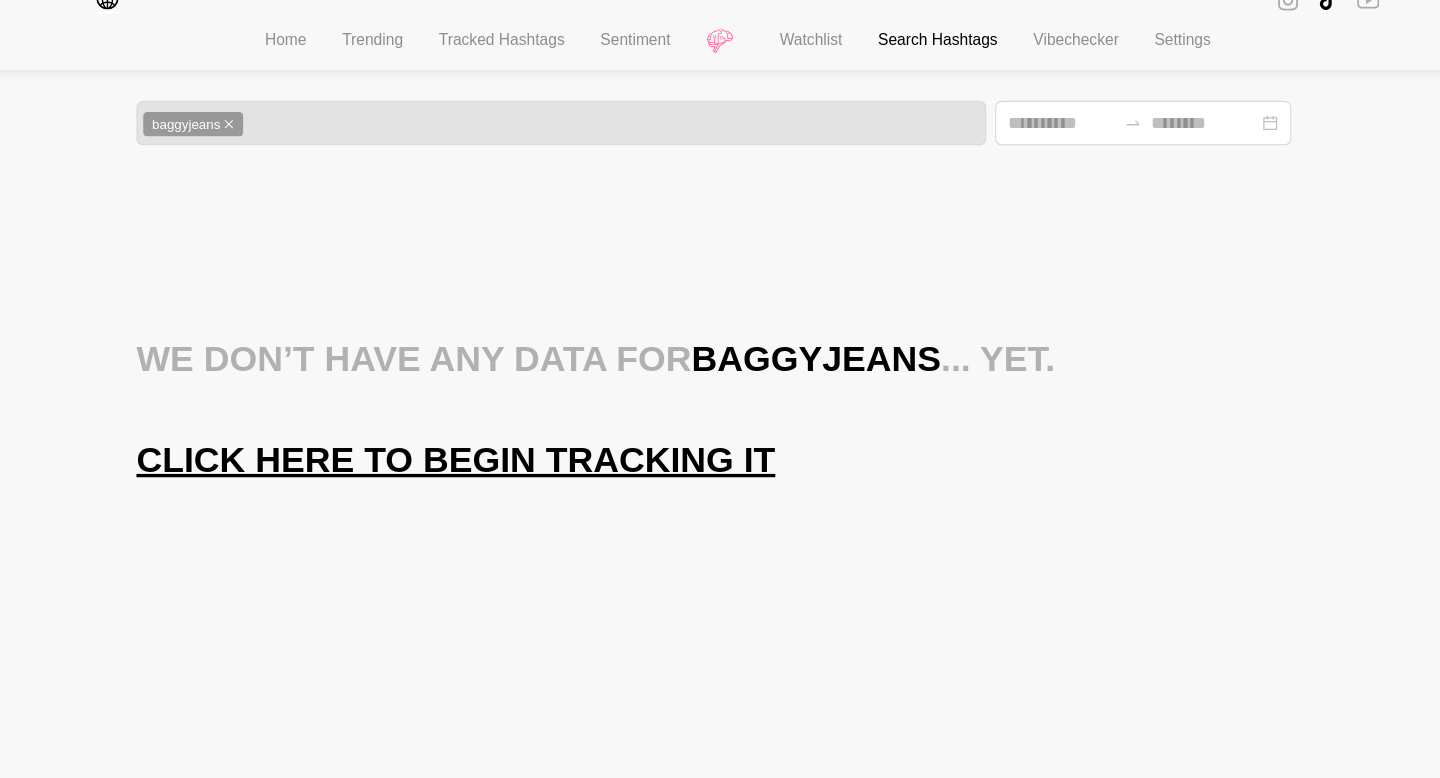 scroll, scrollTop: 0, scrollLeft: 0, axis: both 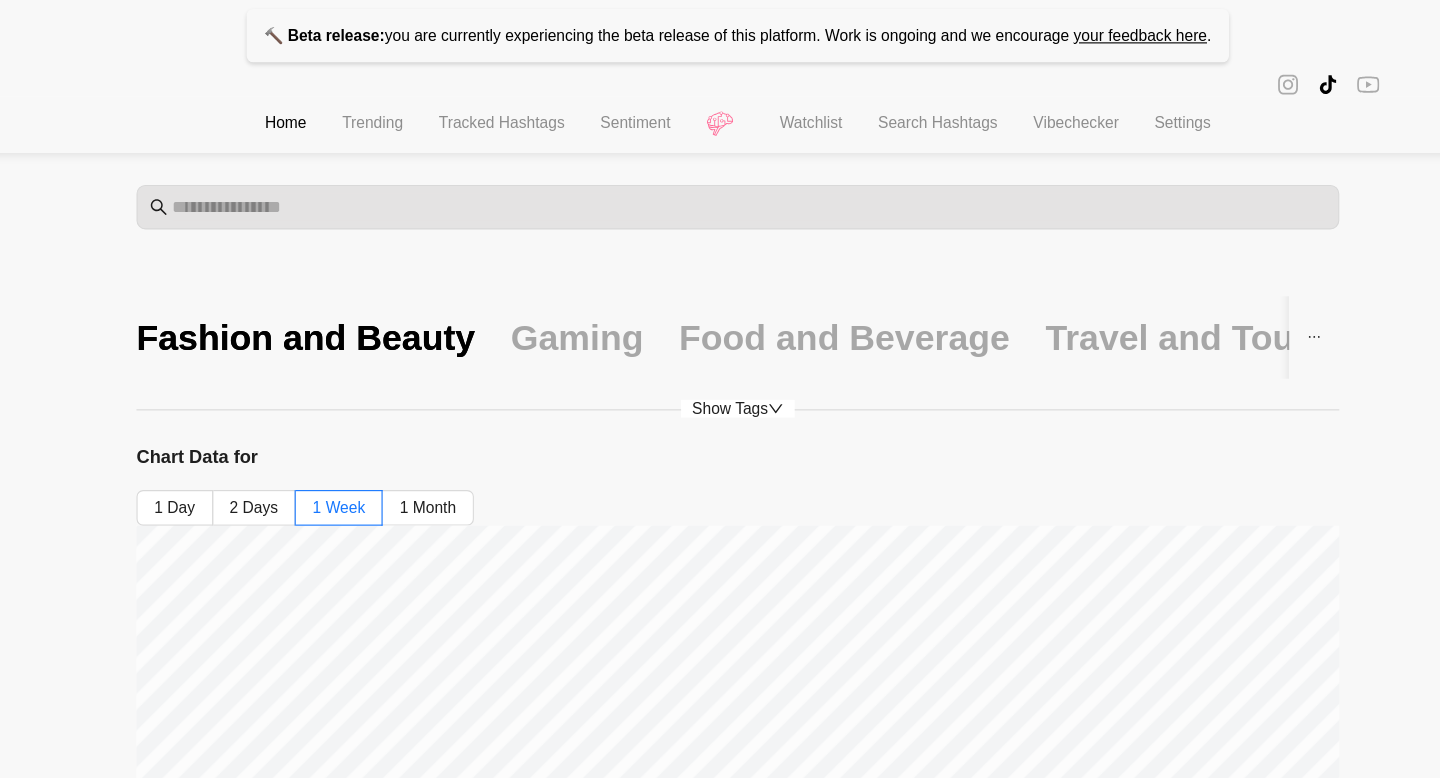 click on "Search Hashtags" at bounding box center (899, 112) 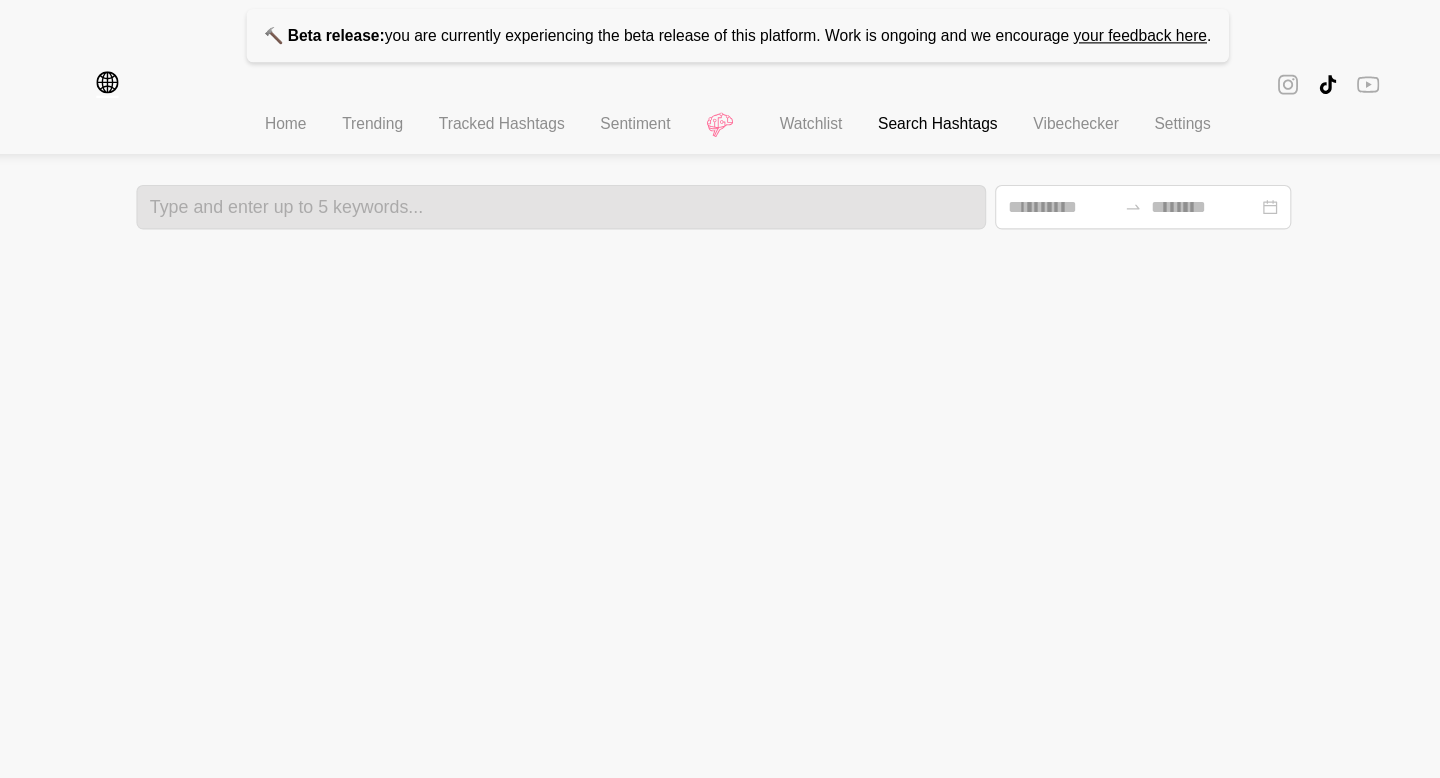 click on "🔨 Beta release:  you are currently experiencing the beta release of this platform. Work is ongoing and we encourage   your feedback here . Region filters Remove all All Asia Europe Northern America Latin America Australia Home Trending Tracked Hashtags Sentiment Watchlist Search Hashtags Vibechecker Settings   Type and enter up to 5 keywords..." at bounding box center [720, 103] 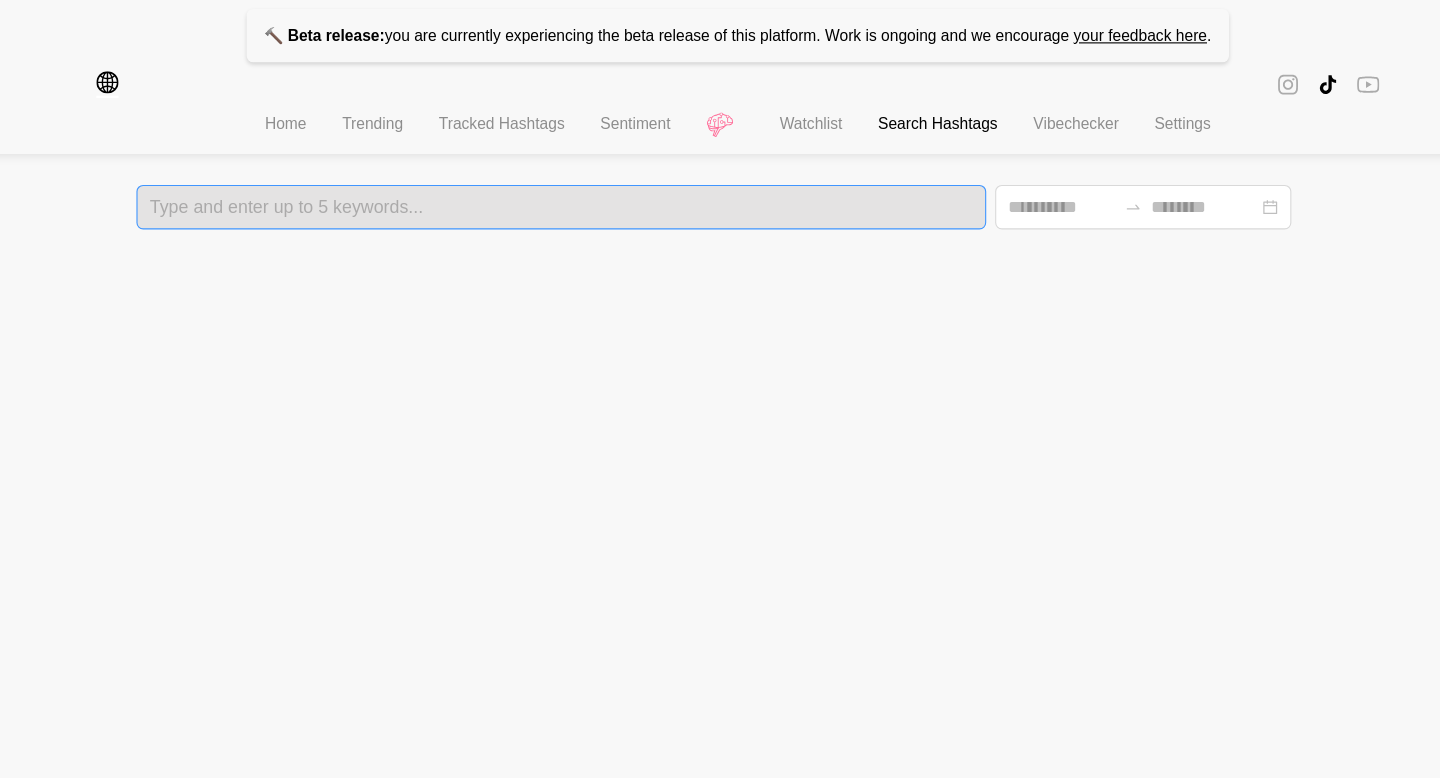 click on "Type and enter up to 5 keywords..." at bounding box center (561, 186) 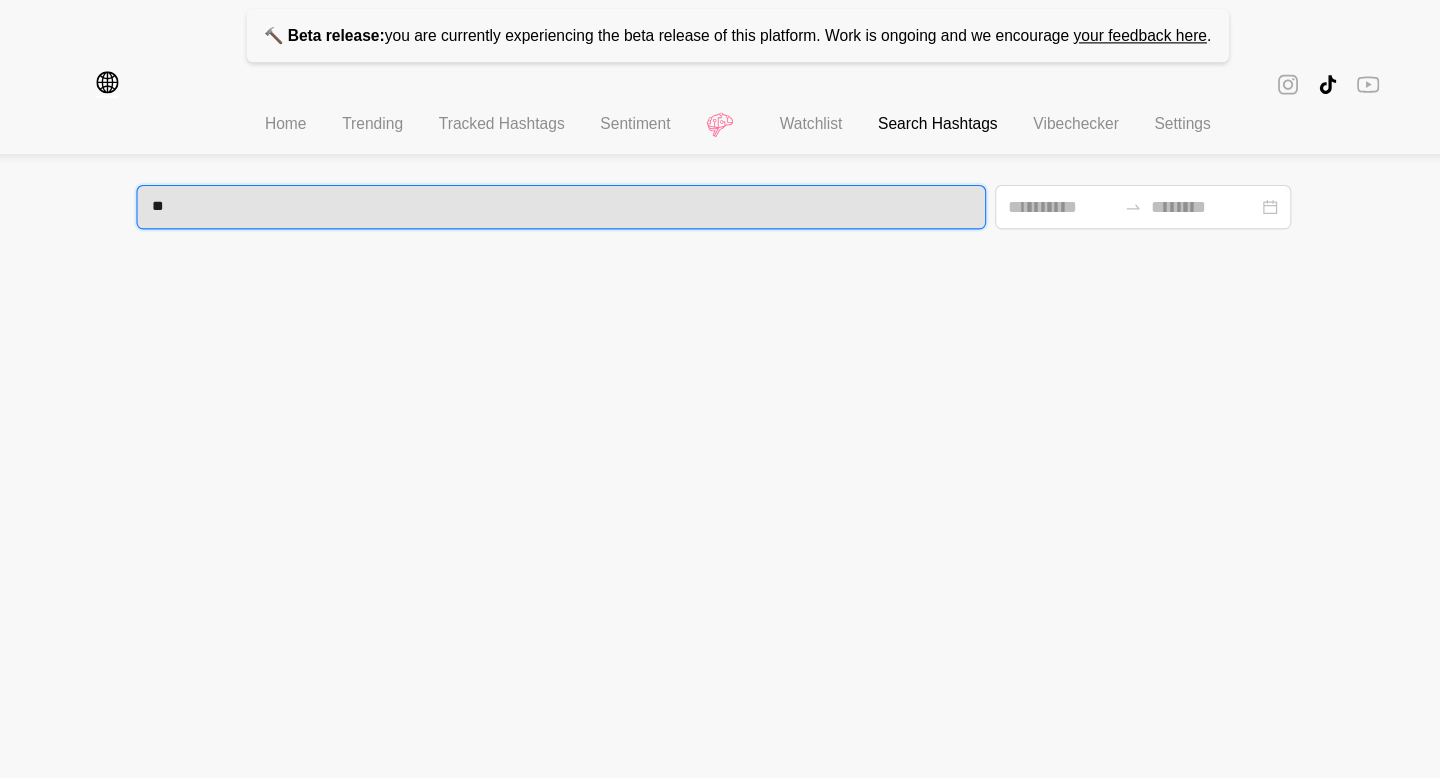 type on "*" 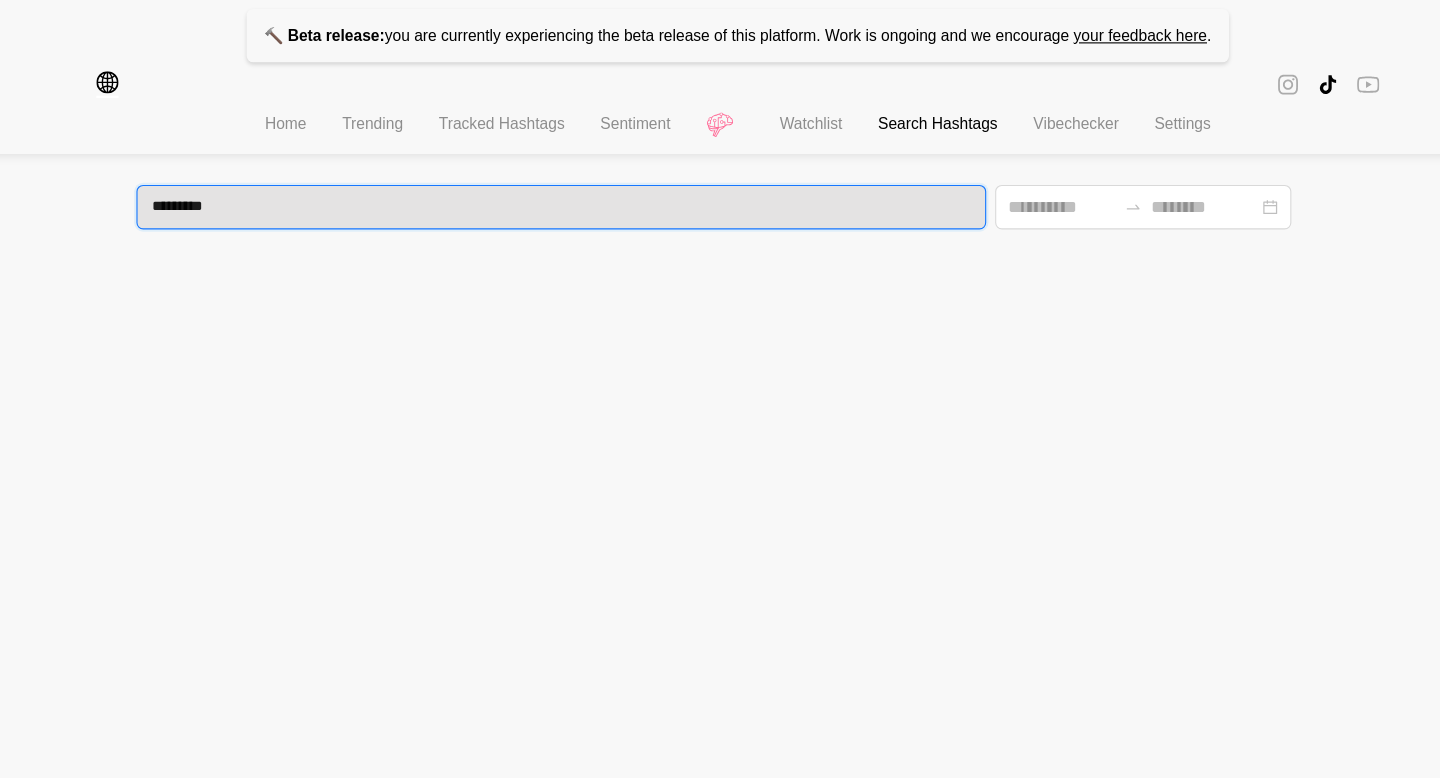 type on "**********" 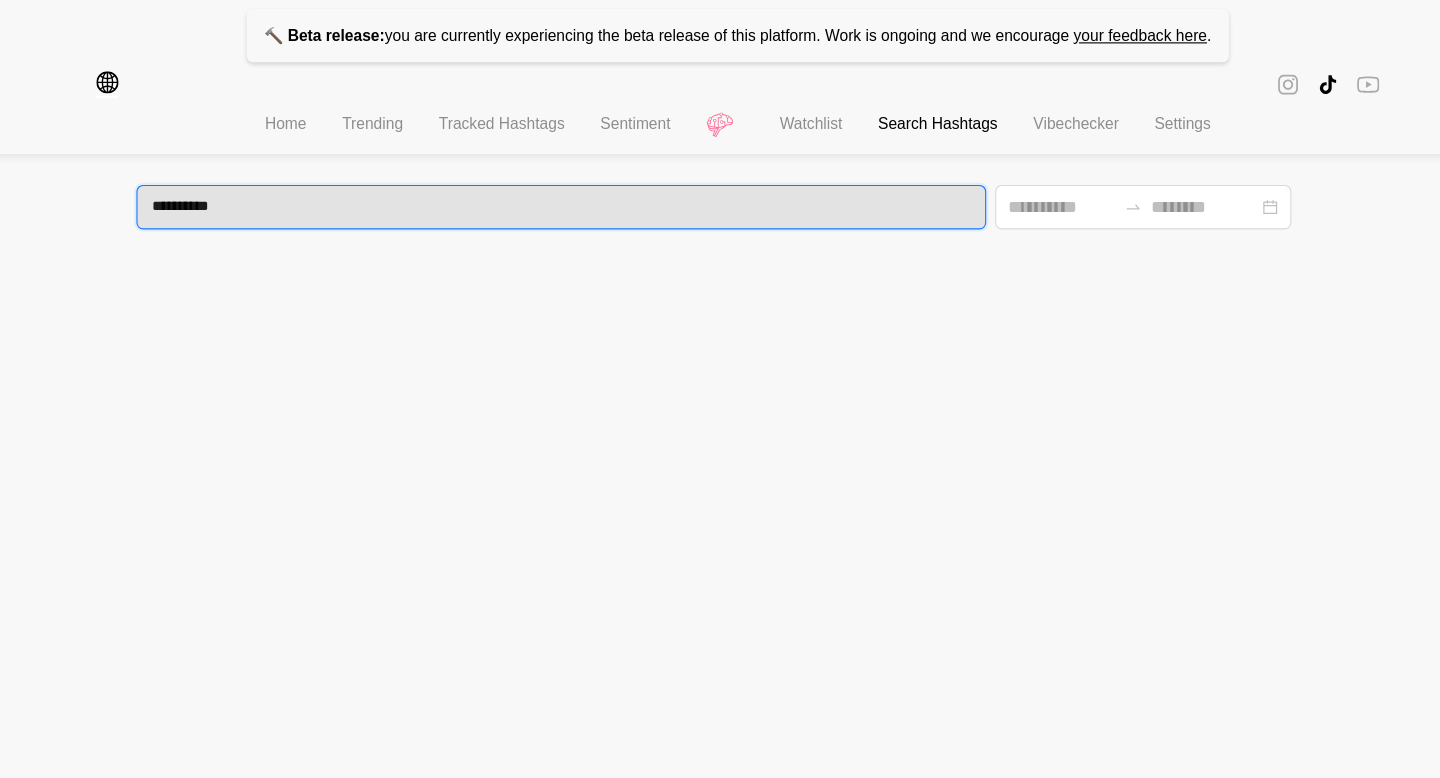 type 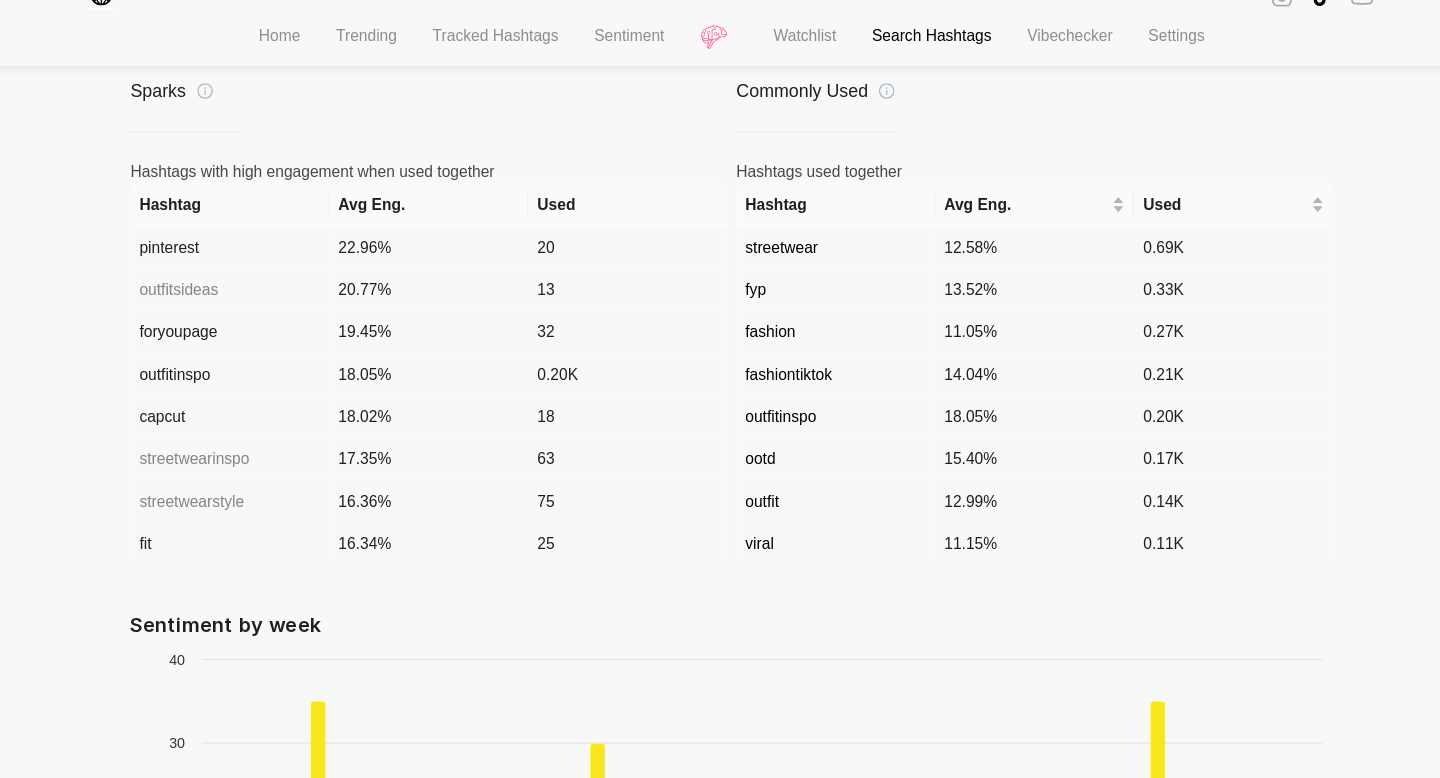 scroll, scrollTop: 1515, scrollLeft: 0, axis: vertical 